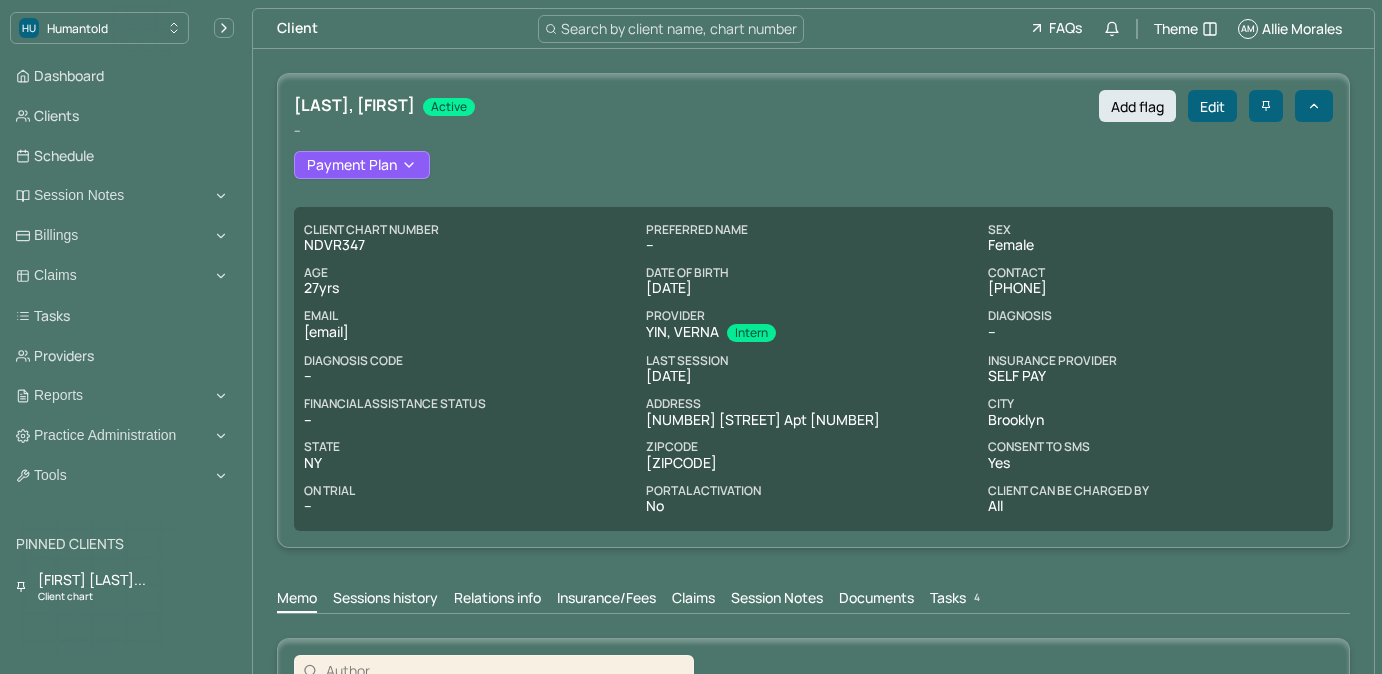 scroll, scrollTop: 46, scrollLeft: 0, axis: vertical 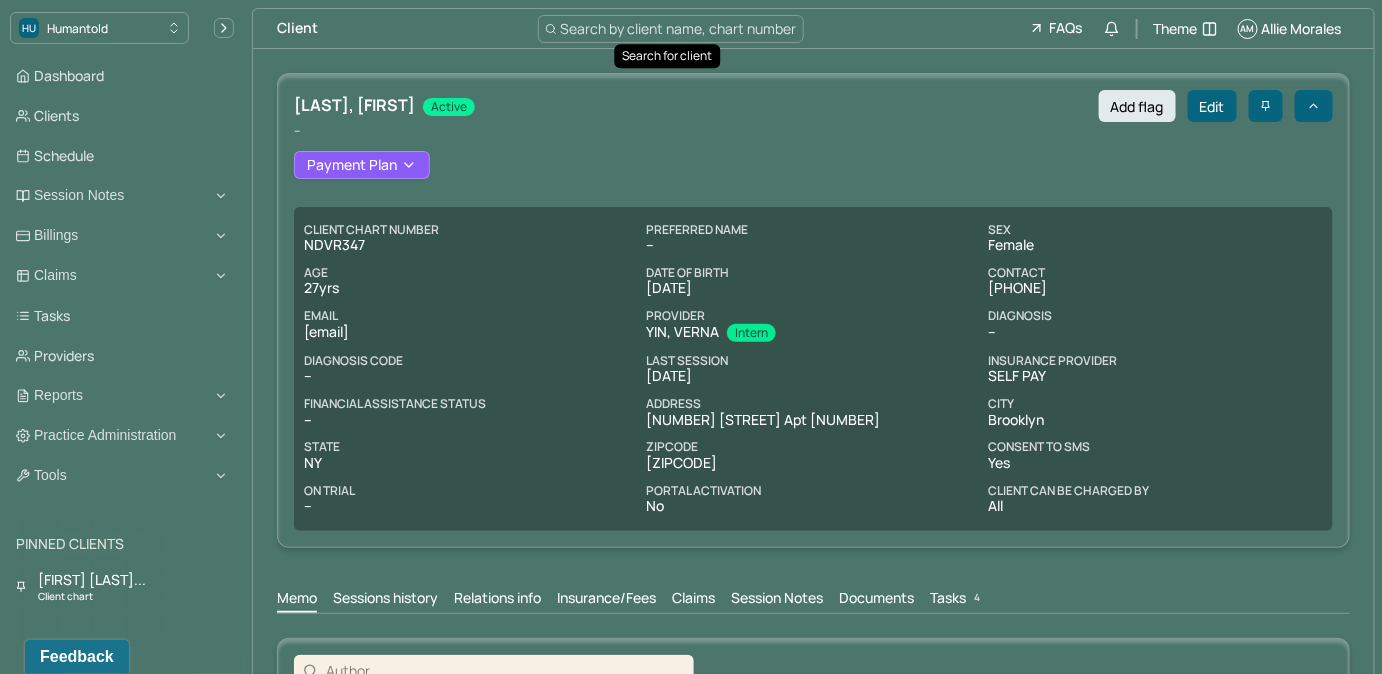 click on "Search by client name, chart number" at bounding box center (679, 28) 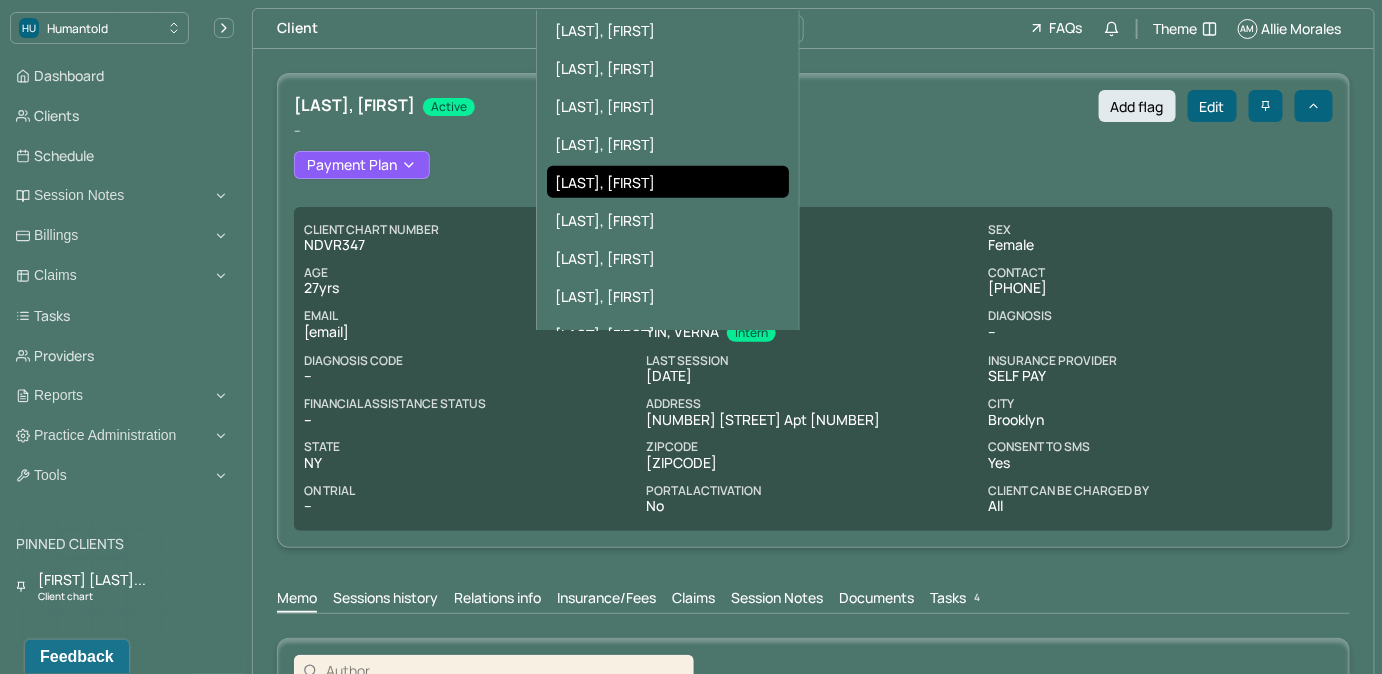 scroll, scrollTop: 363, scrollLeft: 0, axis: vertical 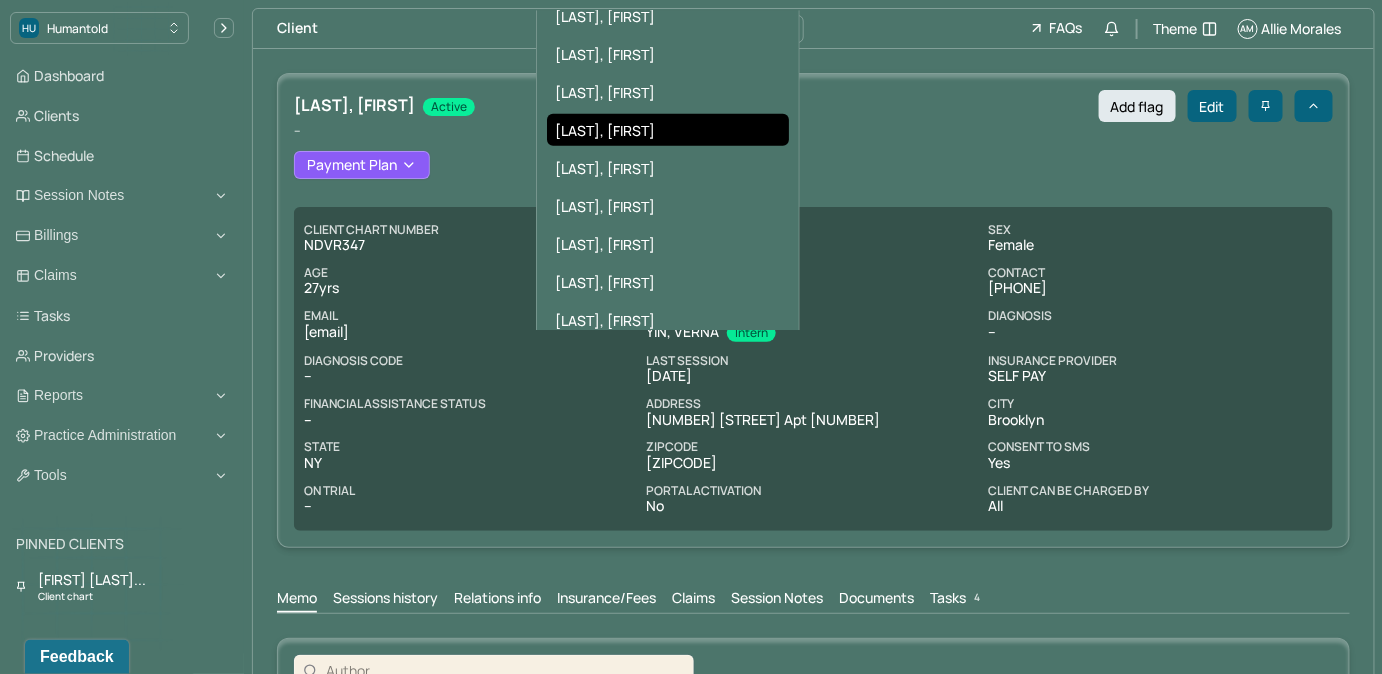 type on "Jill" 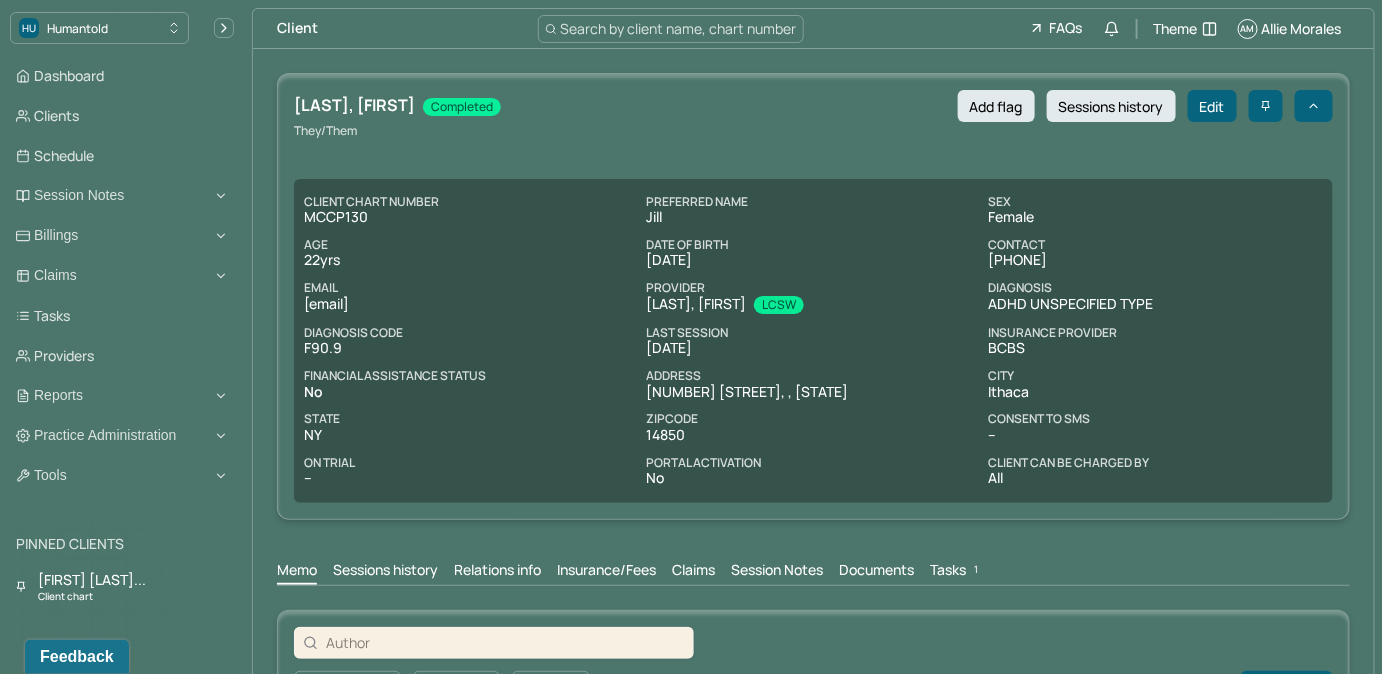 drag, startPoint x: 298, startPoint y: 303, endPoint x: 485, endPoint y: 313, distance: 187.26718 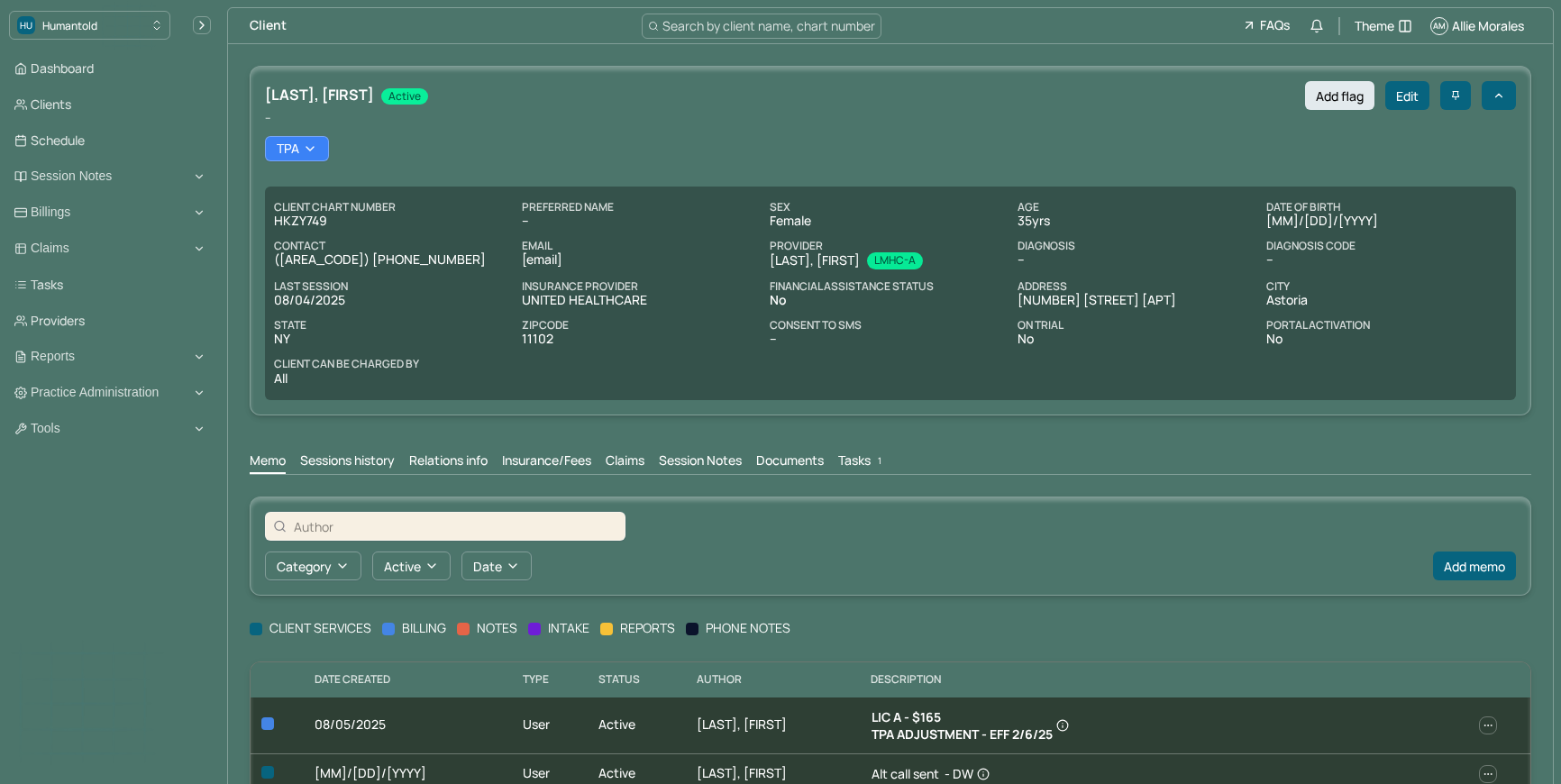 scroll, scrollTop: 0, scrollLeft: 0, axis: both 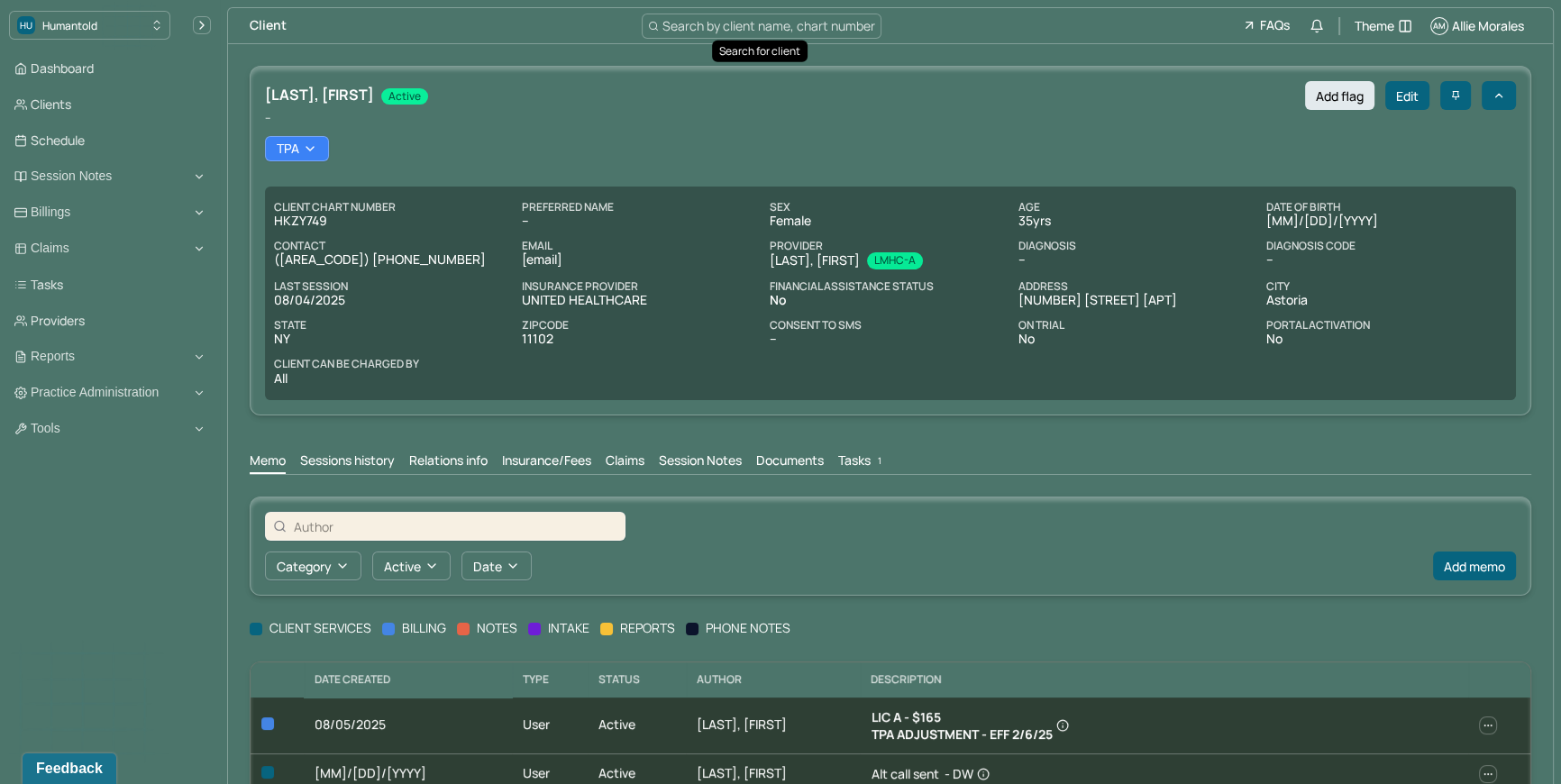type 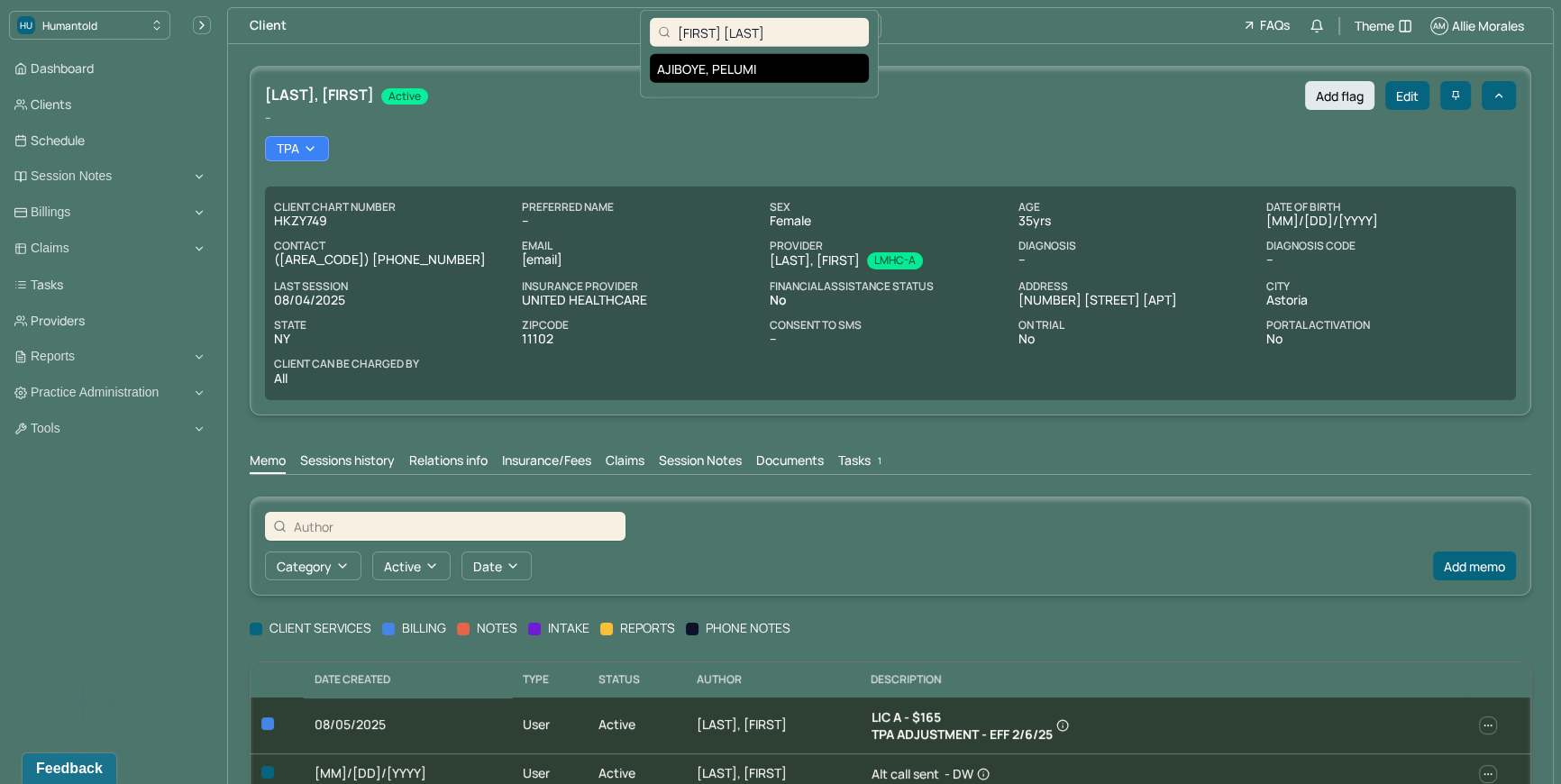 type on "[FIRST] [LAST]" 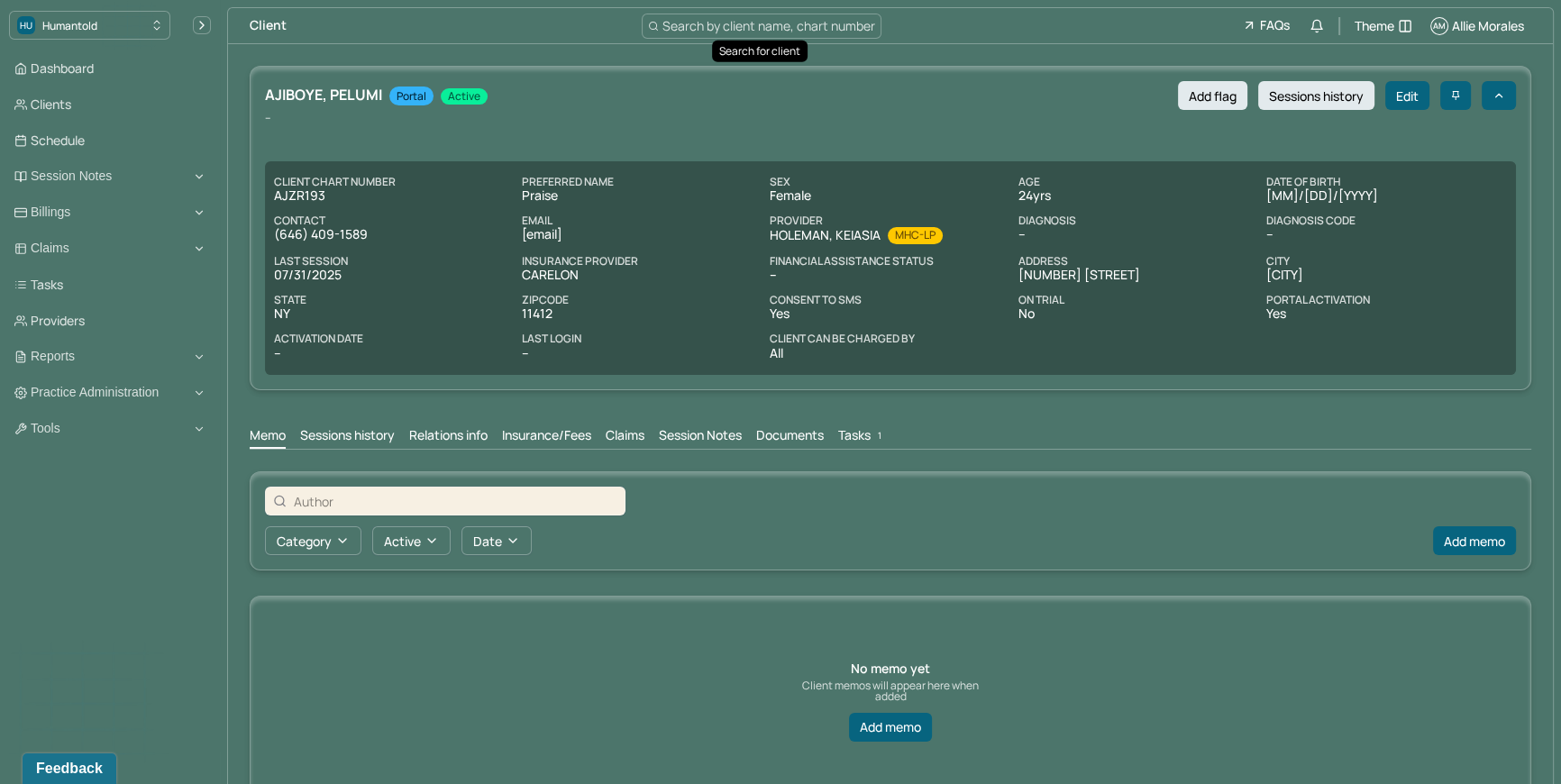 click on "Claims" at bounding box center [625, 437] 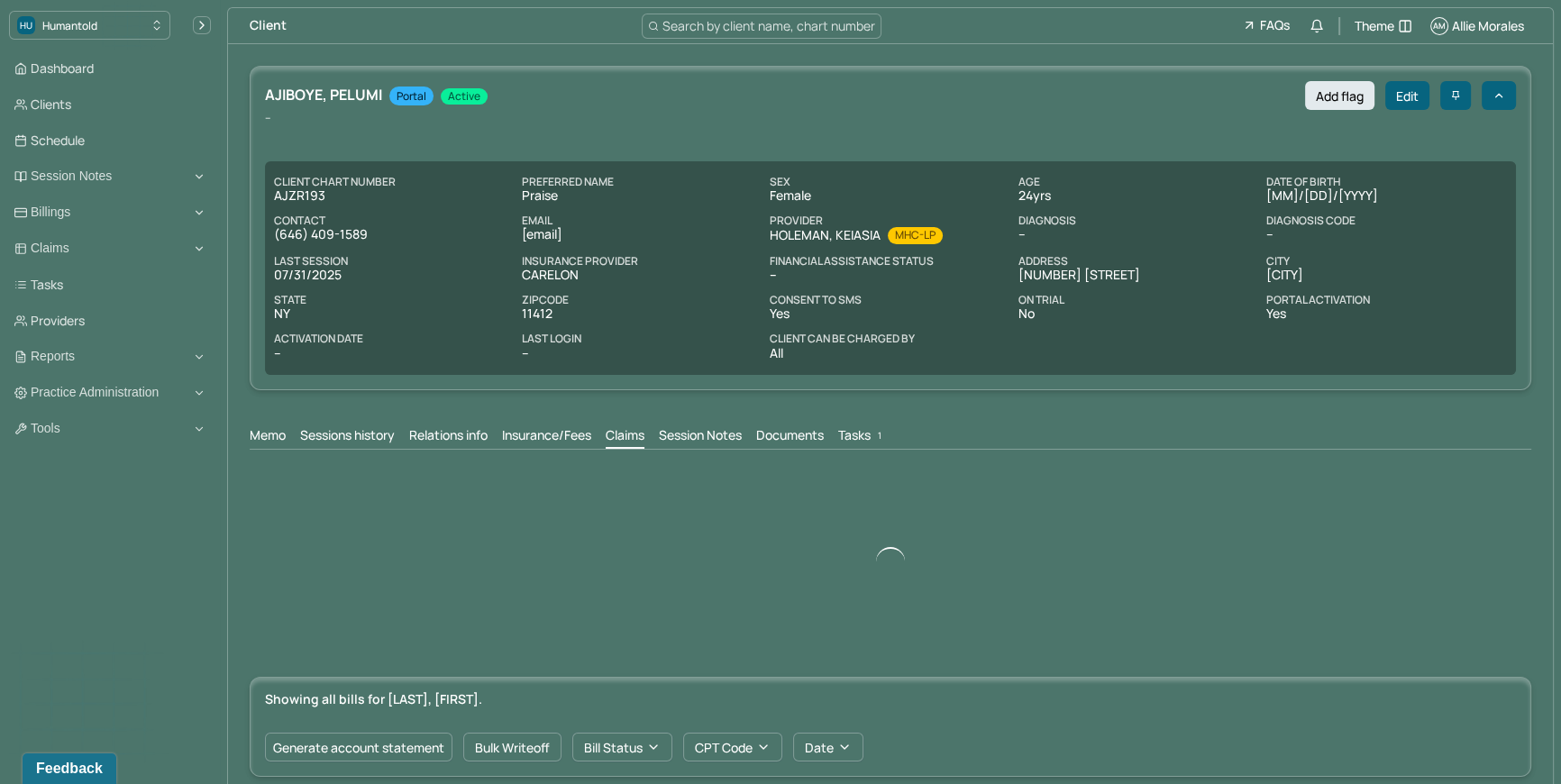 scroll, scrollTop: 0, scrollLeft: 0, axis: both 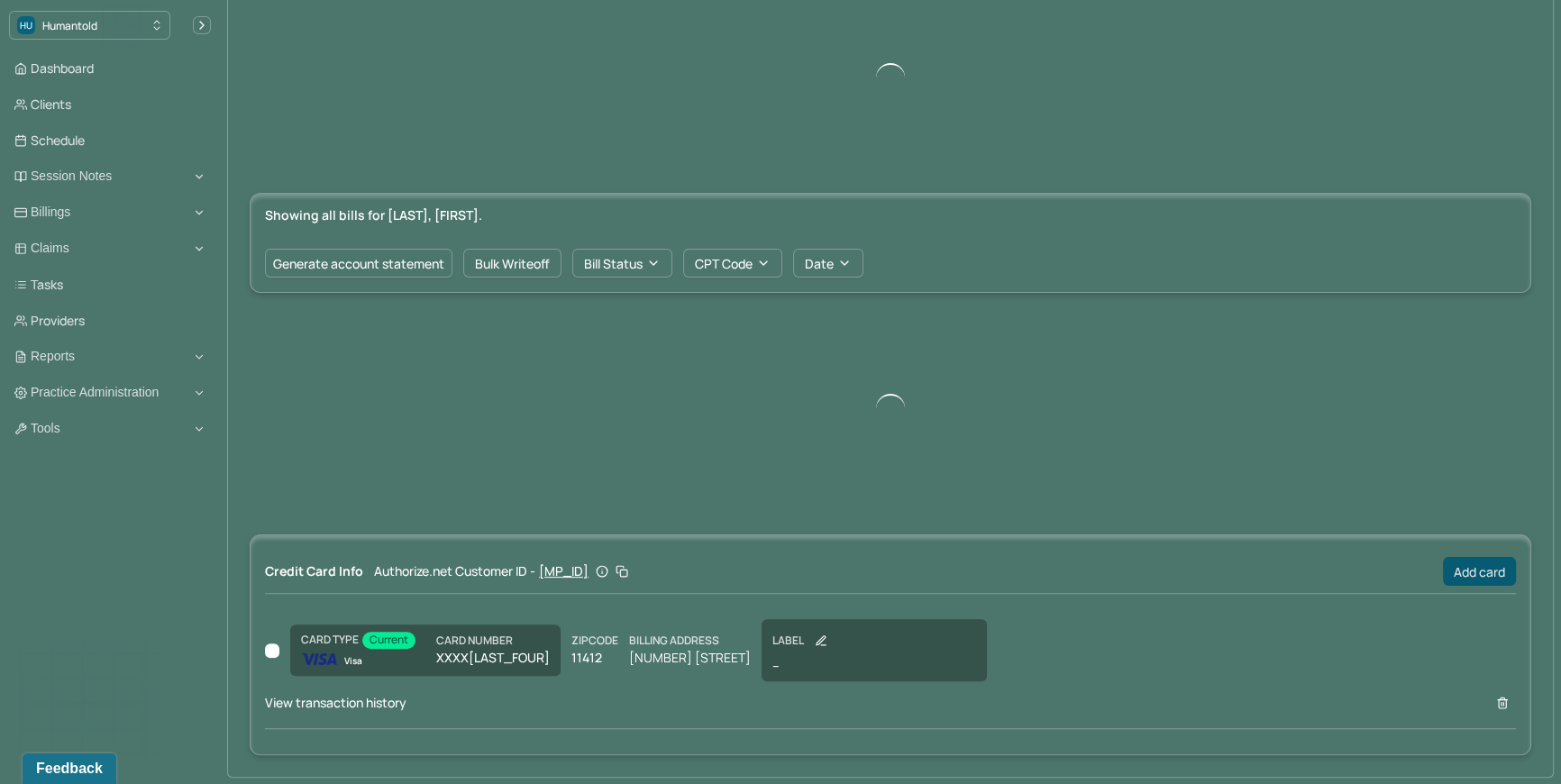 click on "Add card" at bounding box center [1479, 571] 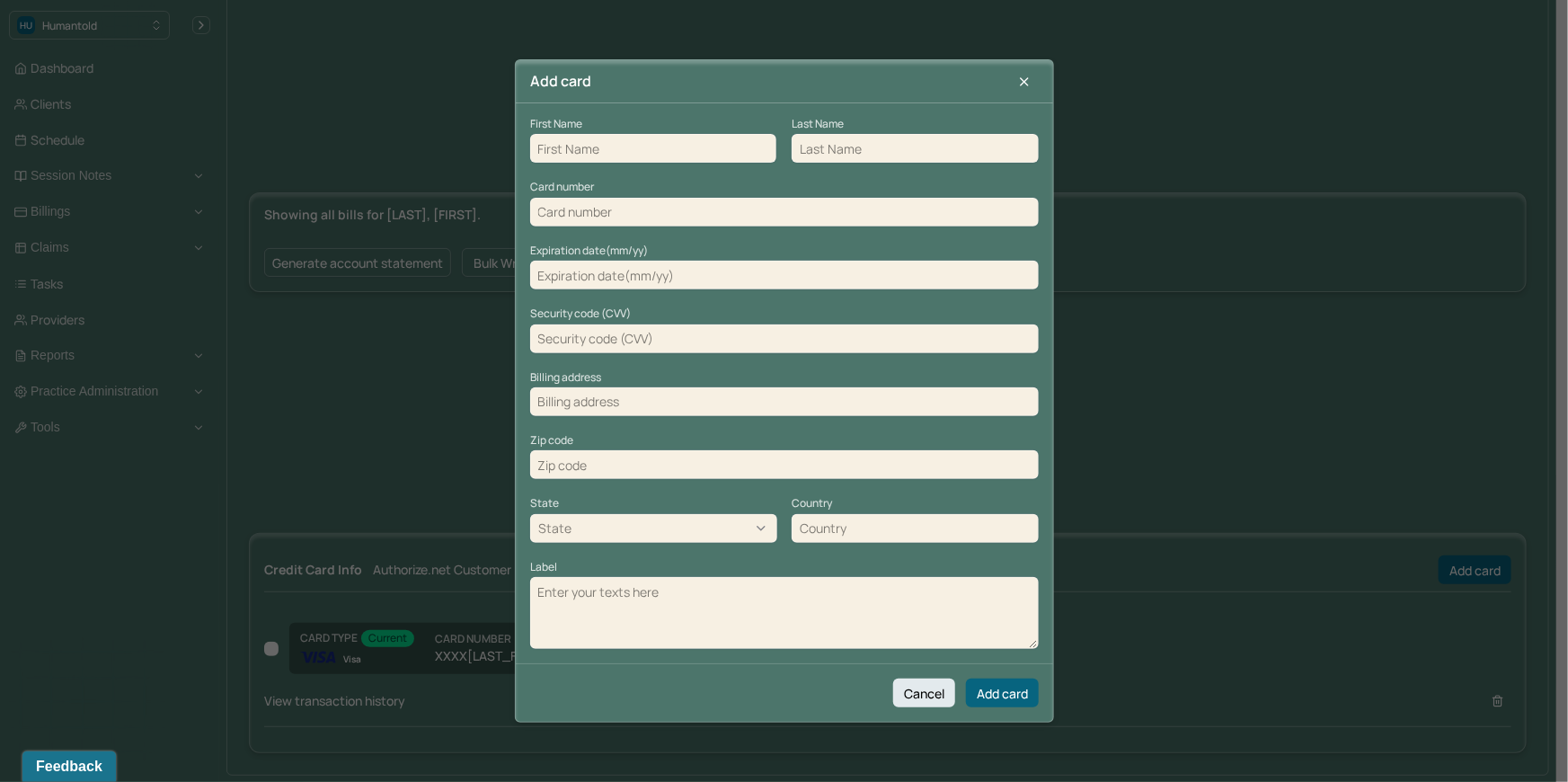 click at bounding box center (653, 148) 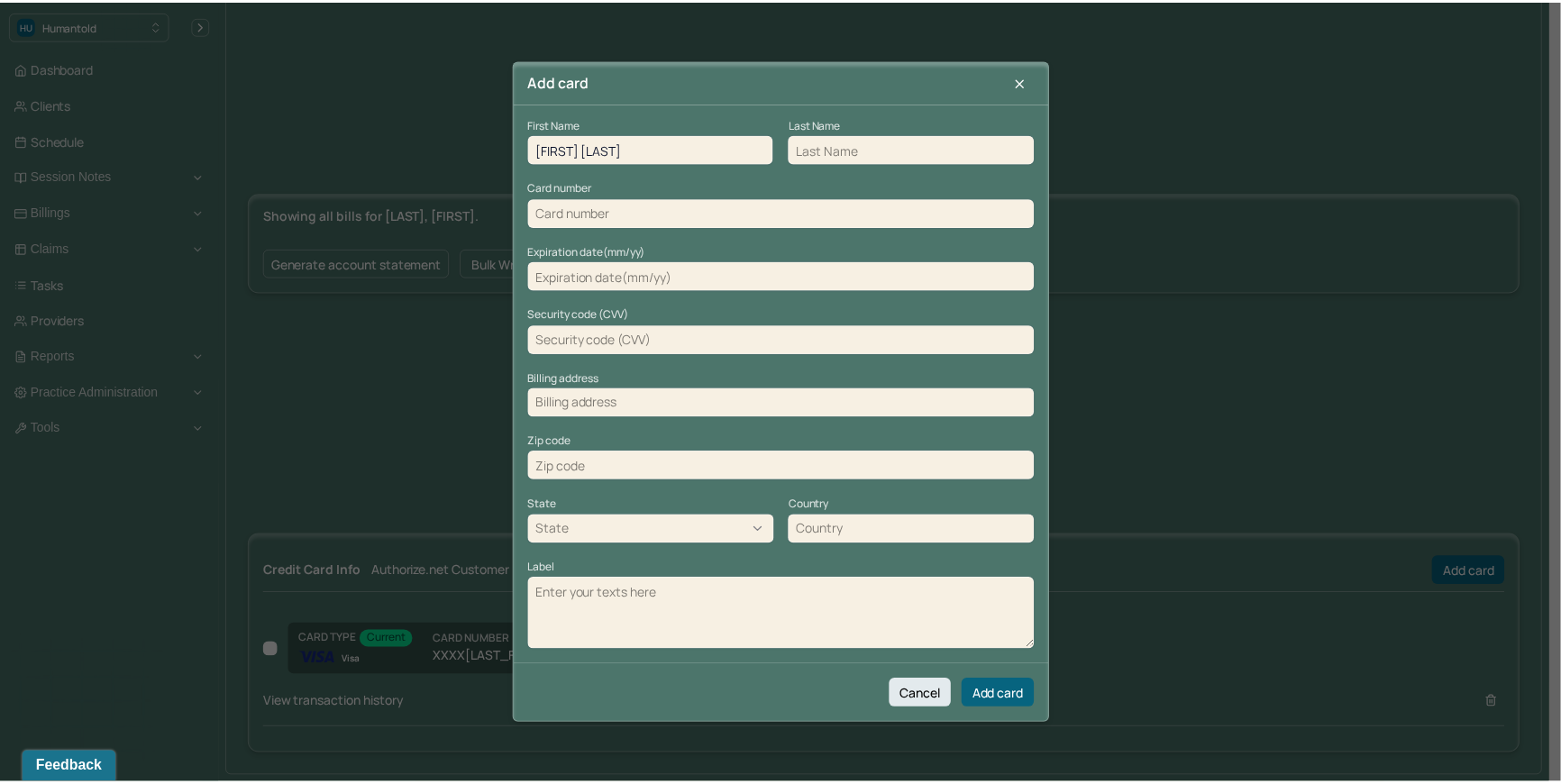 scroll, scrollTop: 488, scrollLeft: 0, axis: vertical 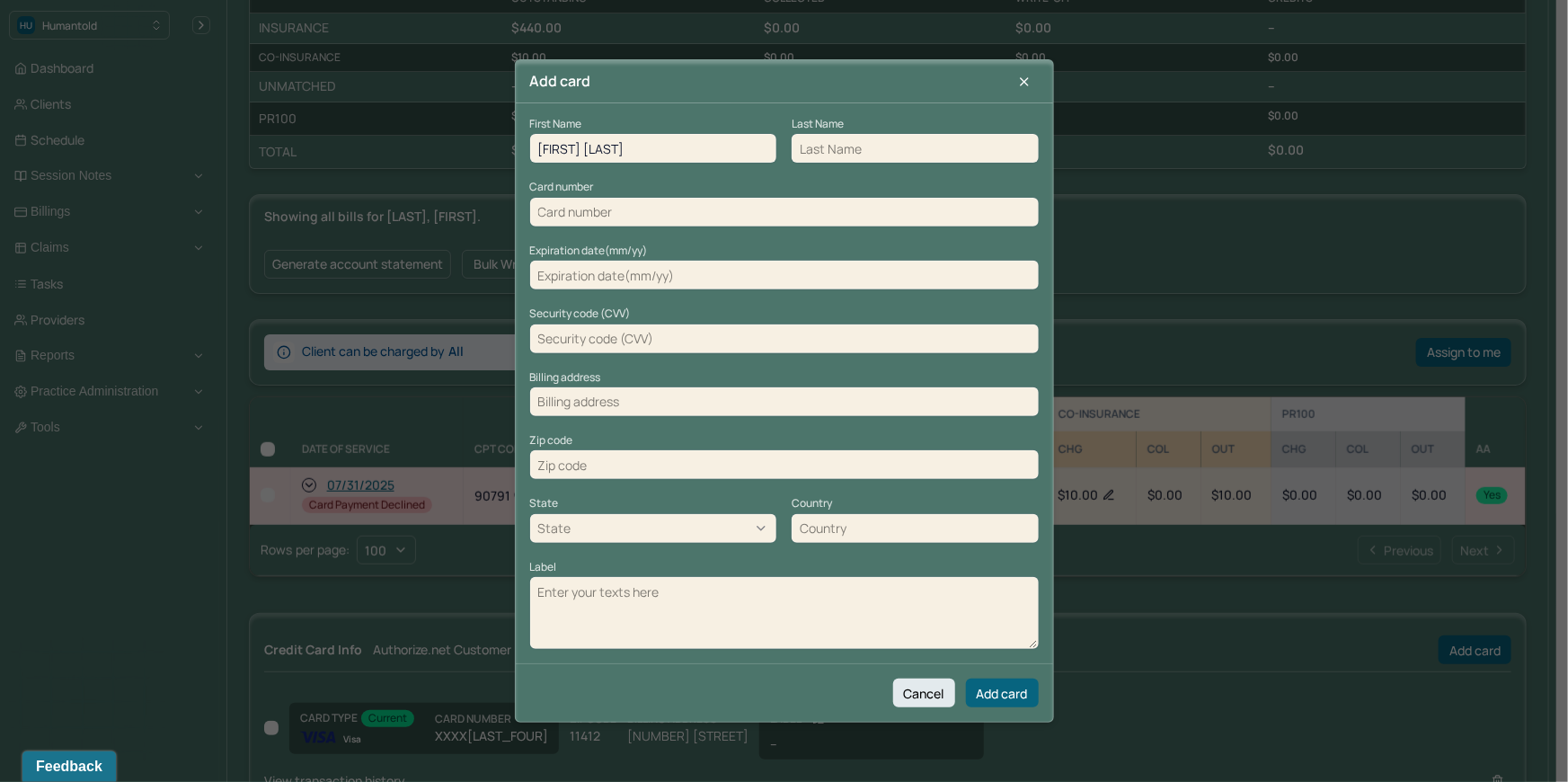 drag, startPoint x: 715, startPoint y: 141, endPoint x: 581, endPoint y: 152, distance: 134.45073 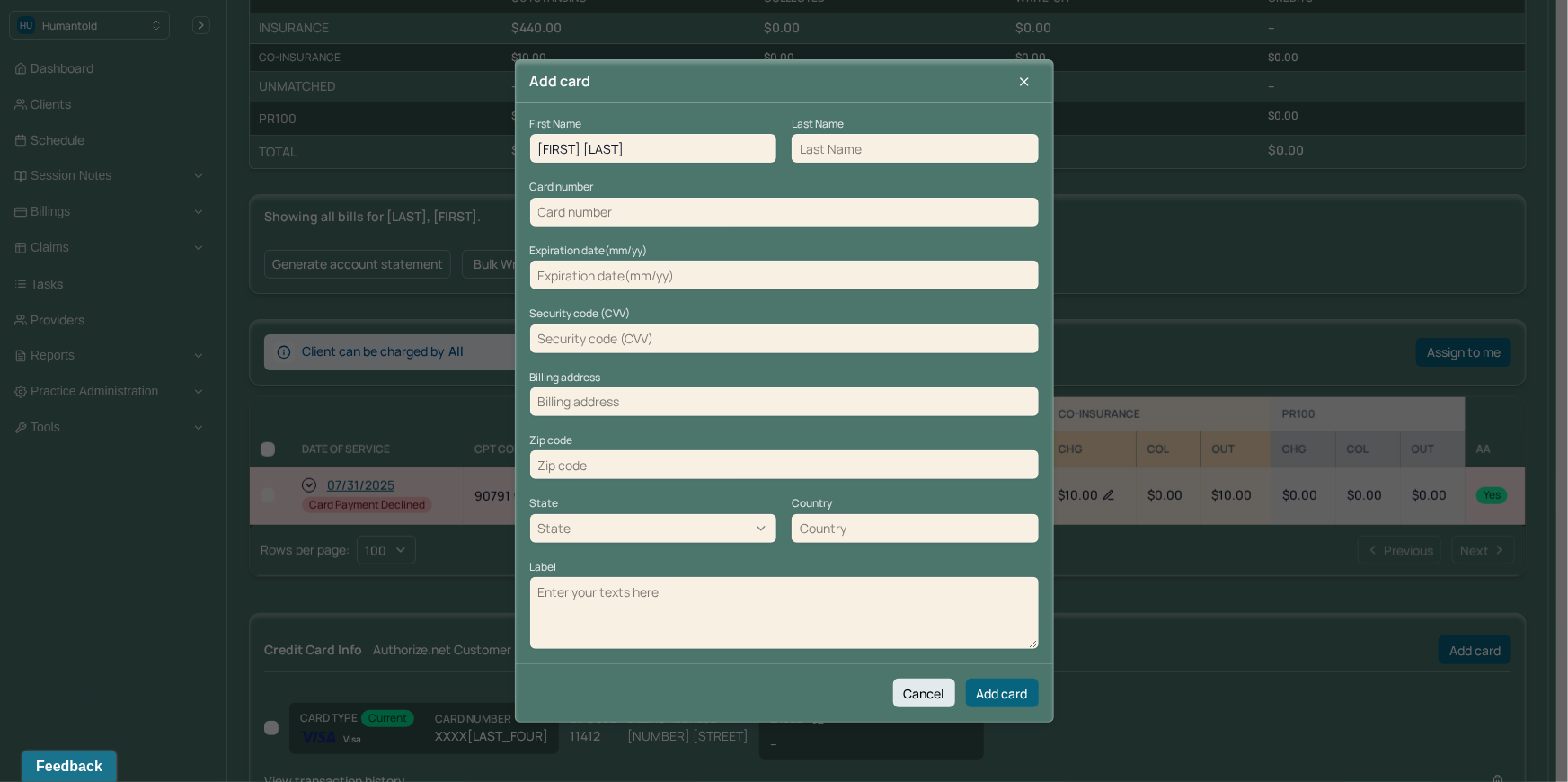 click on "[FIRST] [LAST]" at bounding box center [653, 148] 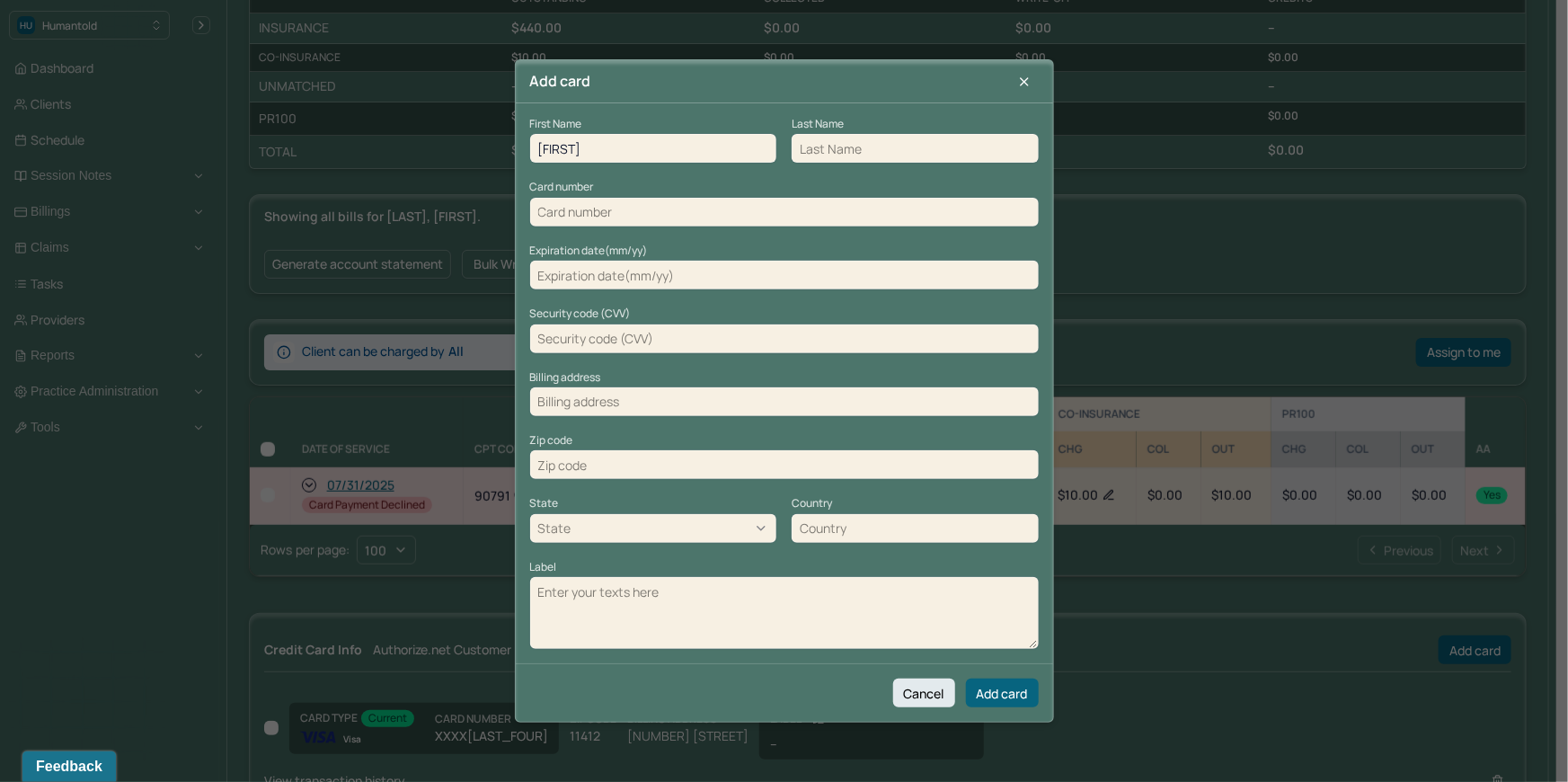 type on "Pelumi" 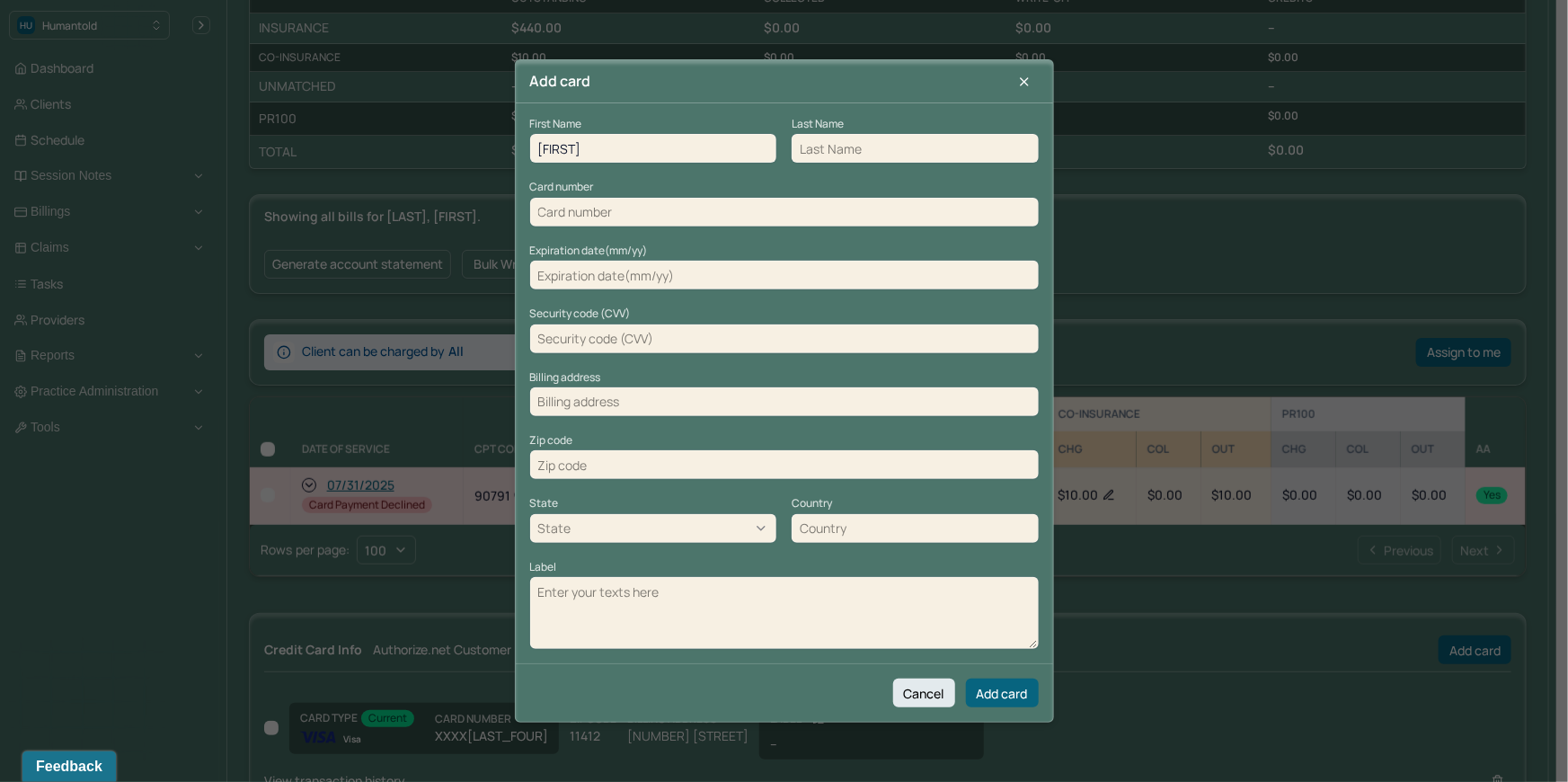 paste on "Ajiboye" 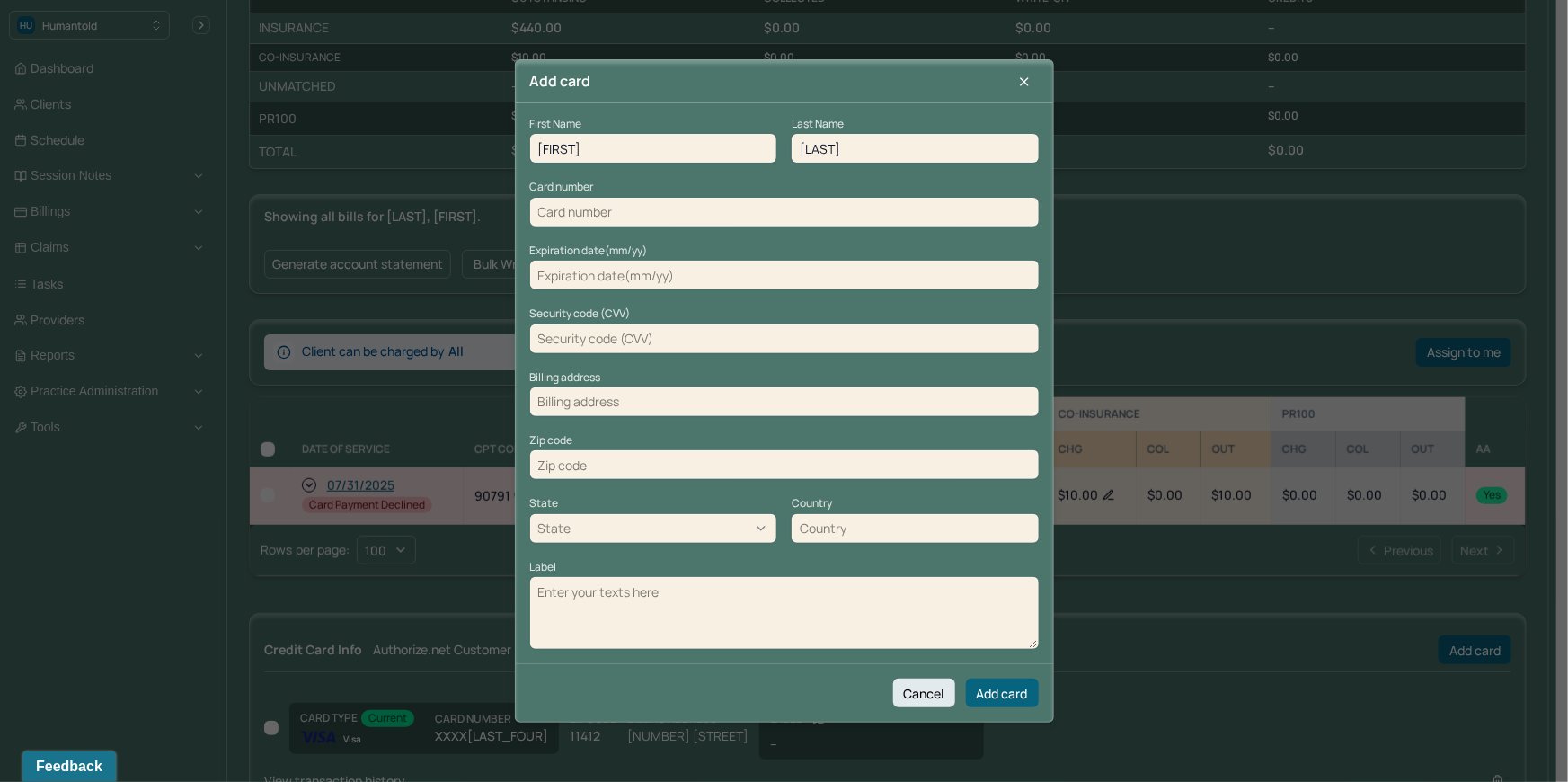 type on "Ajiboye" 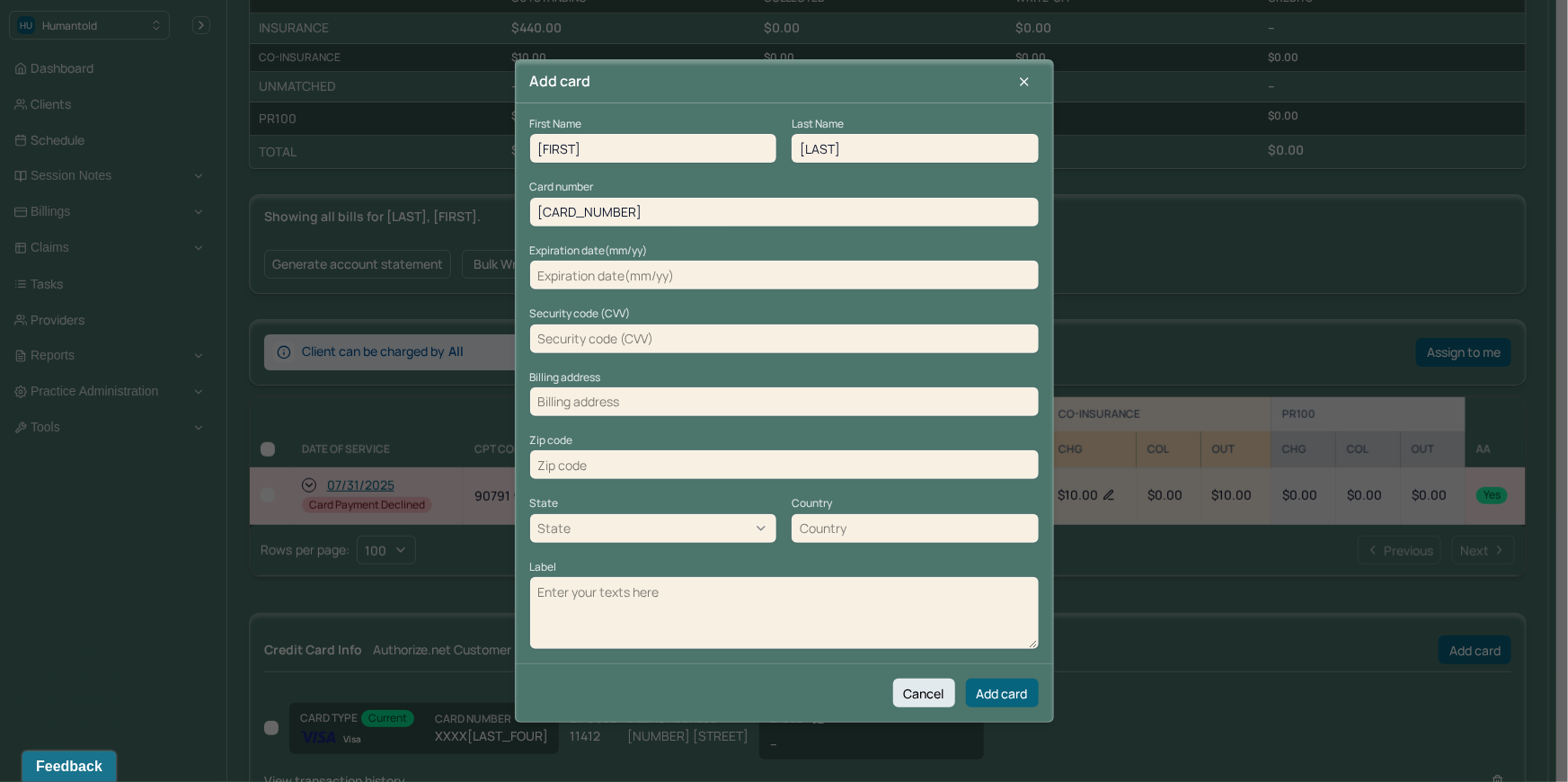 type on "4403931829146993" 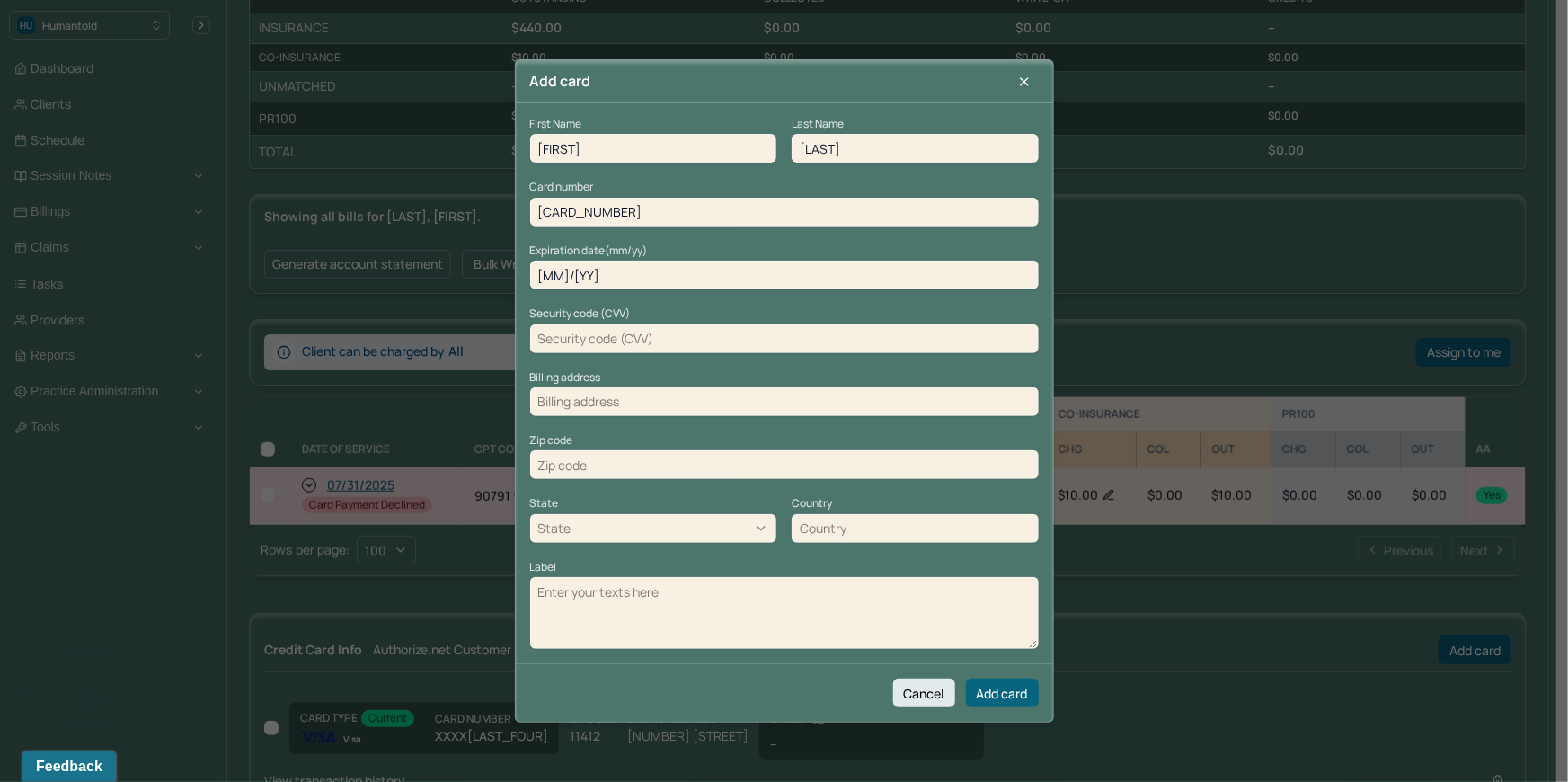 type on "12/26" 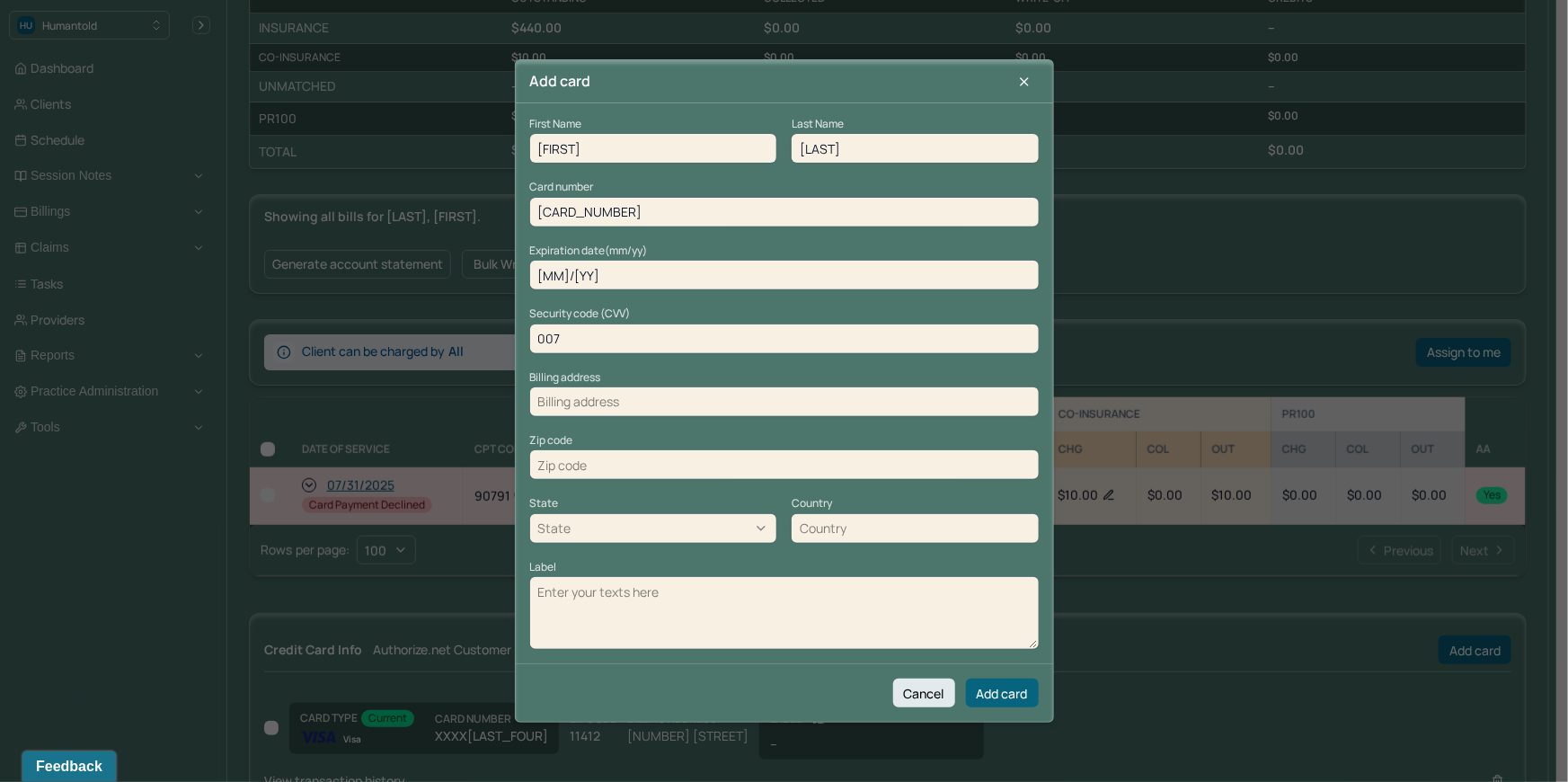type on "007" 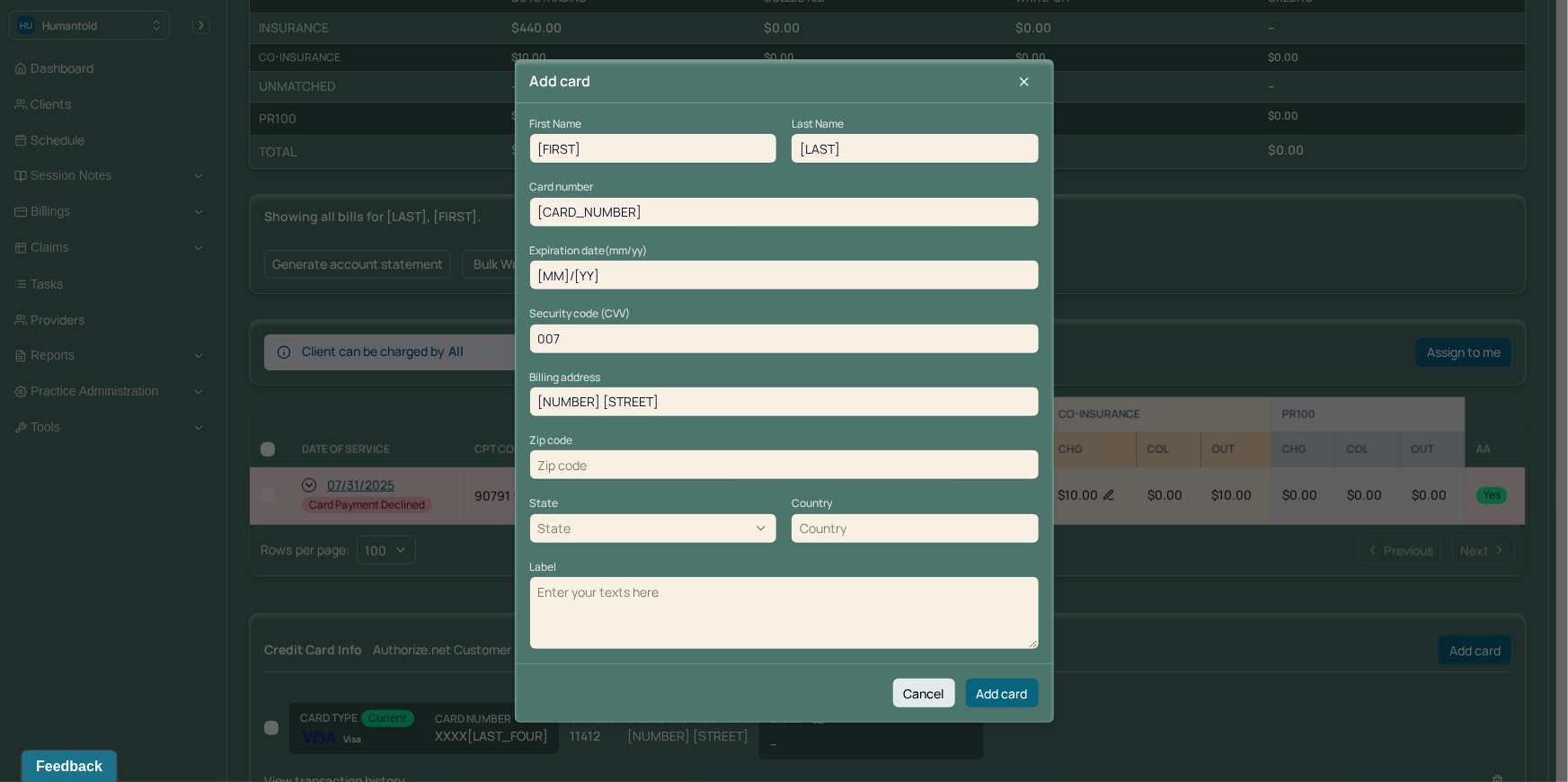 type on "4599 Redman Road" 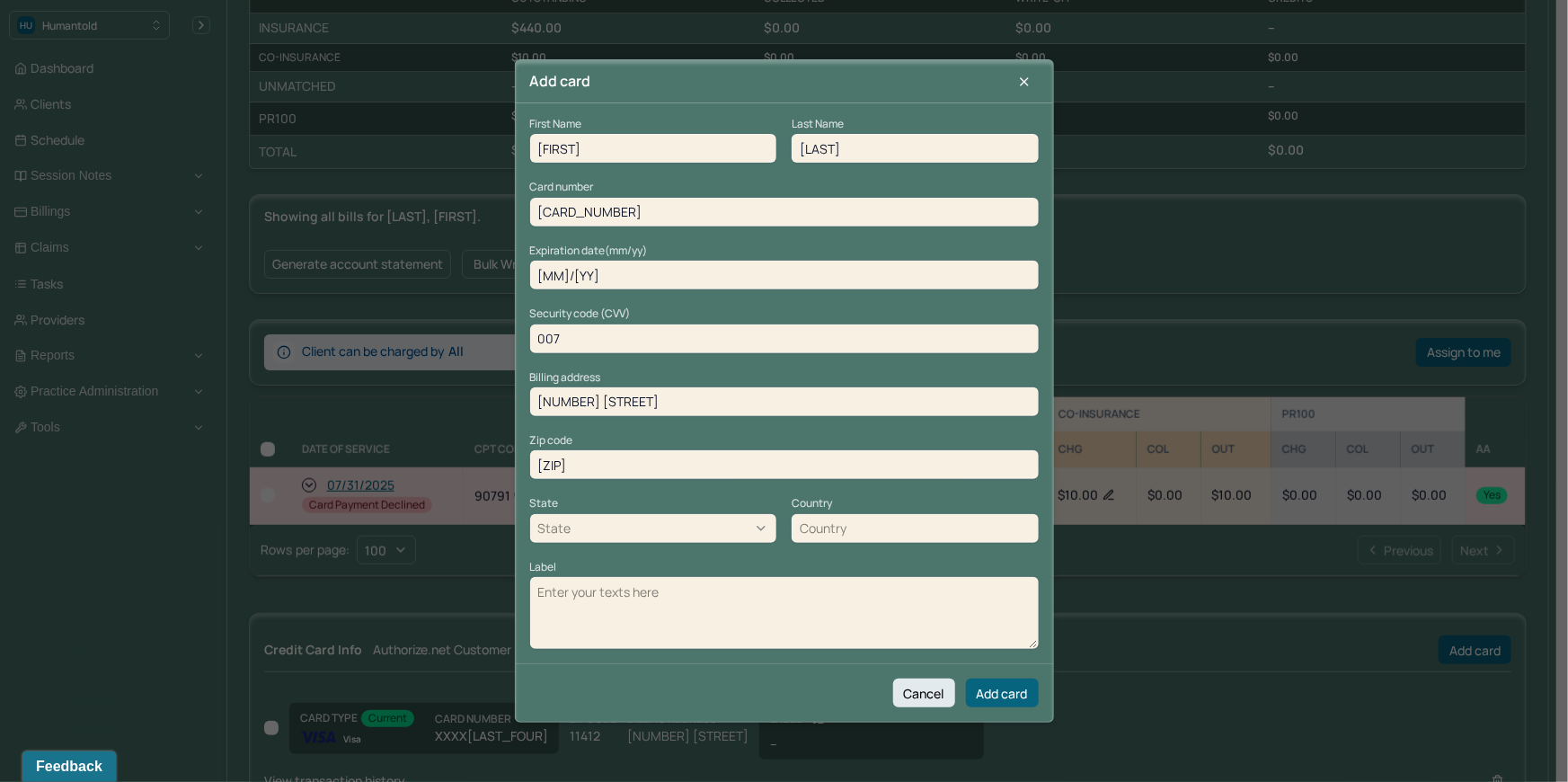 type on "14420" 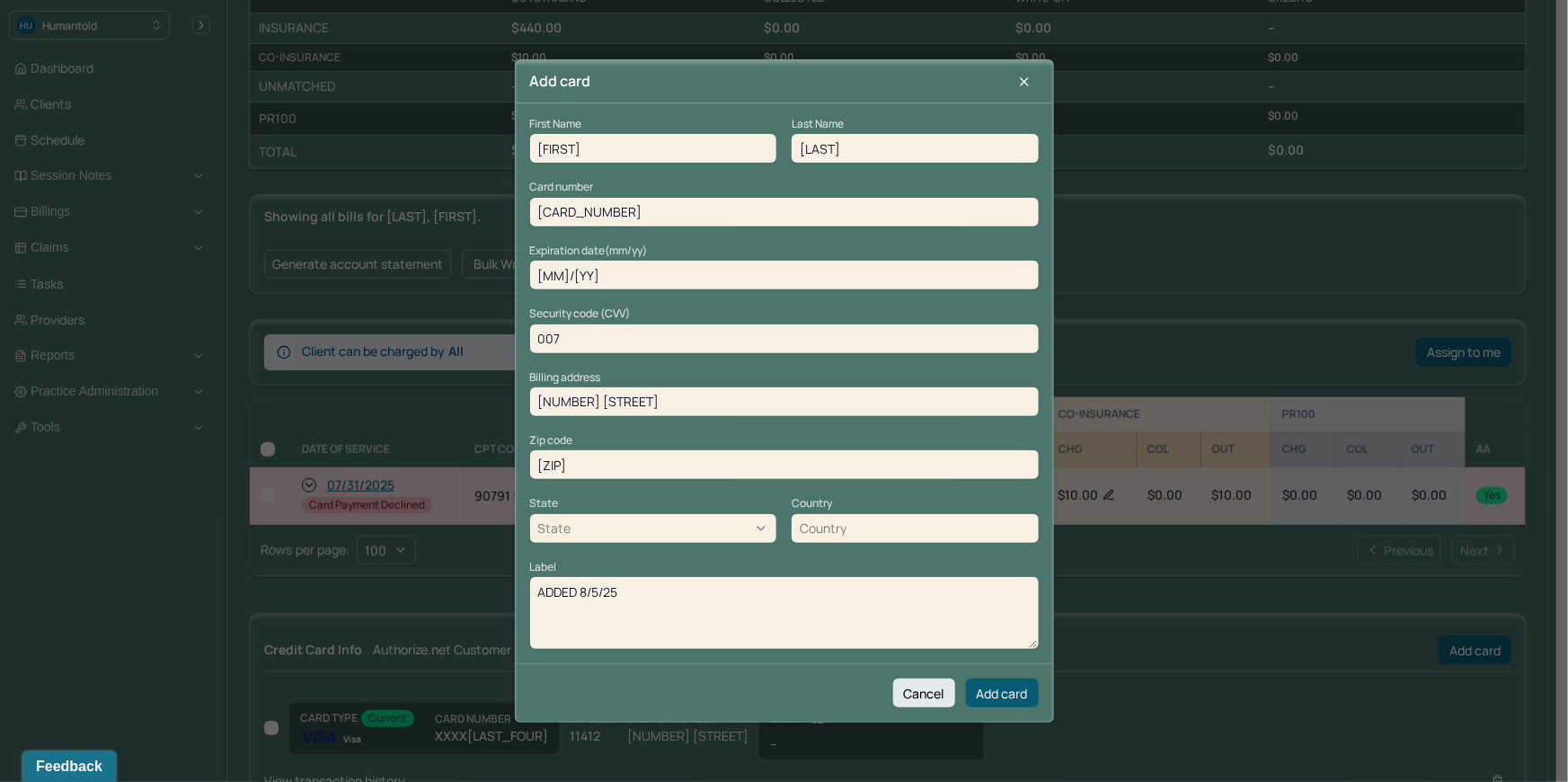 type on "ADDED 8/5/25" 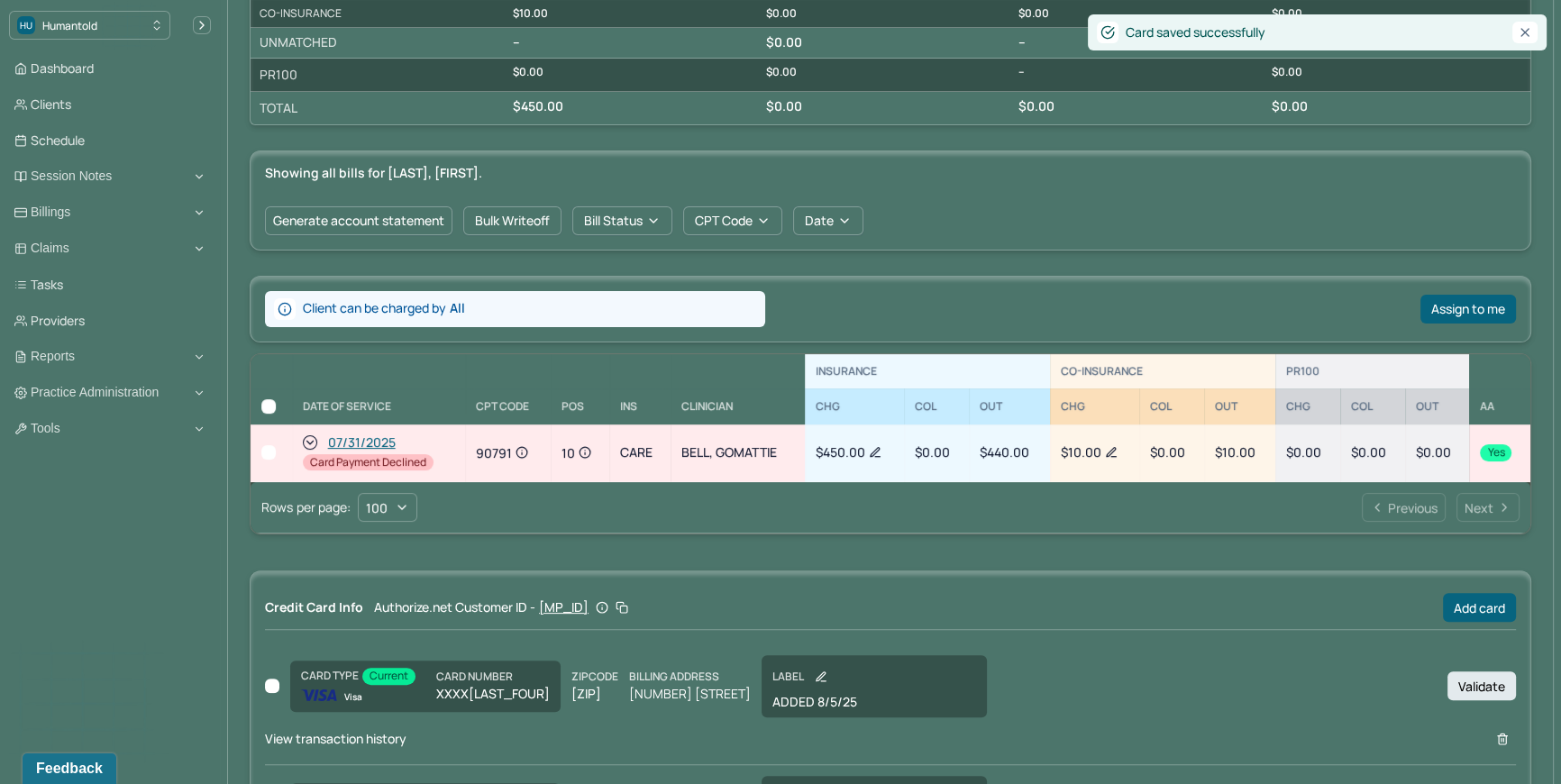 scroll, scrollTop: 686, scrollLeft: 0, axis: vertical 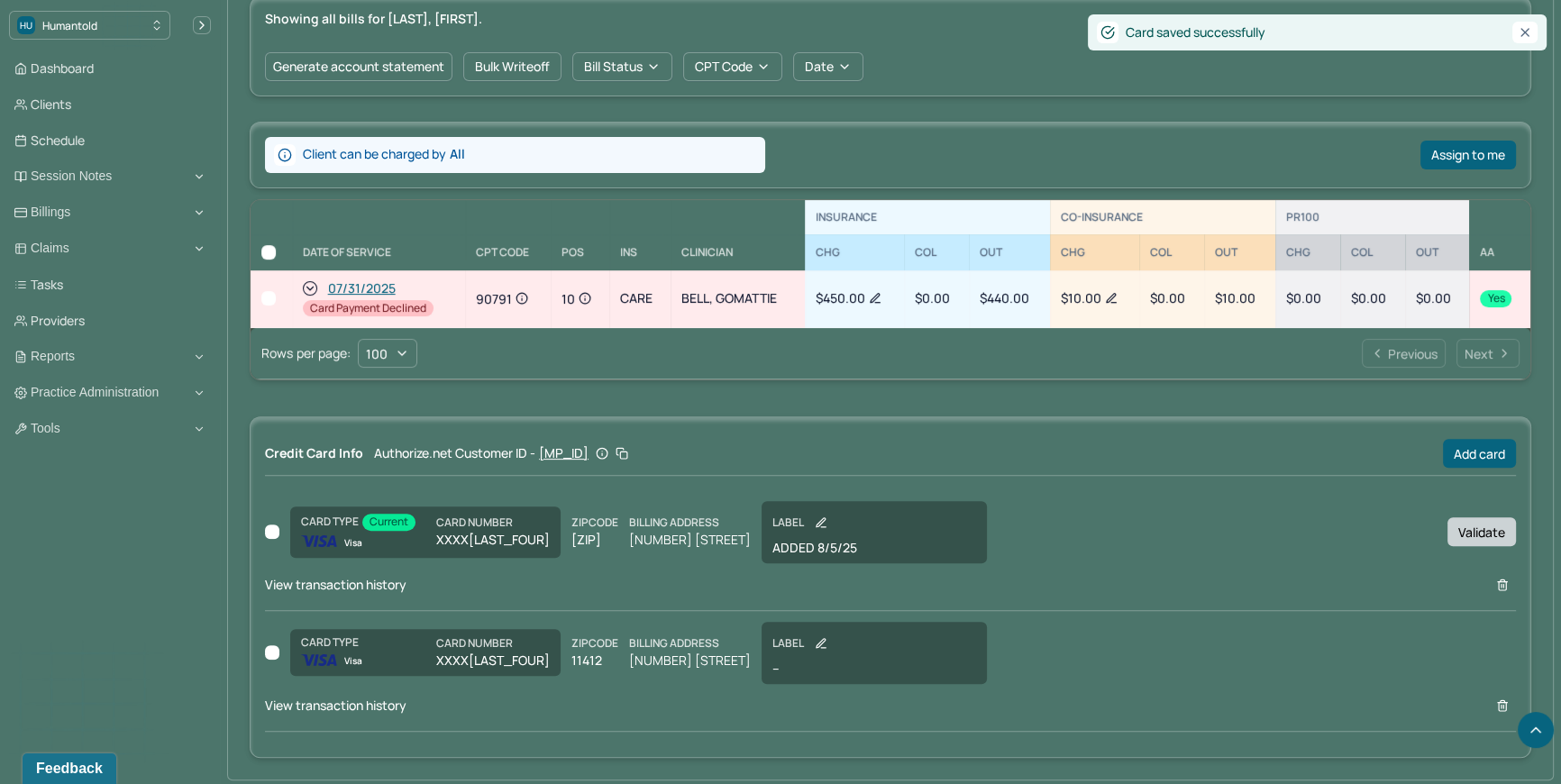 click on "Validate" at bounding box center [1482, 532] 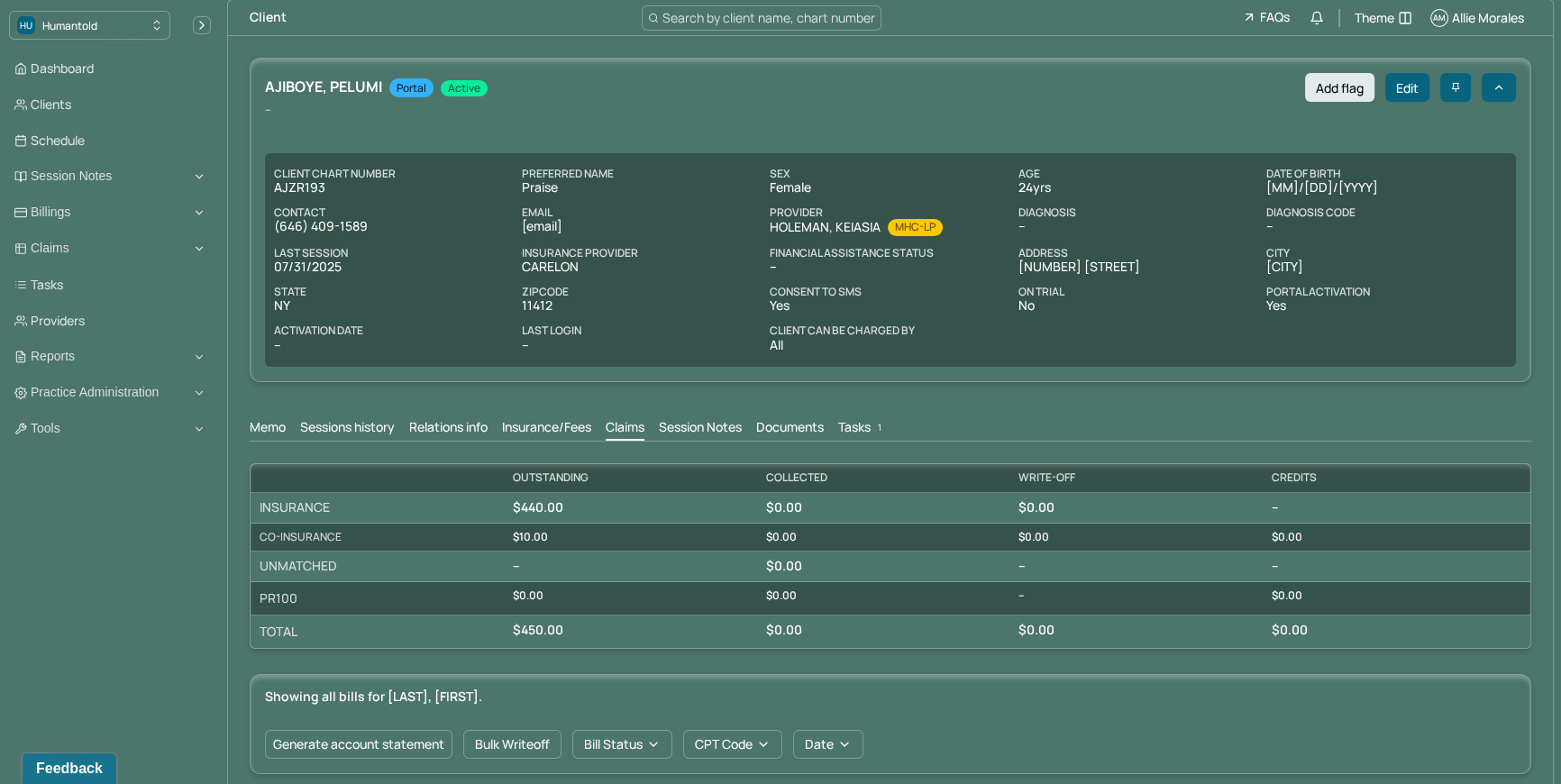 scroll, scrollTop: 0, scrollLeft: 0, axis: both 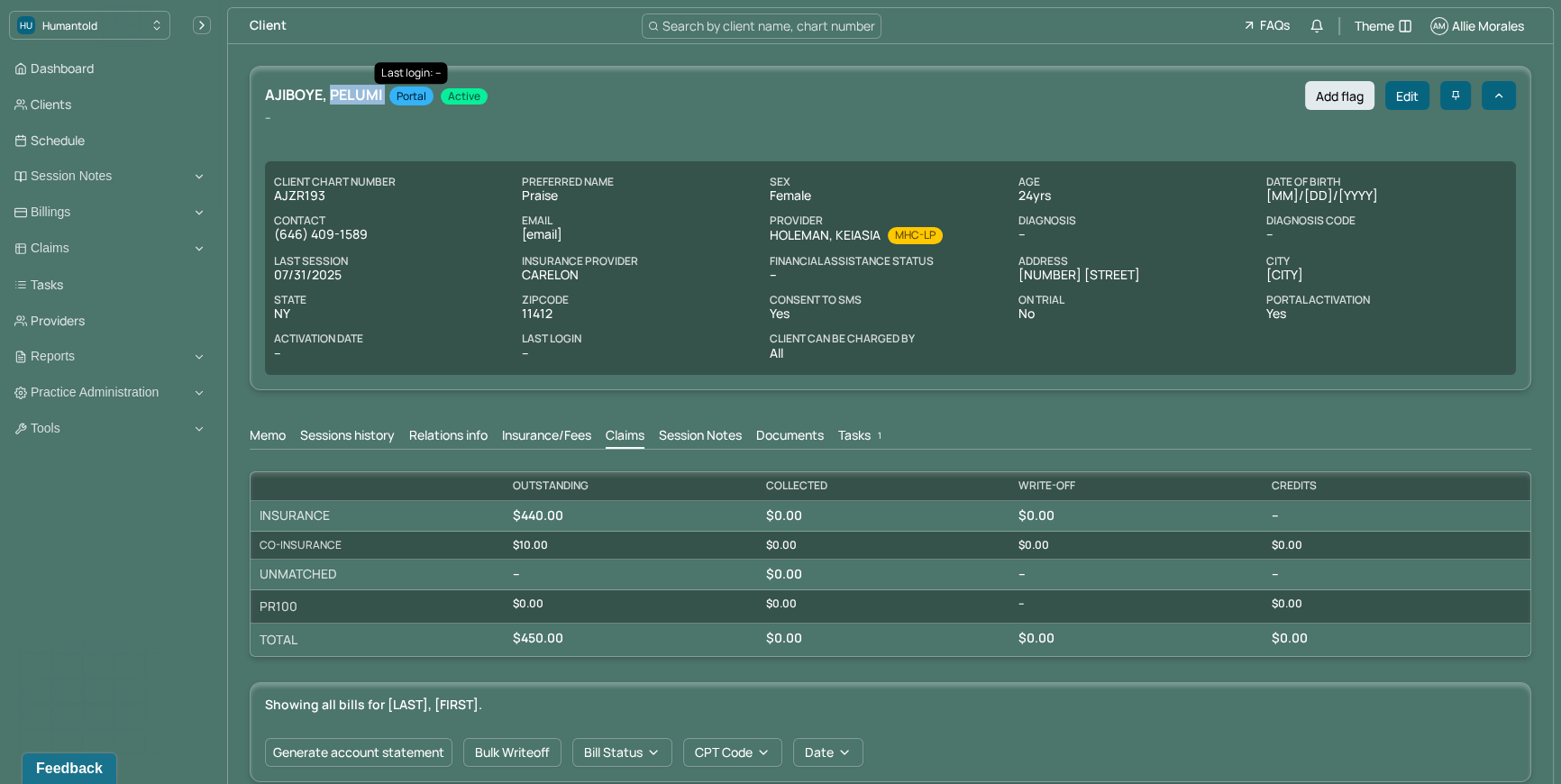 copy on "PELUMI" 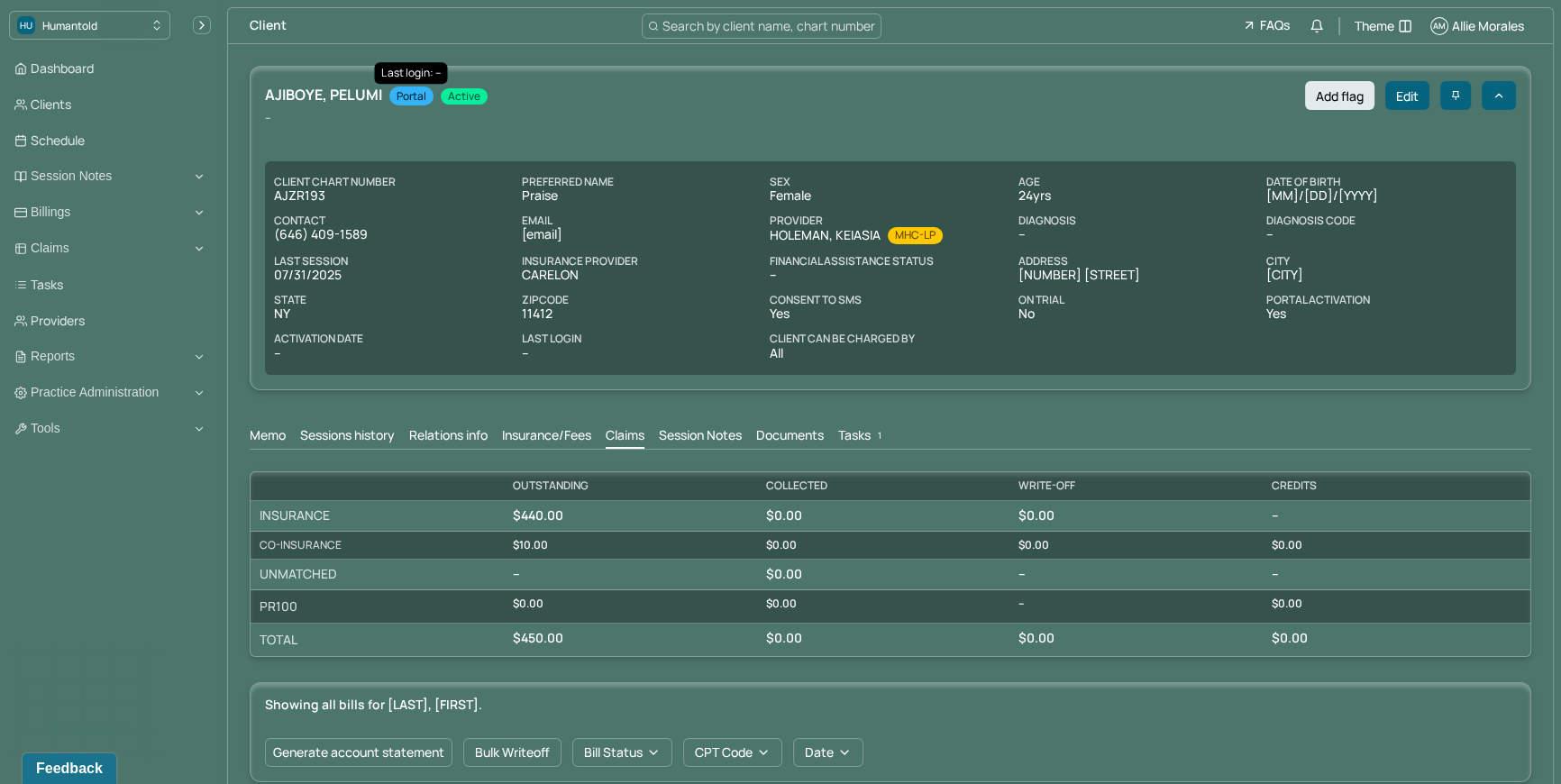 drag, startPoint x: 393, startPoint y: 98, endPoint x: 671, endPoint y: 103, distance: 278.045 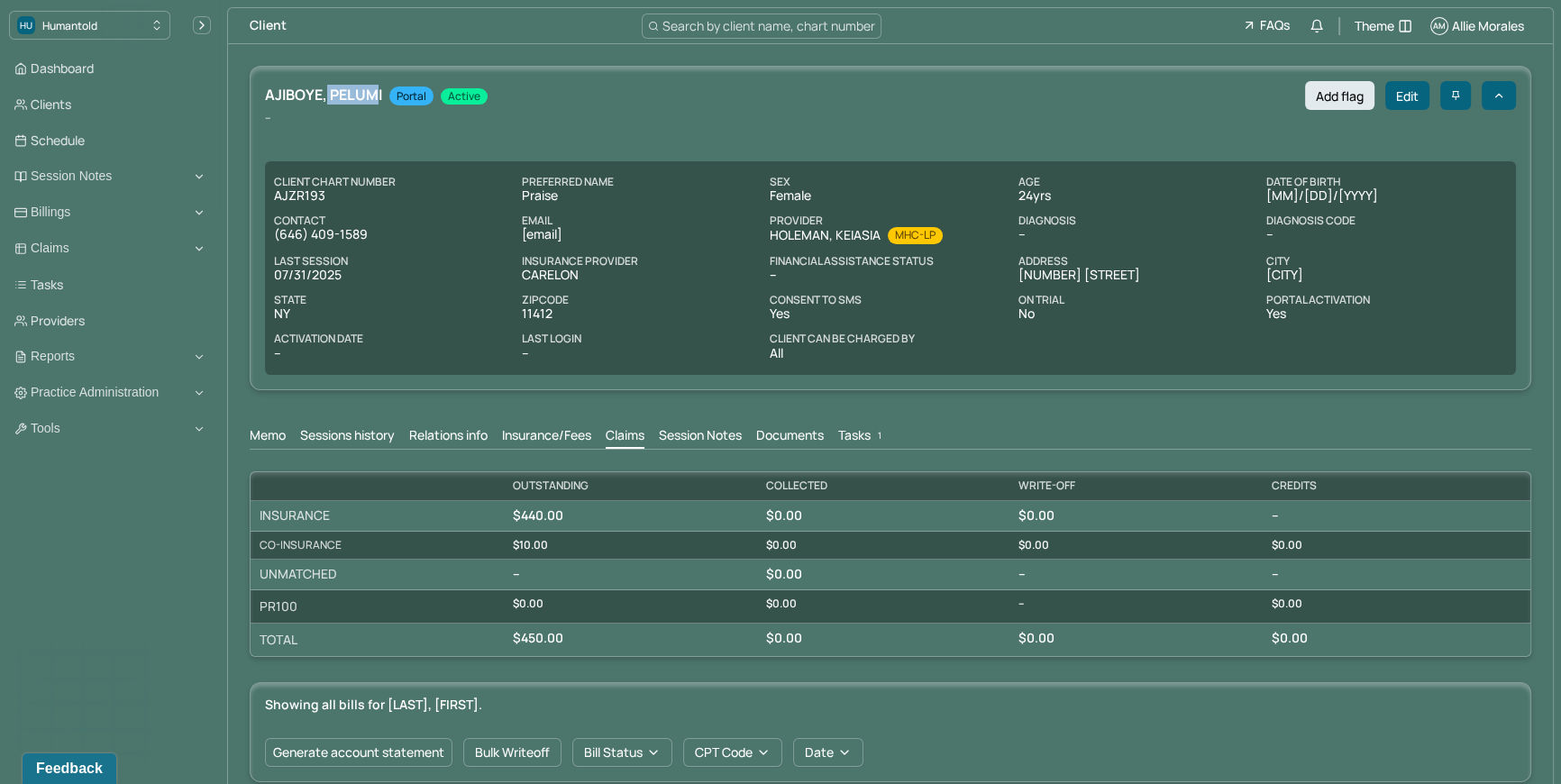 drag, startPoint x: 326, startPoint y: 96, endPoint x: 379, endPoint y: 98, distance: 53.037722 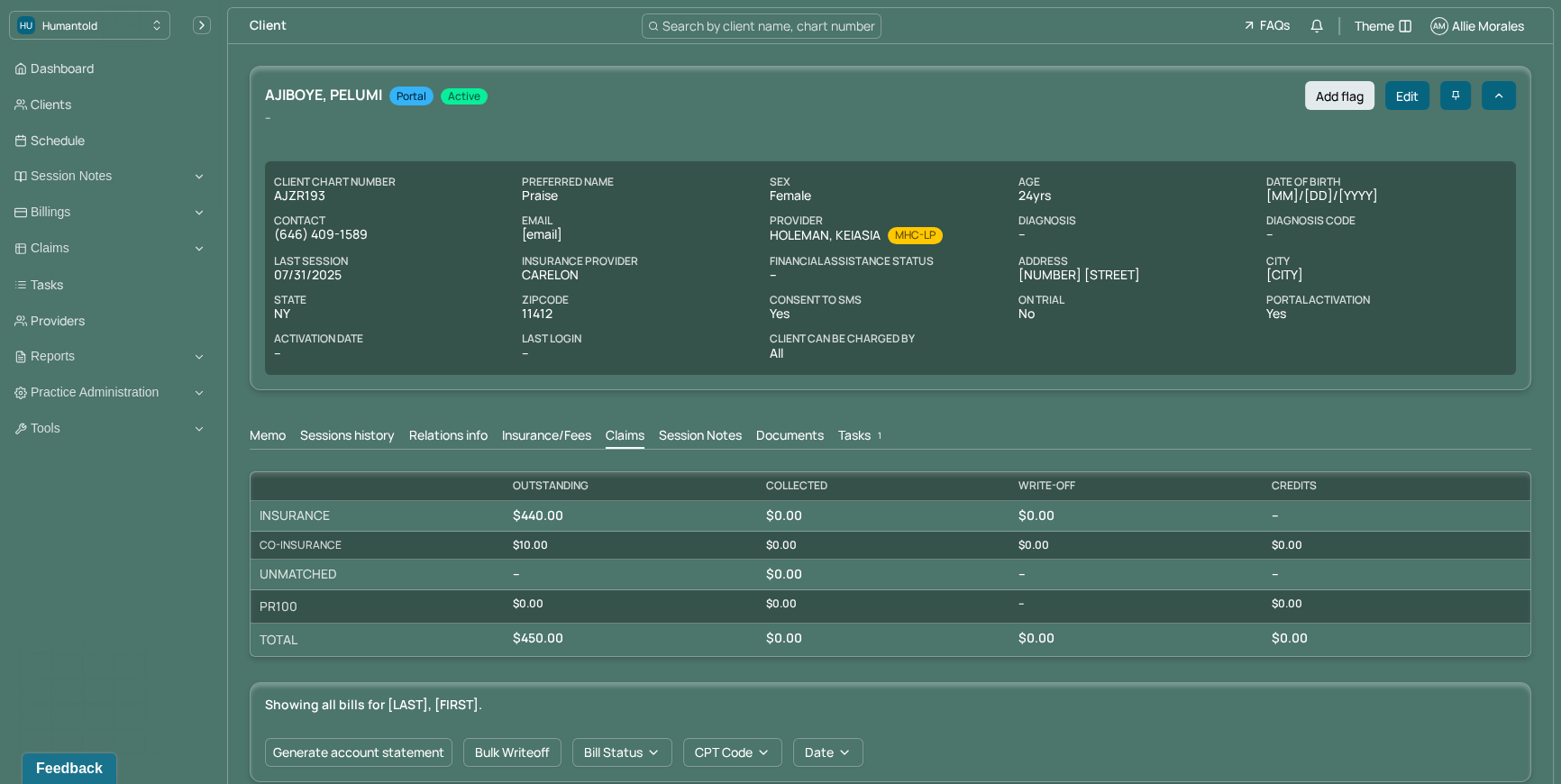 click on "AJIBOYE, PELUMI Portal active Add flag Edit -- CLIENT CHART NUMBER AJZR193 PREFERRED NAME Praise SEX female AGE 24  yrs DATE OF BIRTH 12/22/2000  CONTACT (646) 409-1589 EMAIL ajiboyepelumisep9@gmail.com PROVIDER HOLEMAN, KEIASIA MHC-LP DIAGNOSIS -- DIAGNOSIS CODE -- LAST SESSION 07/31/2025 insurance provider CARELON FINANCIAL ASSISTANCE STATUS -- Address 104-15 187th Street City Saint Albans State NY Zipcode 11412 Consent to Sms Yes On Trial No Portal Activation Yes Activation Date -- Last Login -- Client can be charged by All" at bounding box center [890, 228] 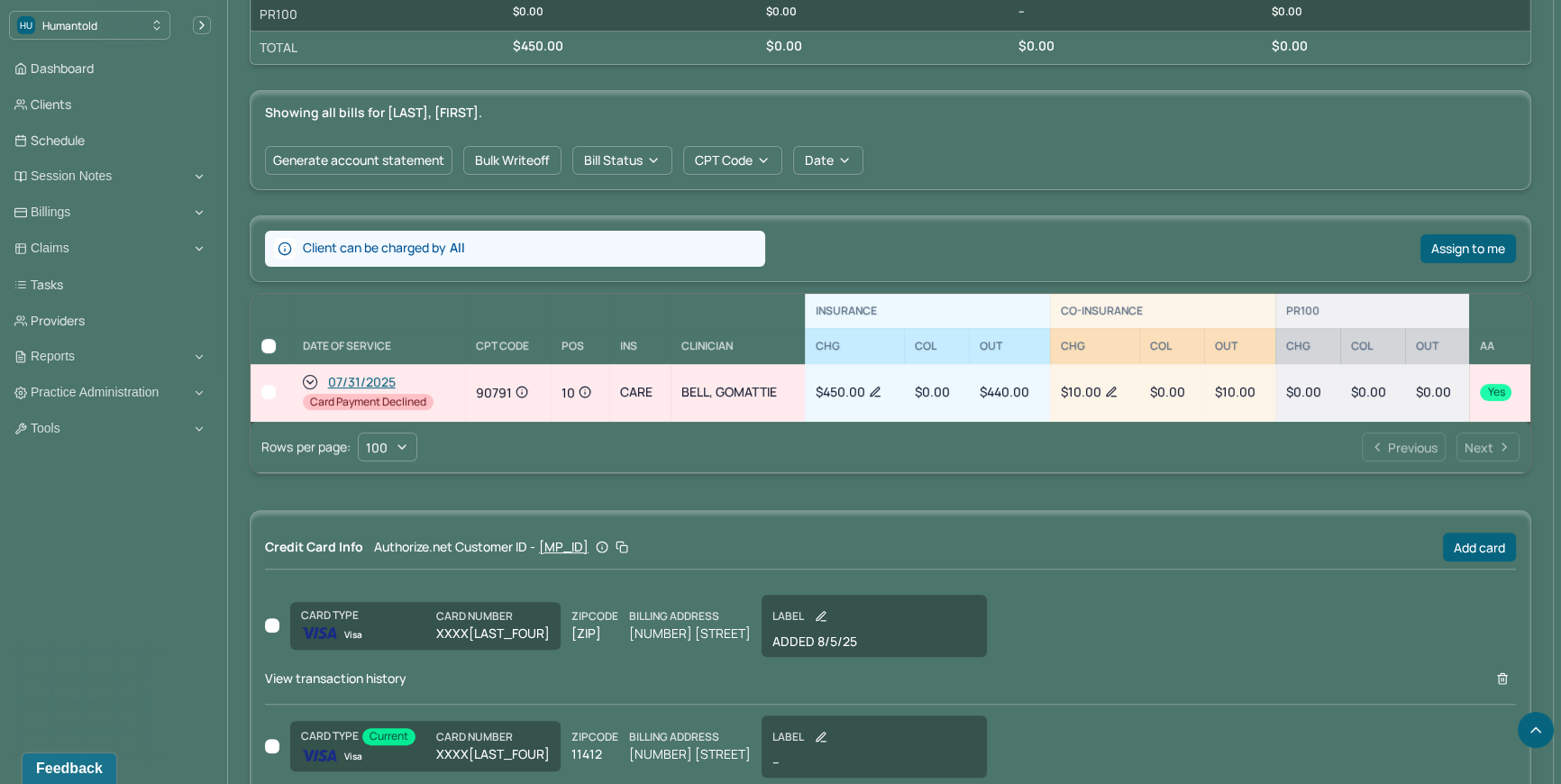 scroll, scrollTop: 686, scrollLeft: 0, axis: vertical 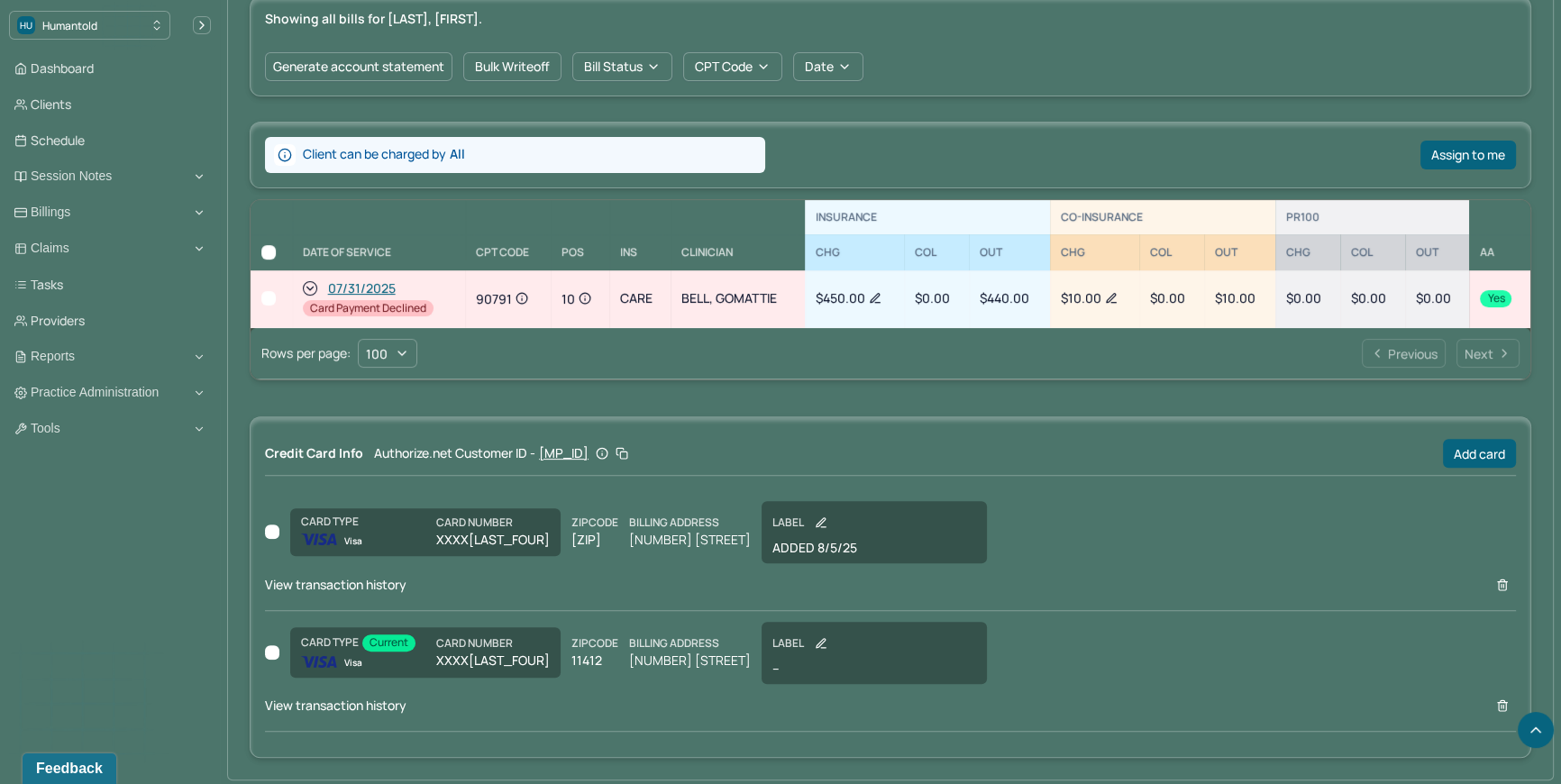 click at bounding box center [269, 298] 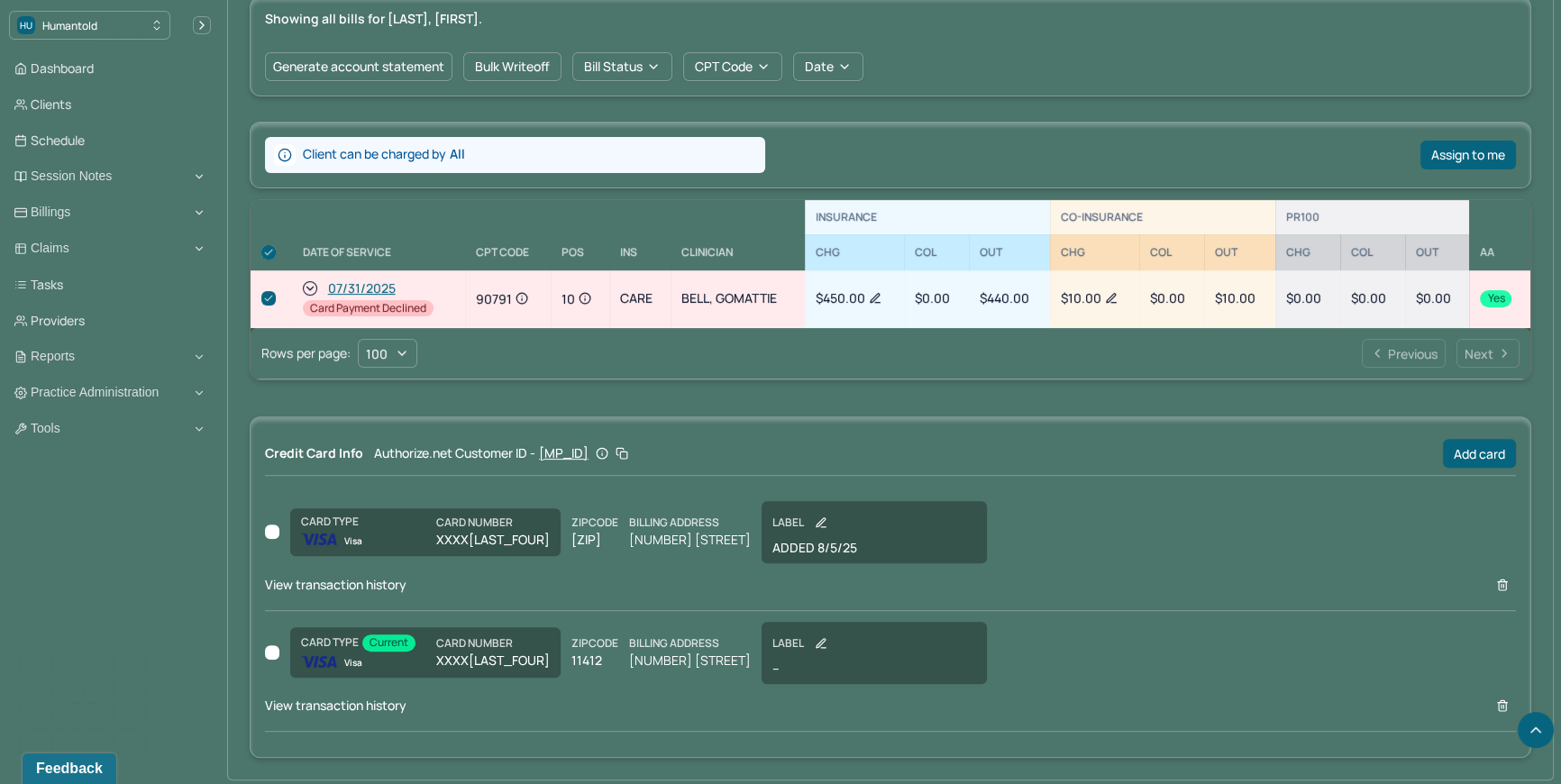 checkbox on "true" 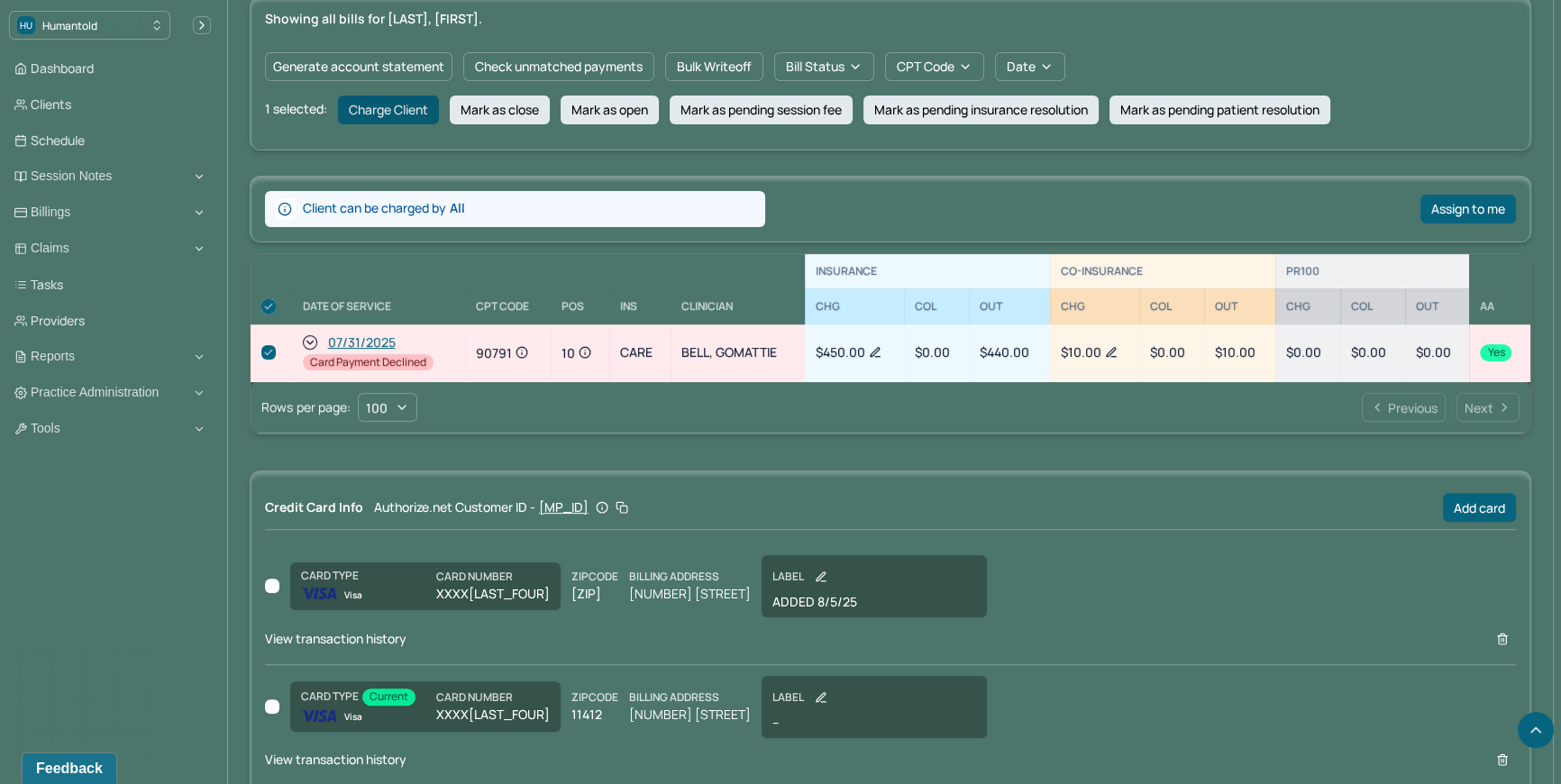 click on "Charge Client" at bounding box center [388, 110] 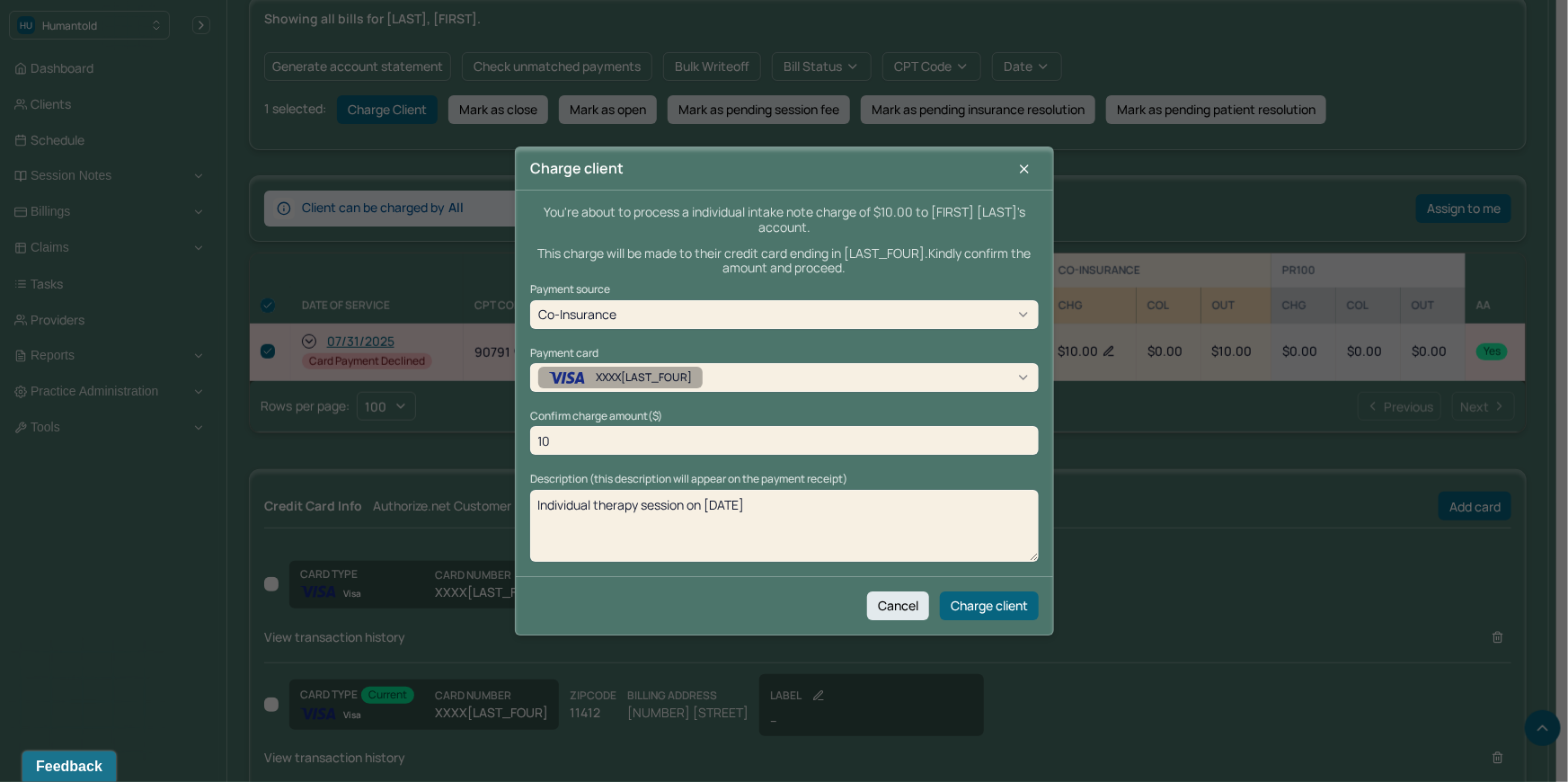 click on "Payment source Co-Insurance Payment card XXXX0758 Confirm charge amount($) 10 Description (this description will appear on the payment receipt) Individual therapy session on 07/31/2025" at bounding box center [784, 422] 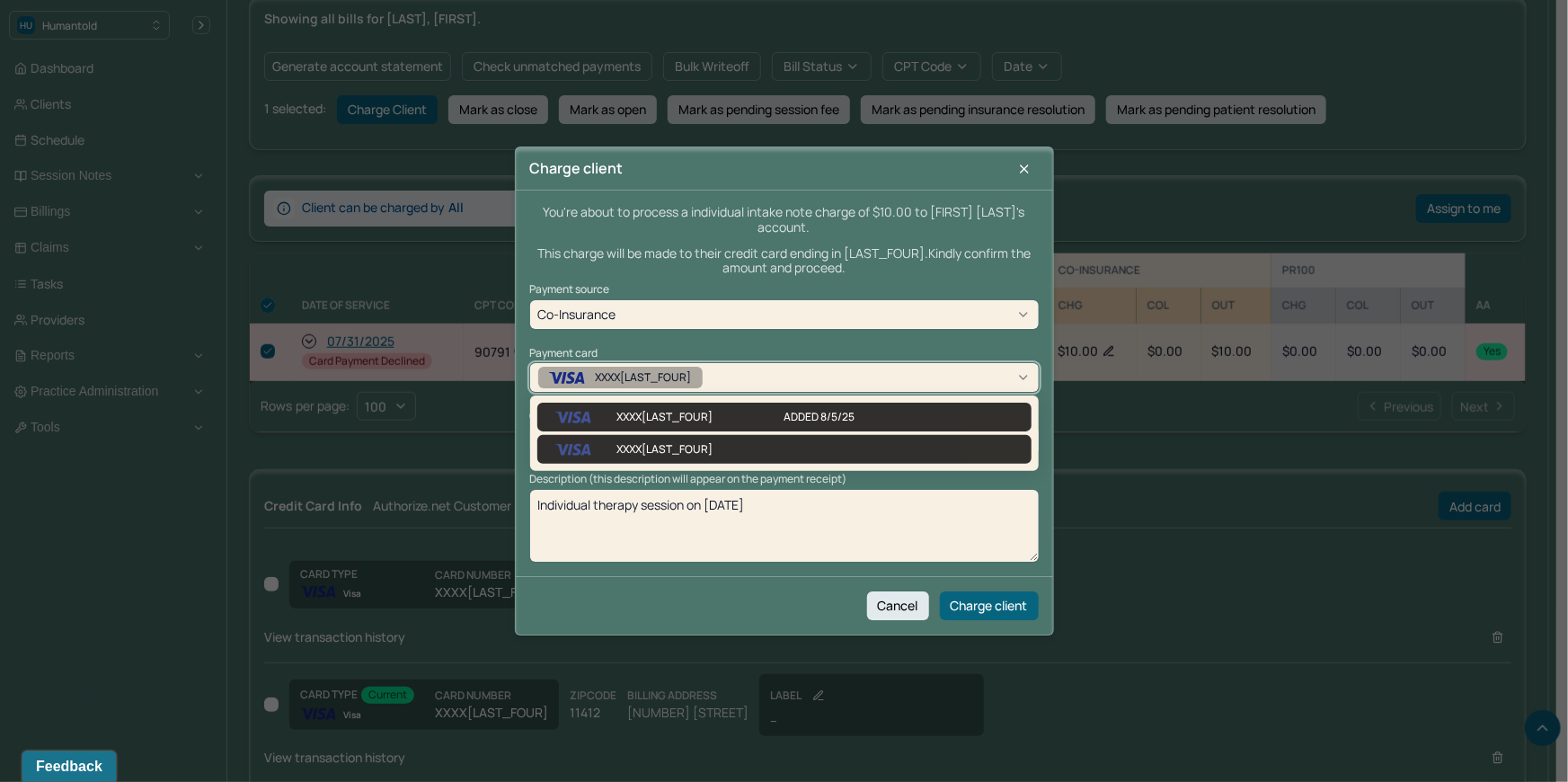 click on "XXXX6993 ADDED 8/5/25" at bounding box center (784, 417) 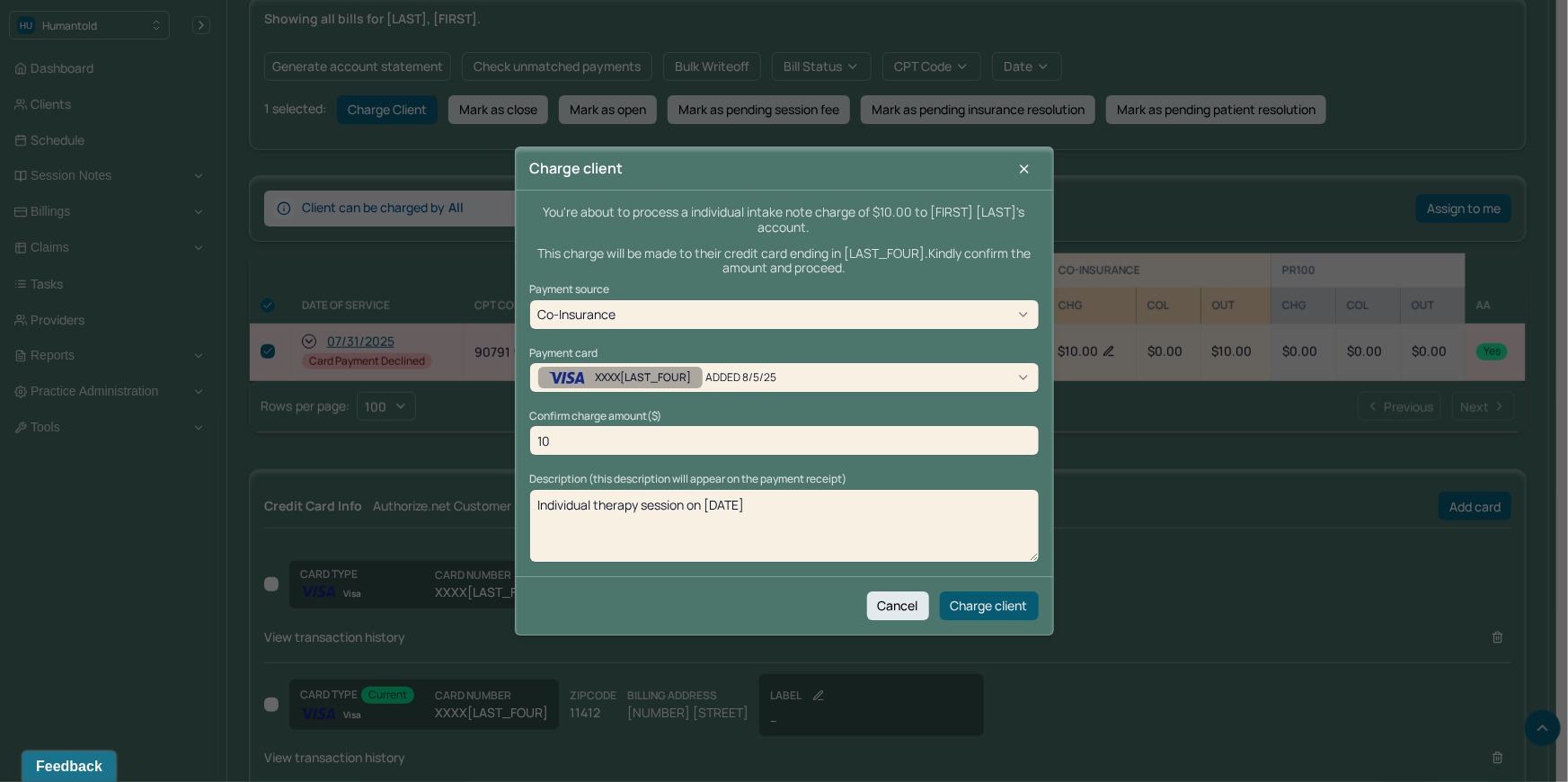 click on "Charge client" at bounding box center [989, 606] 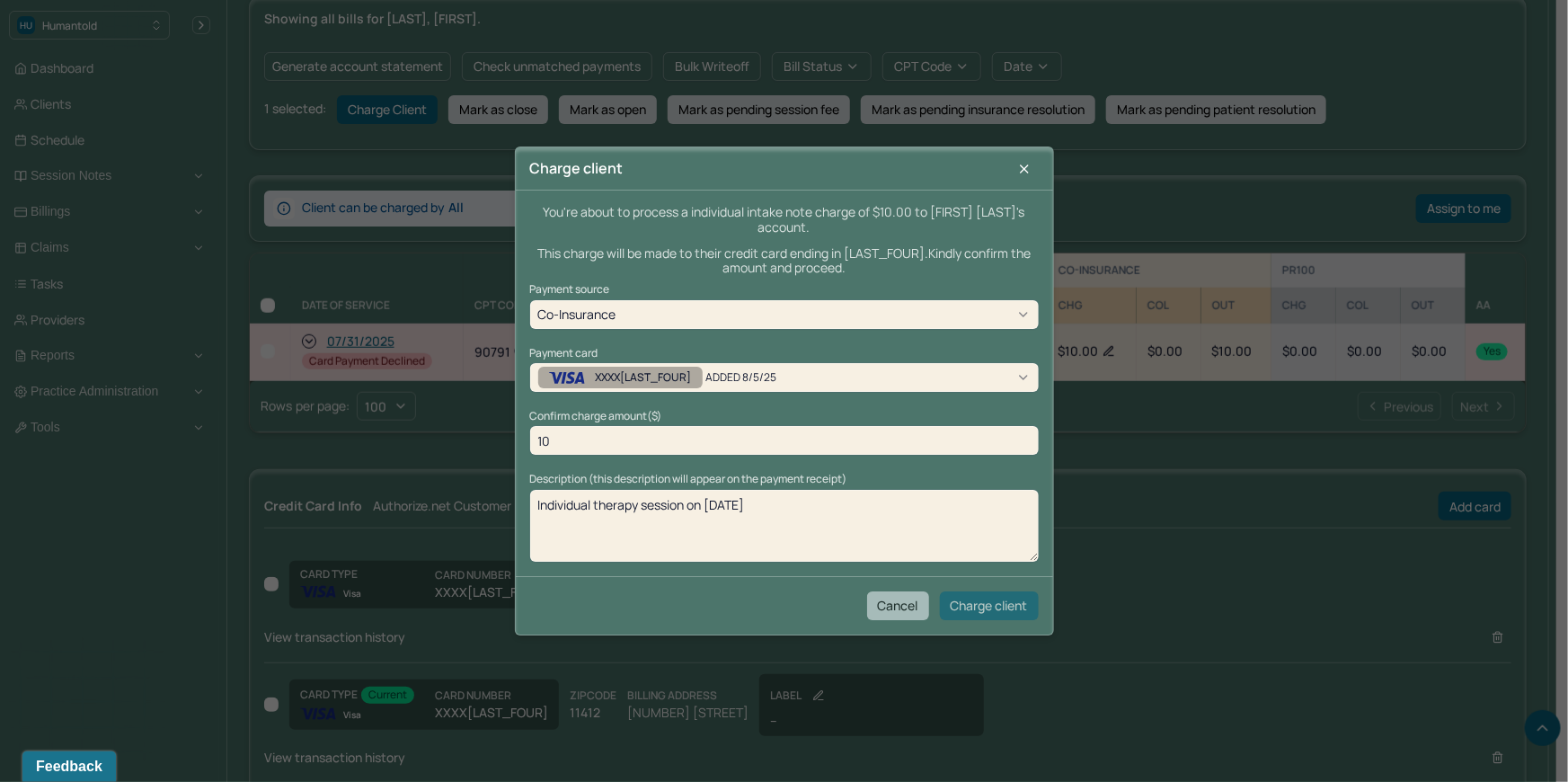 checkbox on "false" 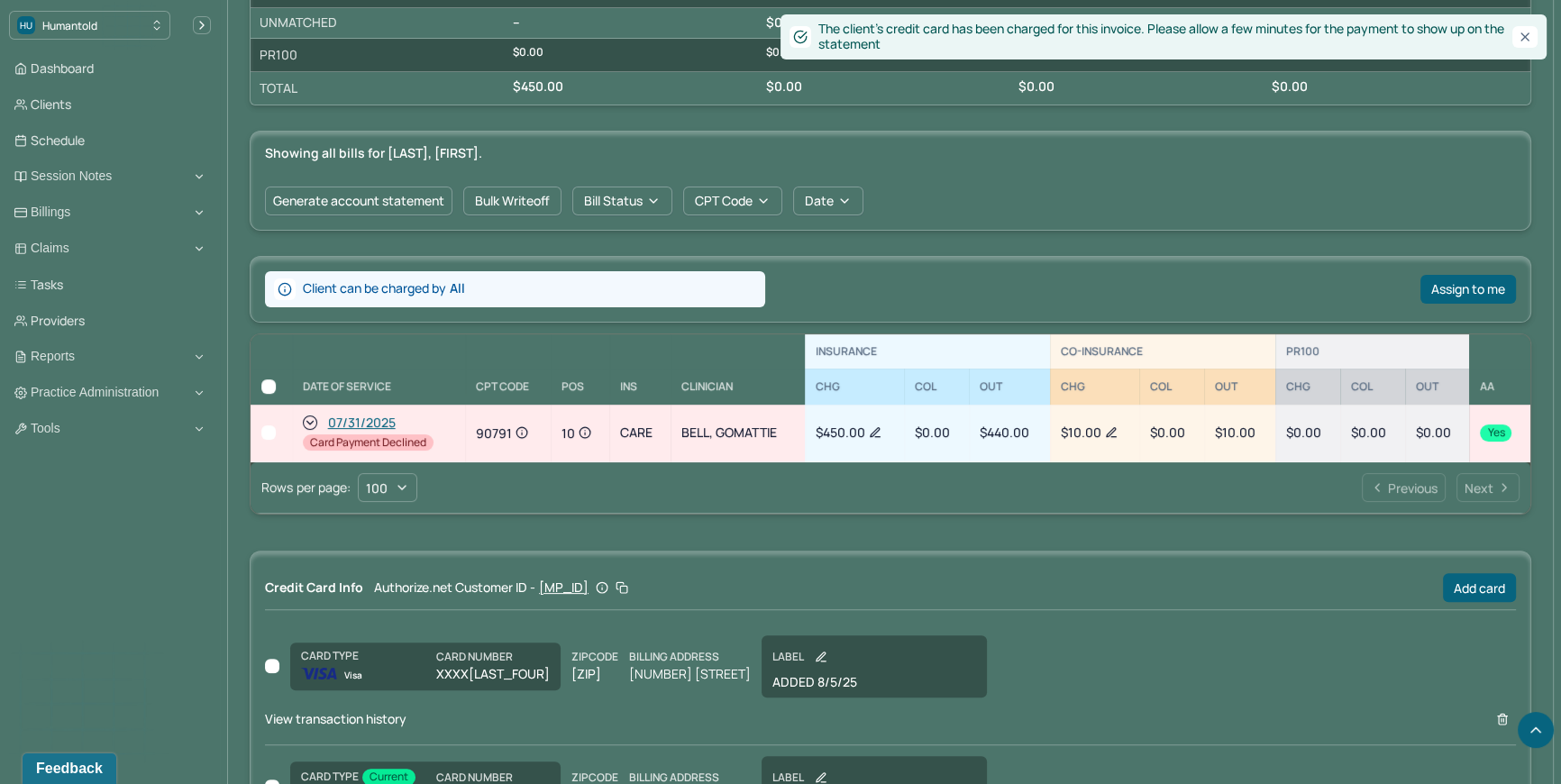 scroll, scrollTop: 573, scrollLeft: 0, axis: vertical 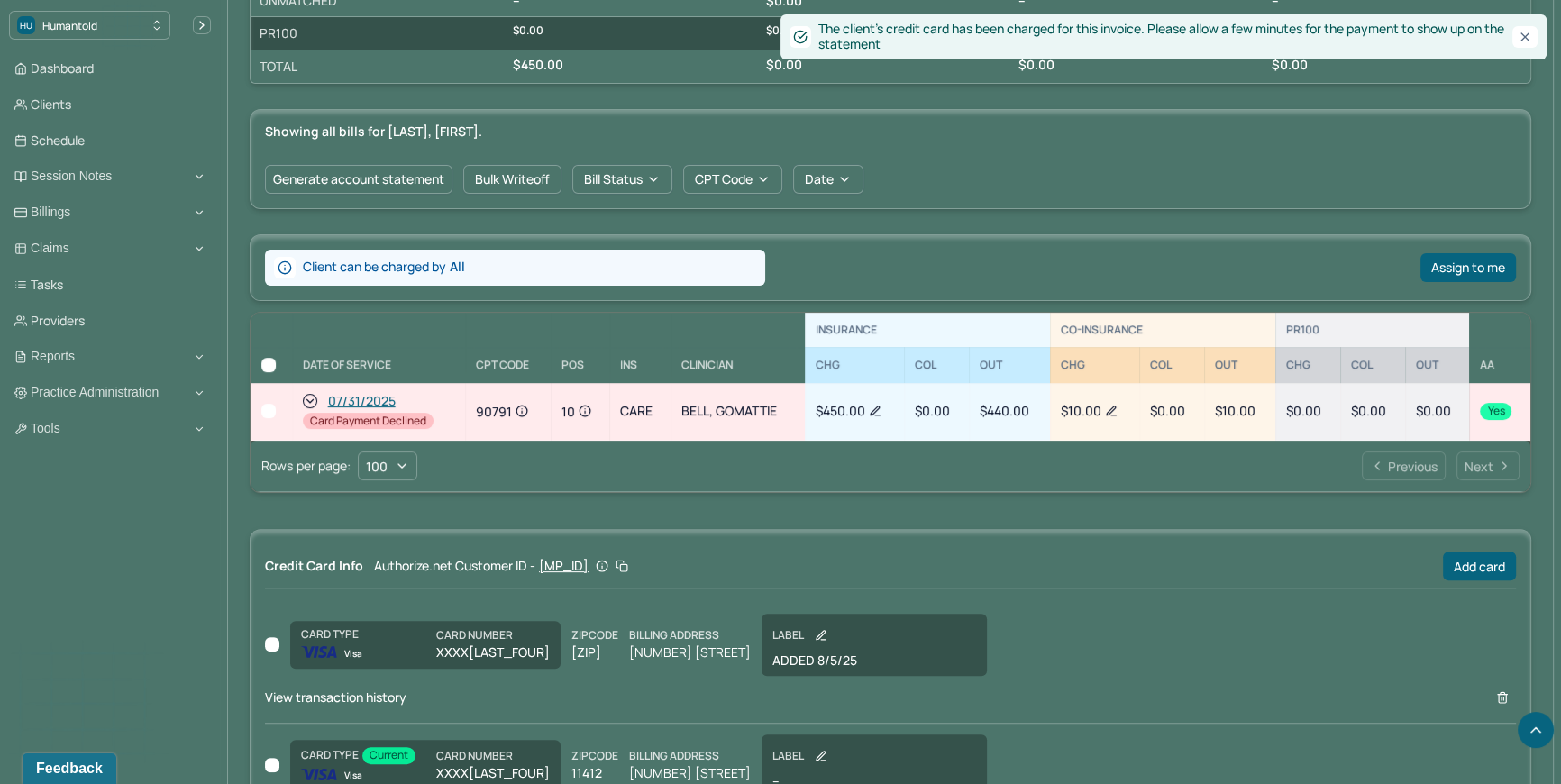 click at bounding box center [269, 411] 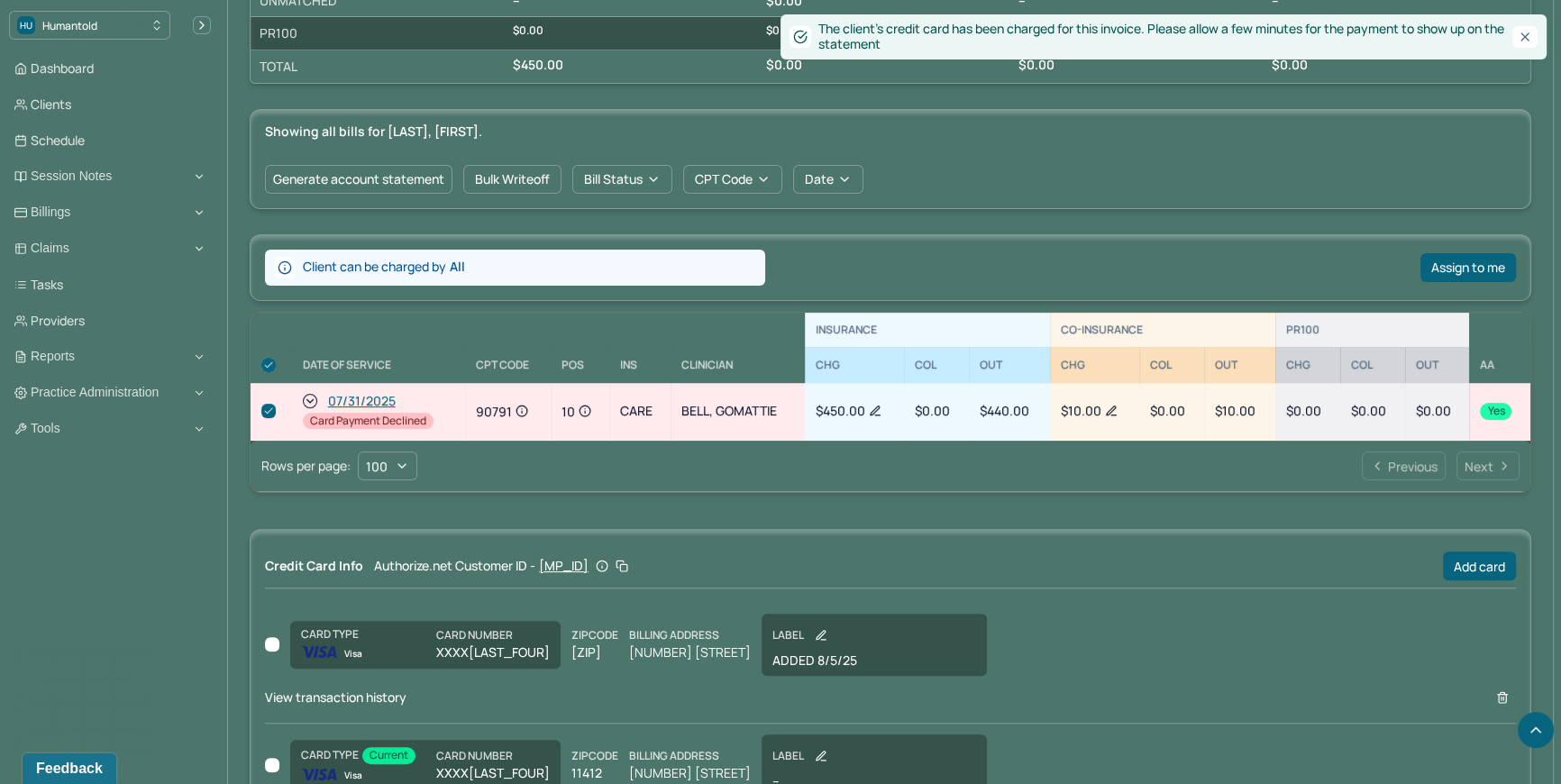 checkbox on "true" 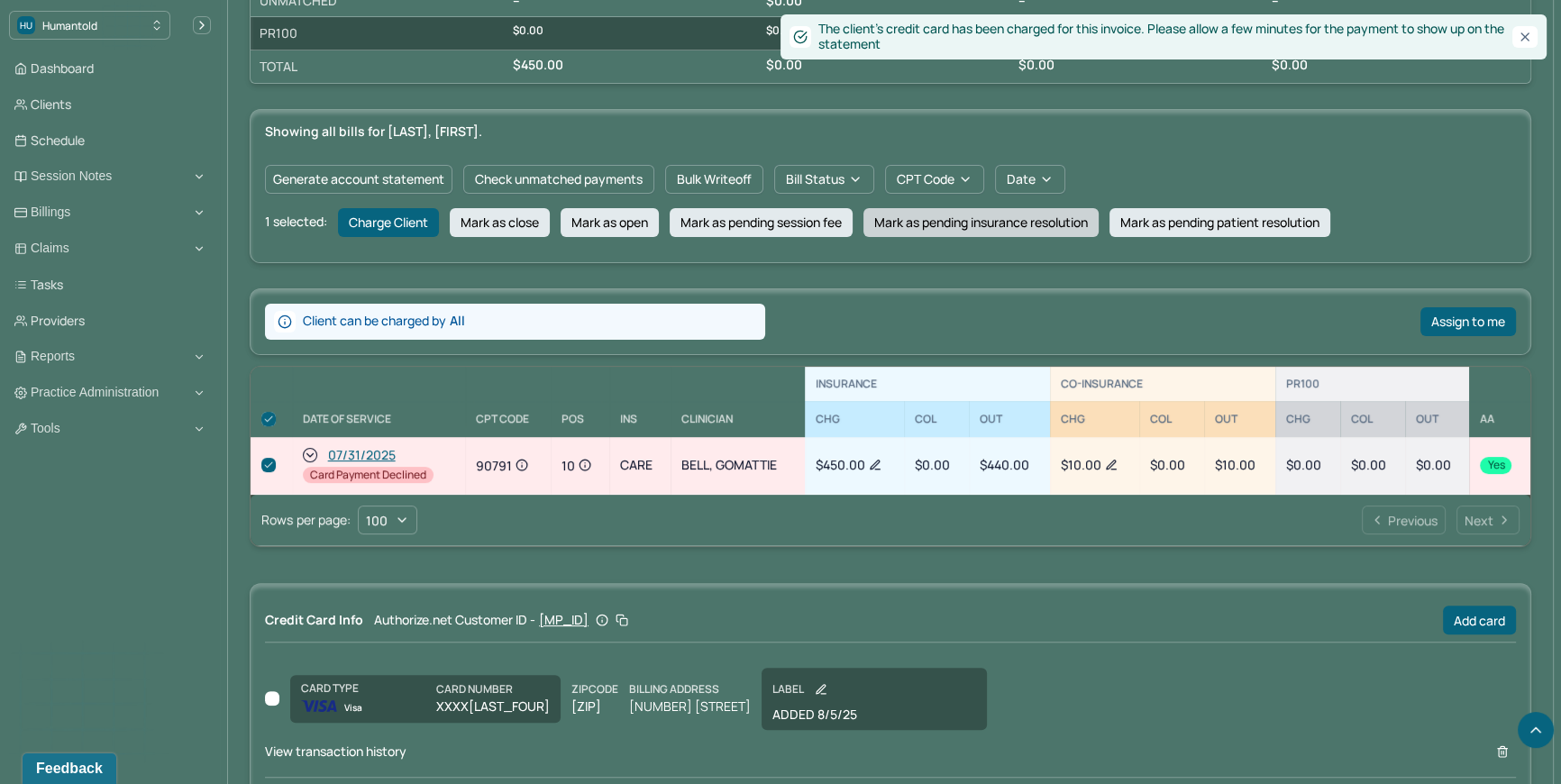 click on "Mark as pending insurance resolution" at bounding box center [981, 223] 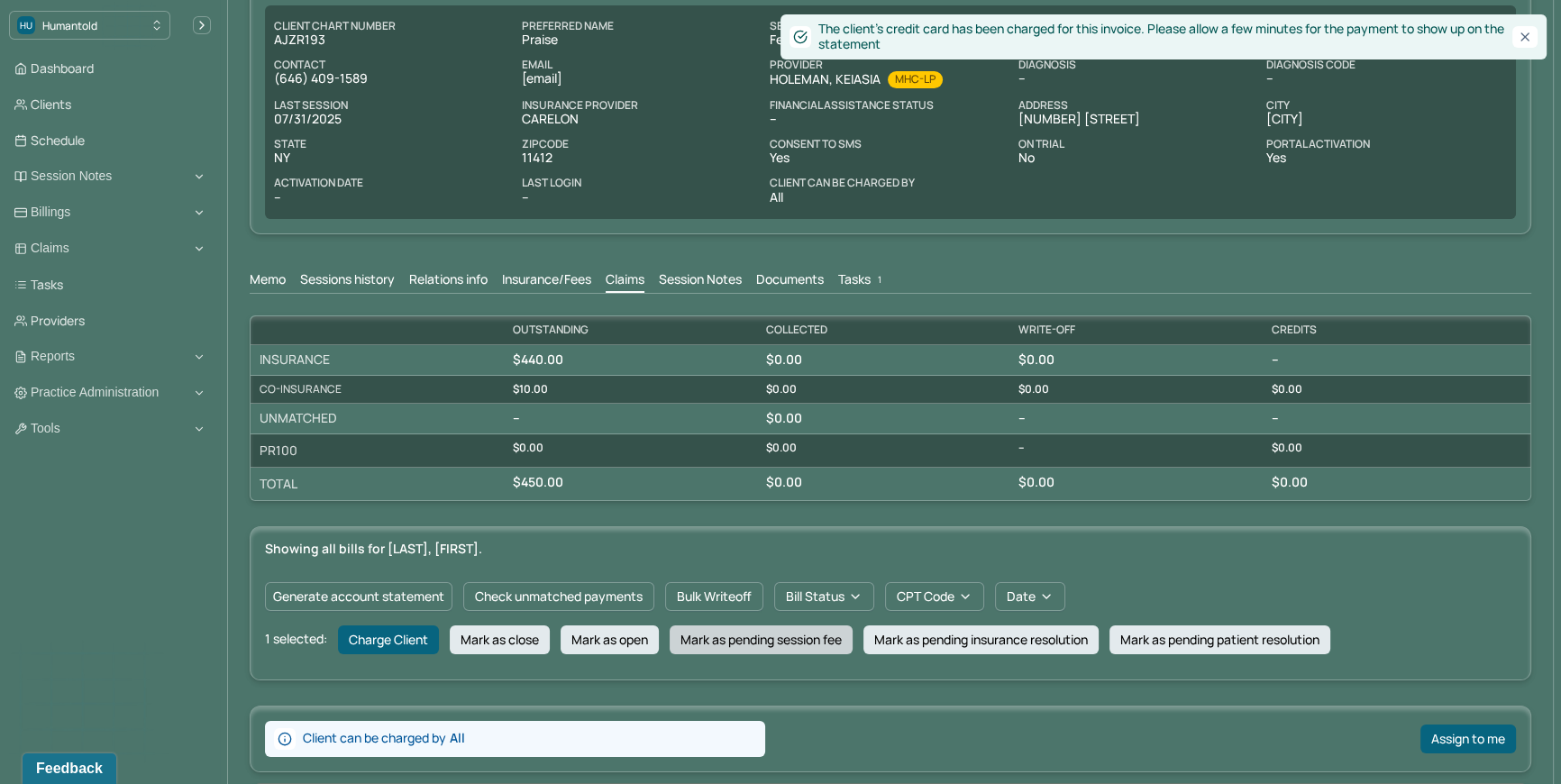 scroll, scrollTop: 0, scrollLeft: 0, axis: both 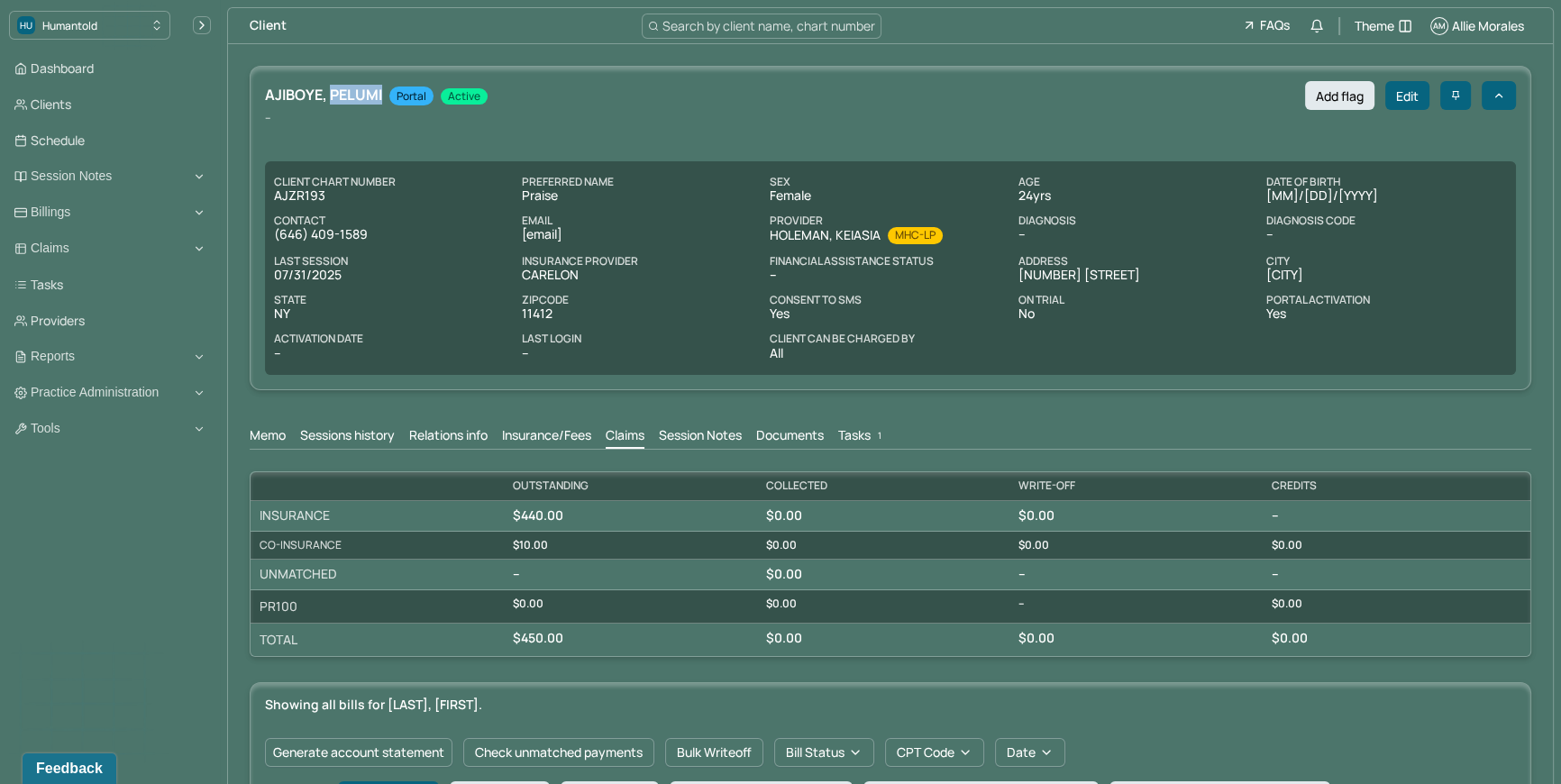 drag, startPoint x: 329, startPoint y: 98, endPoint x: 382, endPoint y: 100, distance: 53.03772 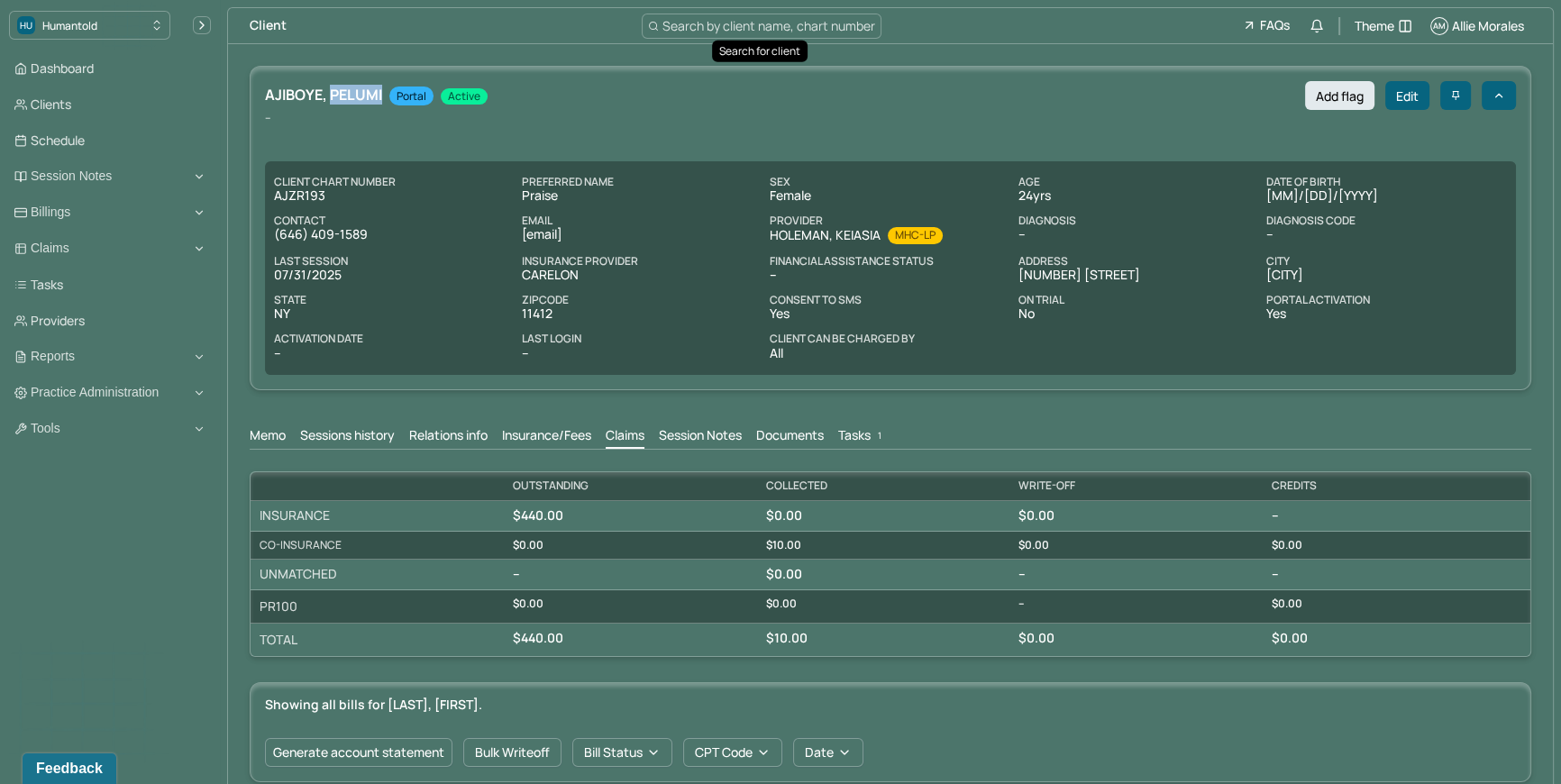 click on "Search by client name, chart number" at bounding box center (769, 25) 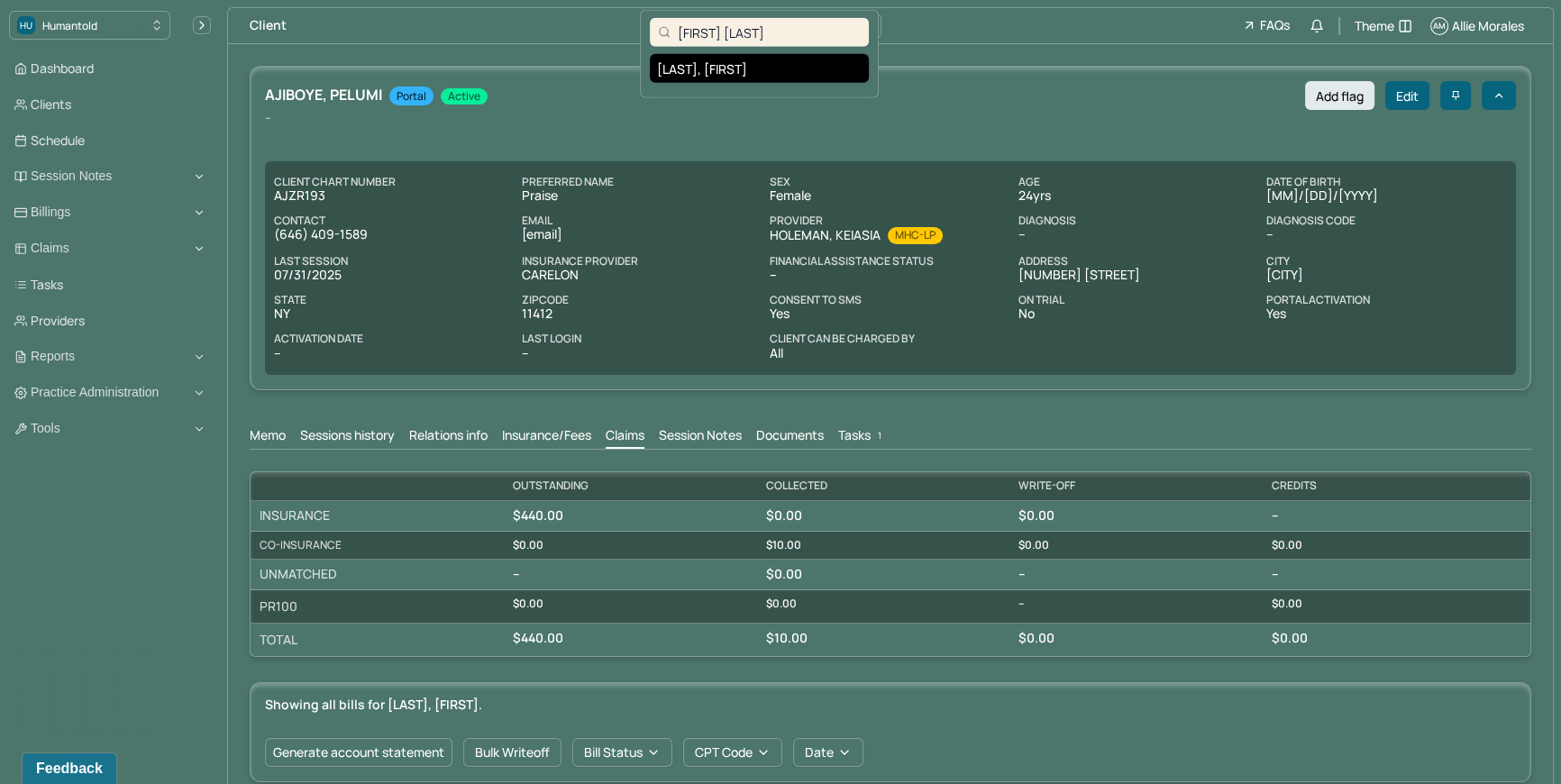 type on "[FIRST] [LAST]" 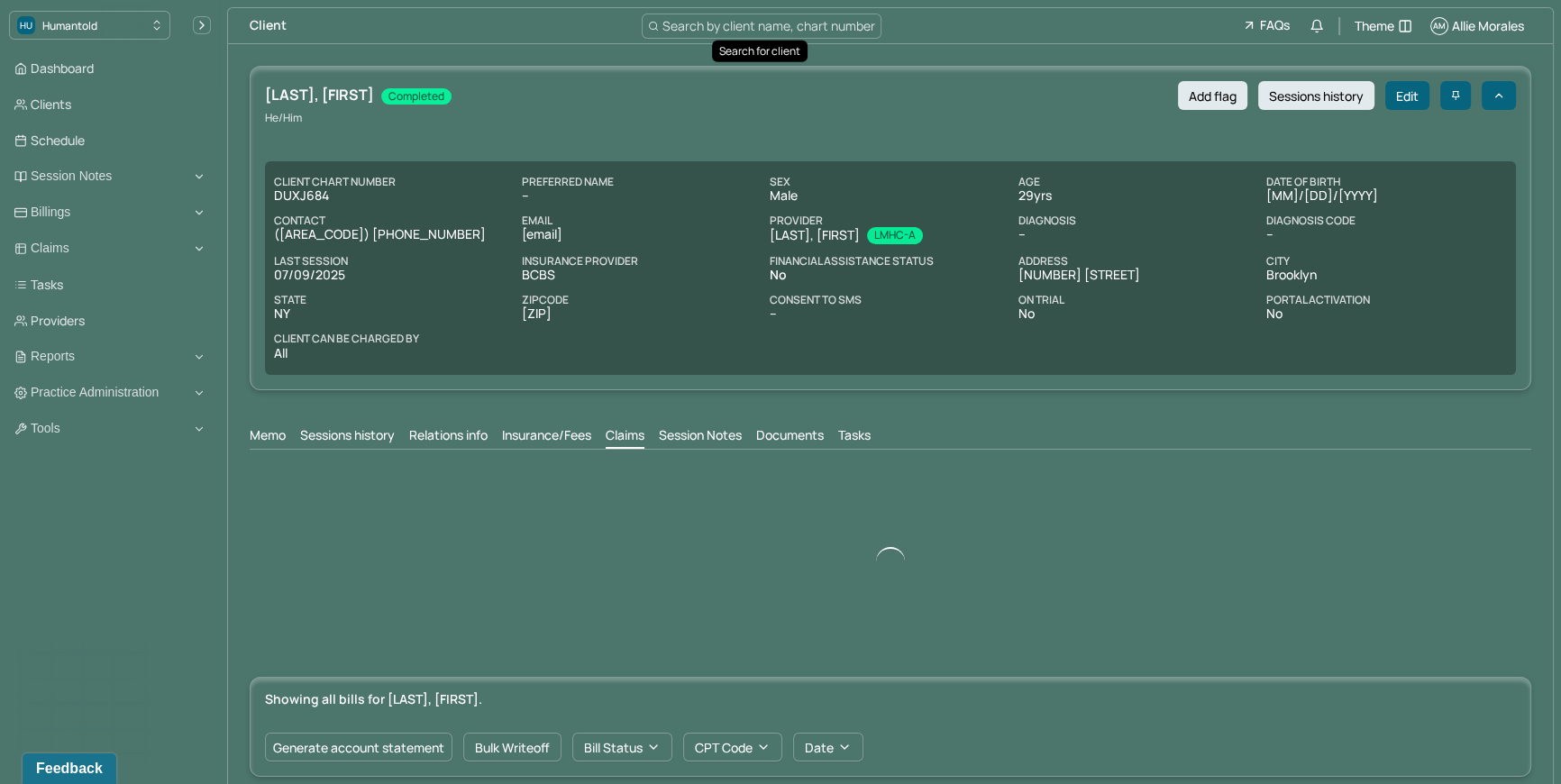 scroll, scrollTop: 0, scrollLeft: 0, axis: both 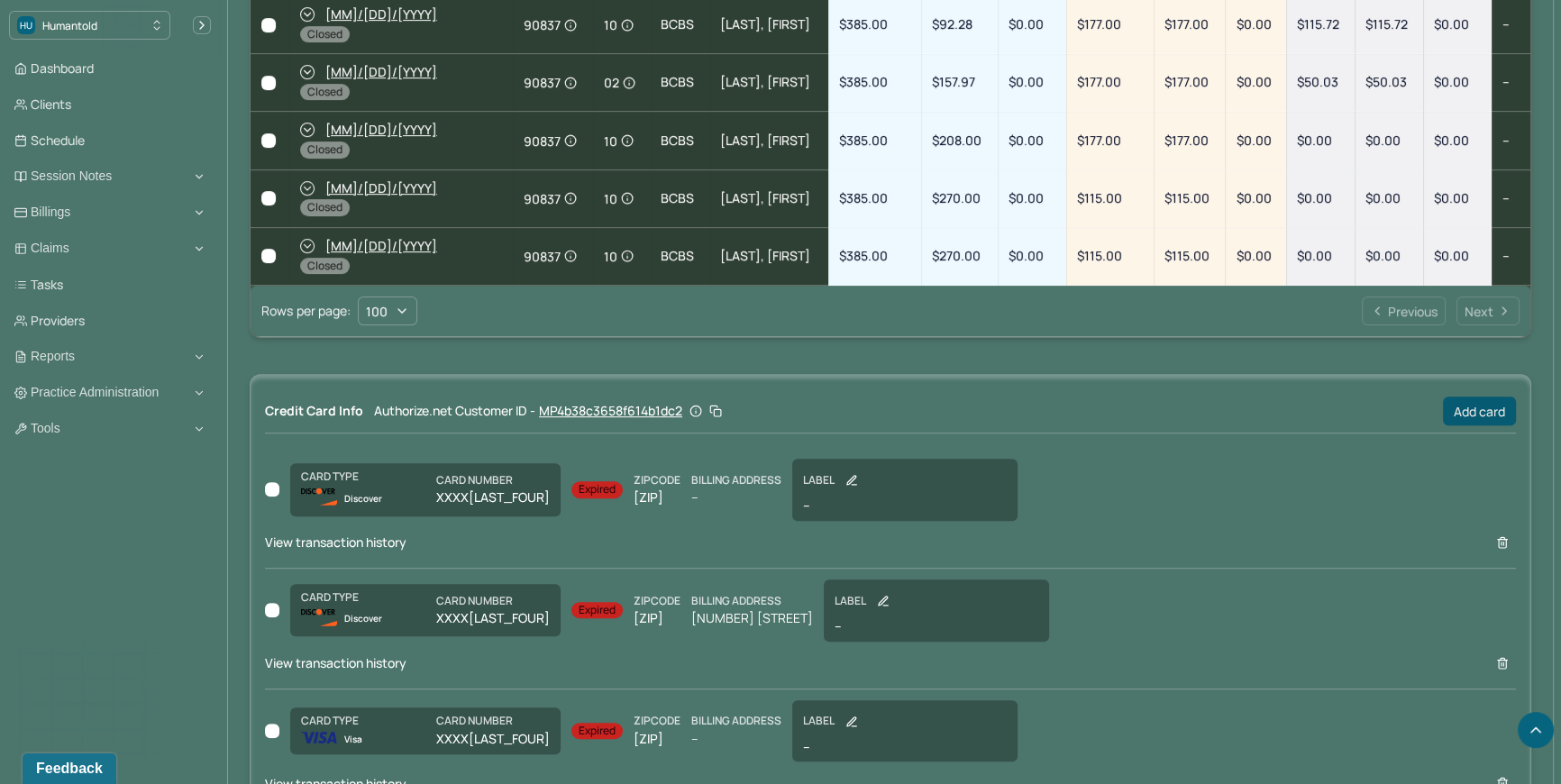click on "Add card" at bounding box center (1479, 411) 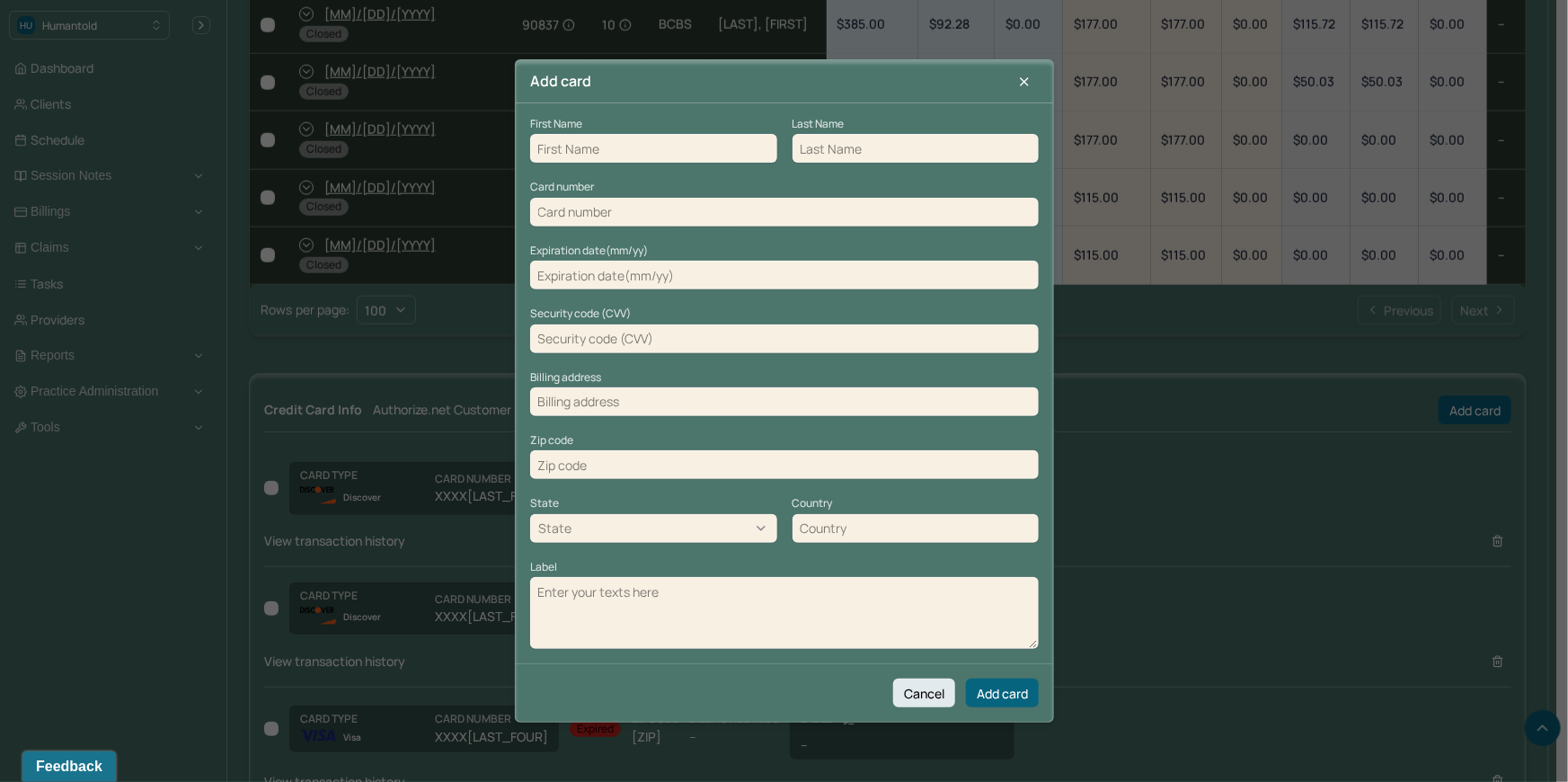click at bounding box center [653, 148] 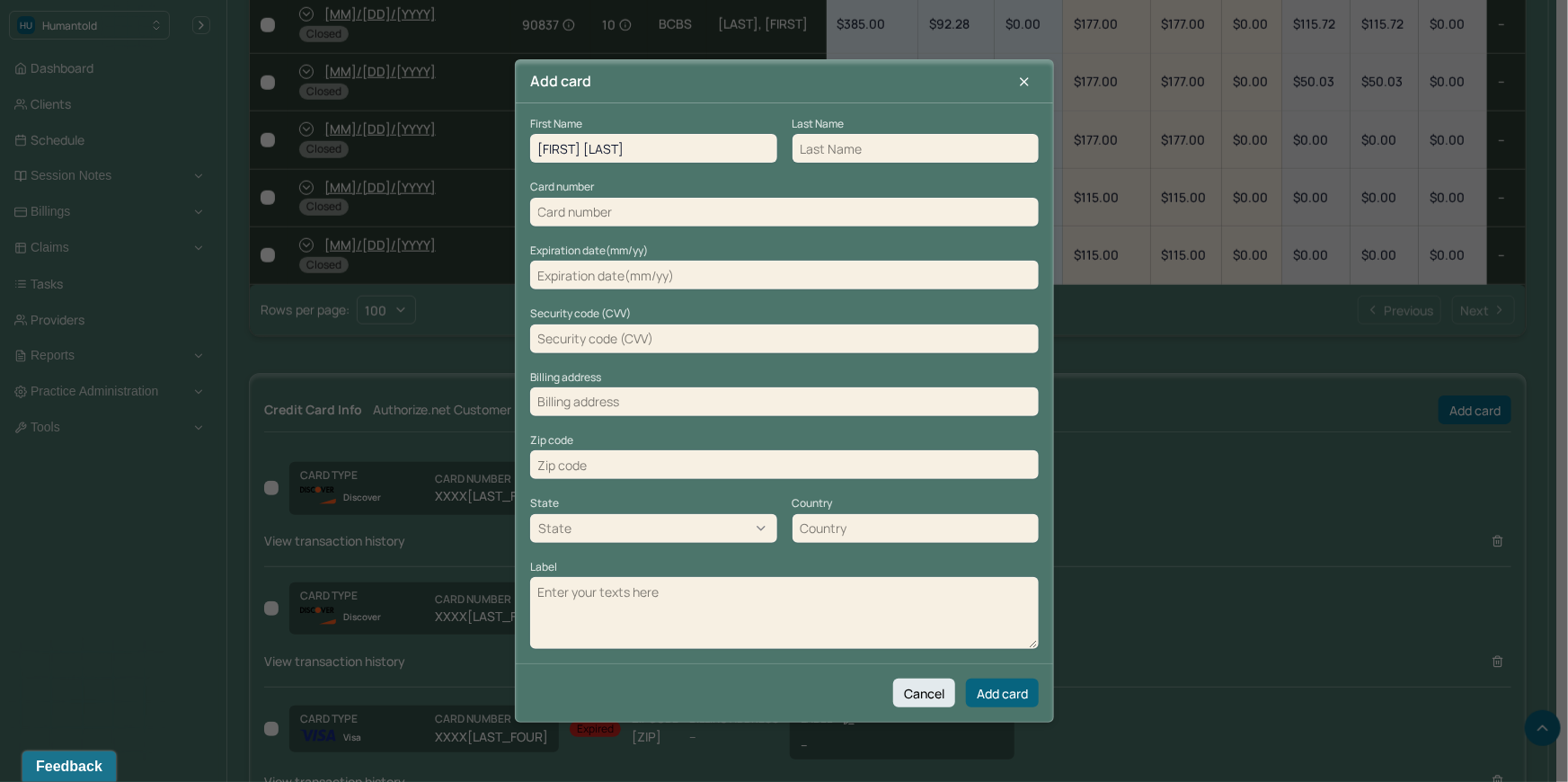 drag, startPoint x: 668, startPoint y: 143, endPoint x: 575, endPoint y: 152, distance: 93.4345 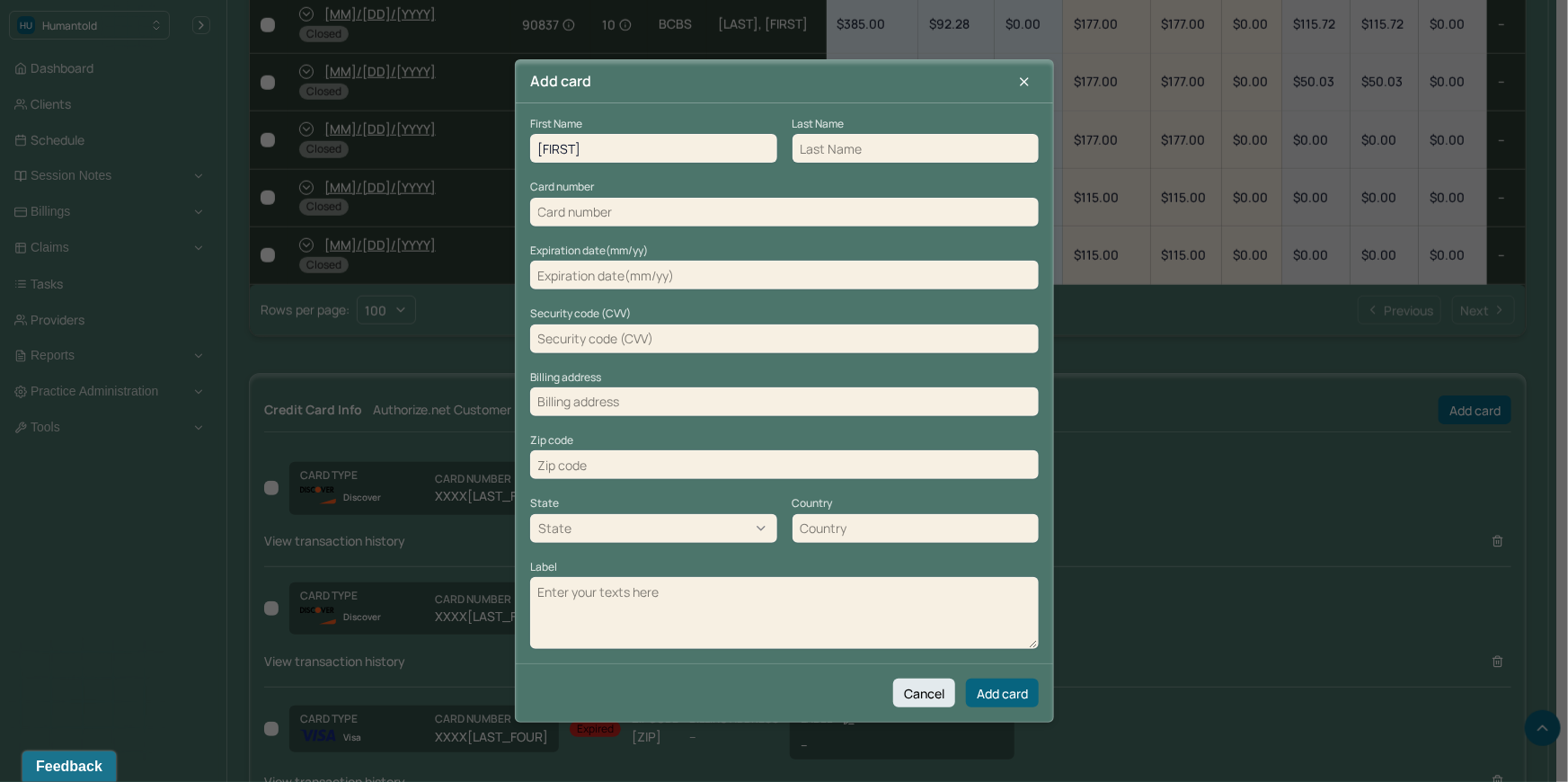 type on "Mahe" 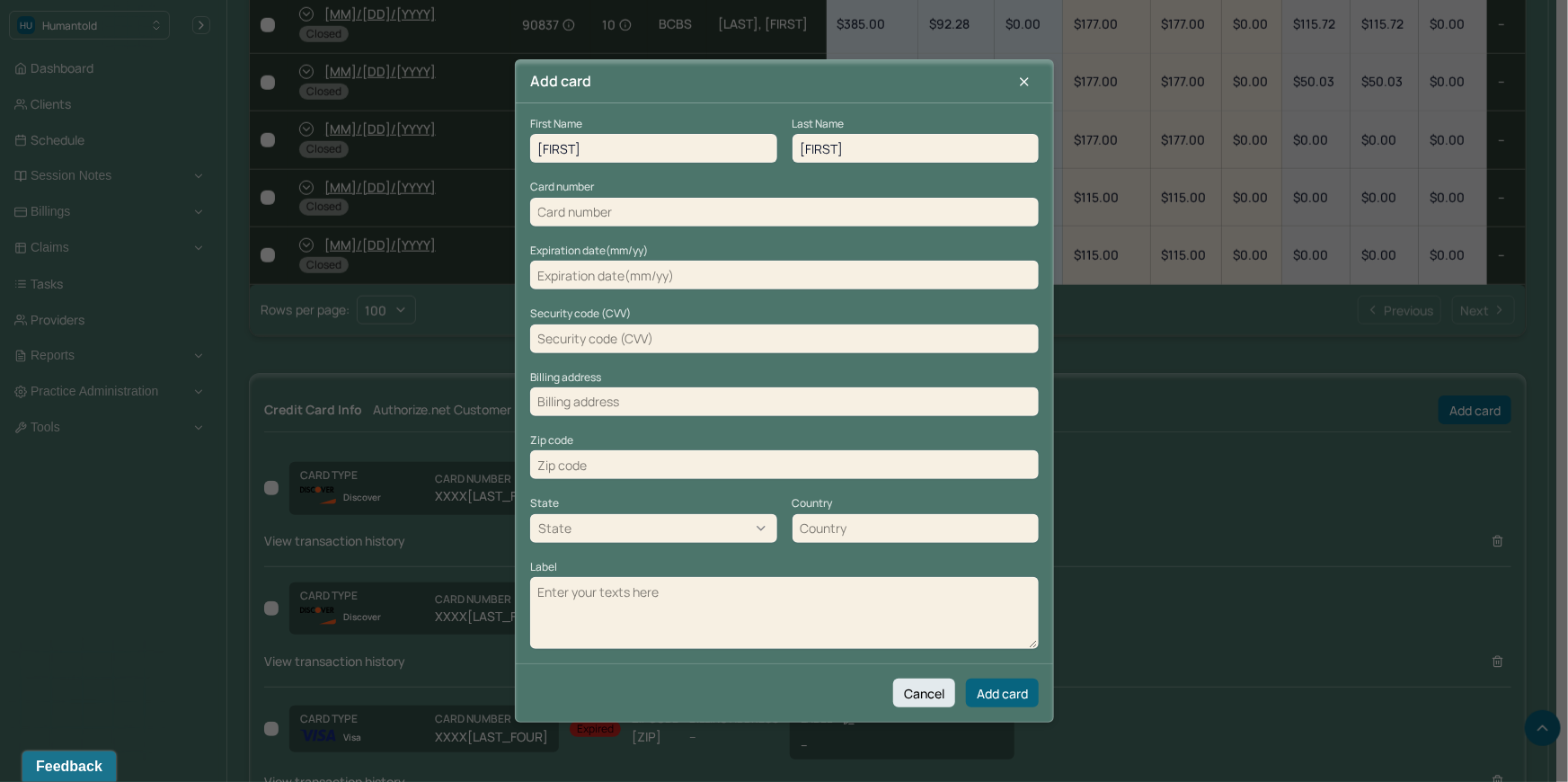 type on "Dewan" 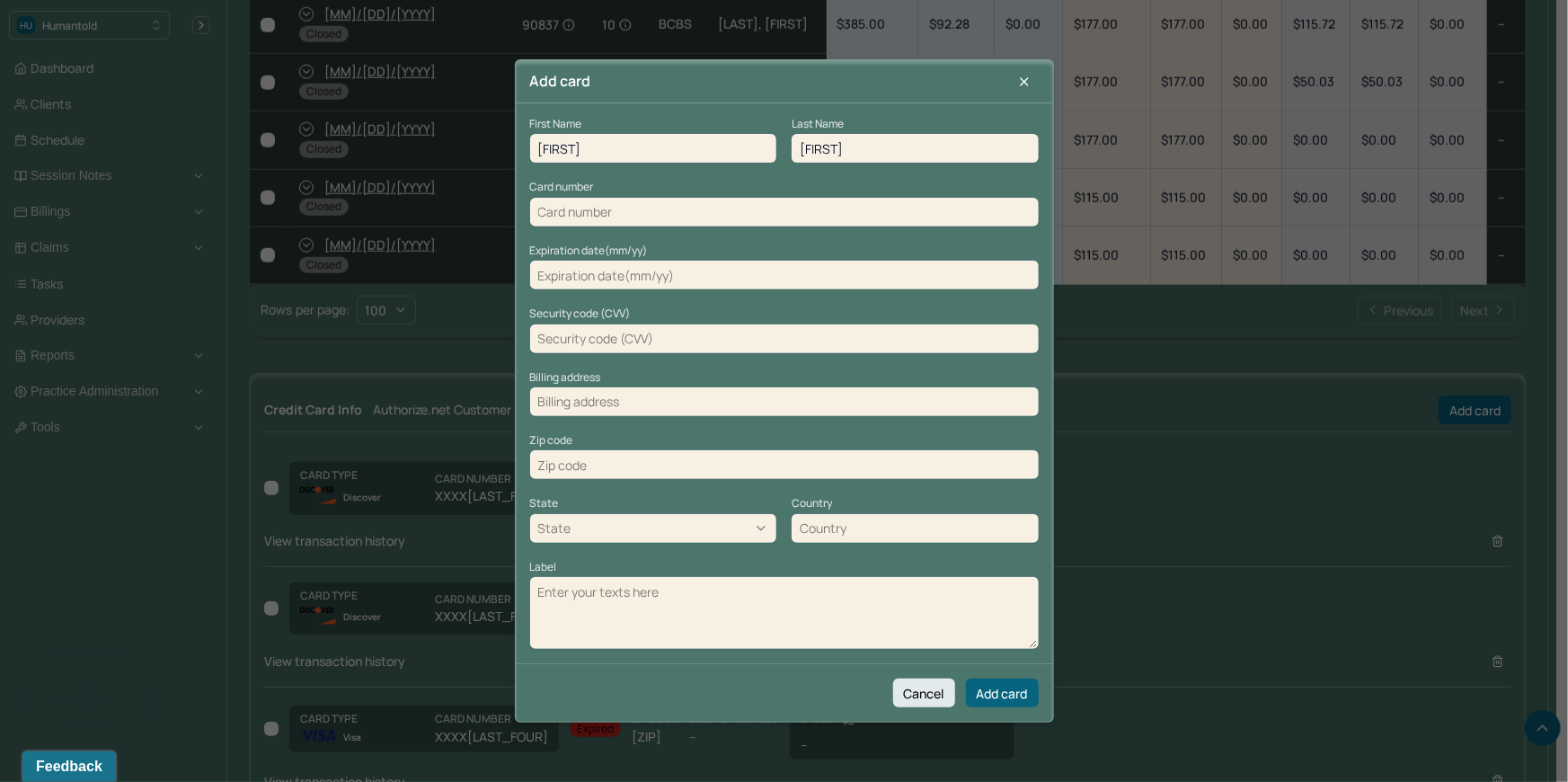 click at bounding box center [784, 212] 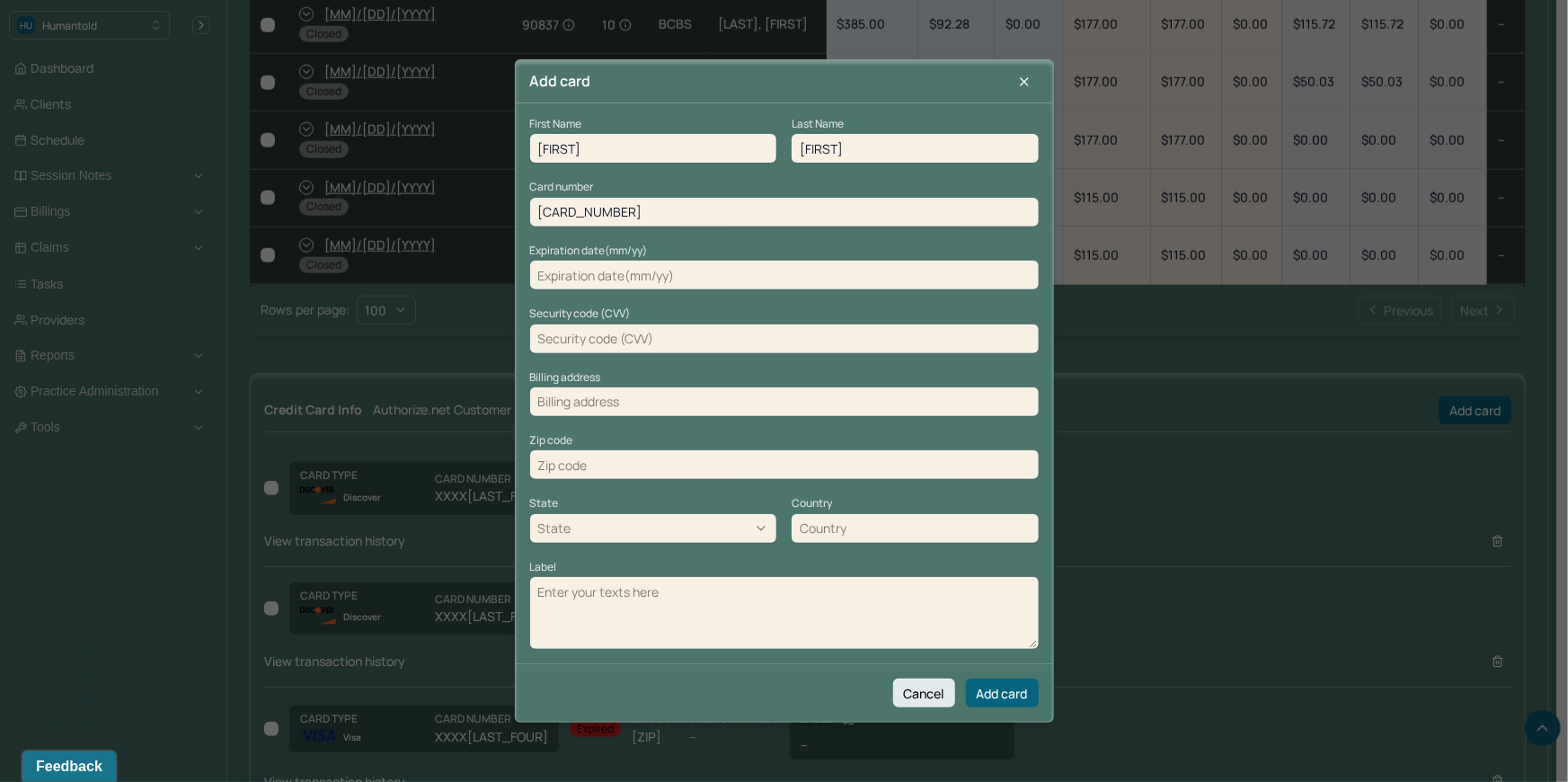 type on "4240324704954003" 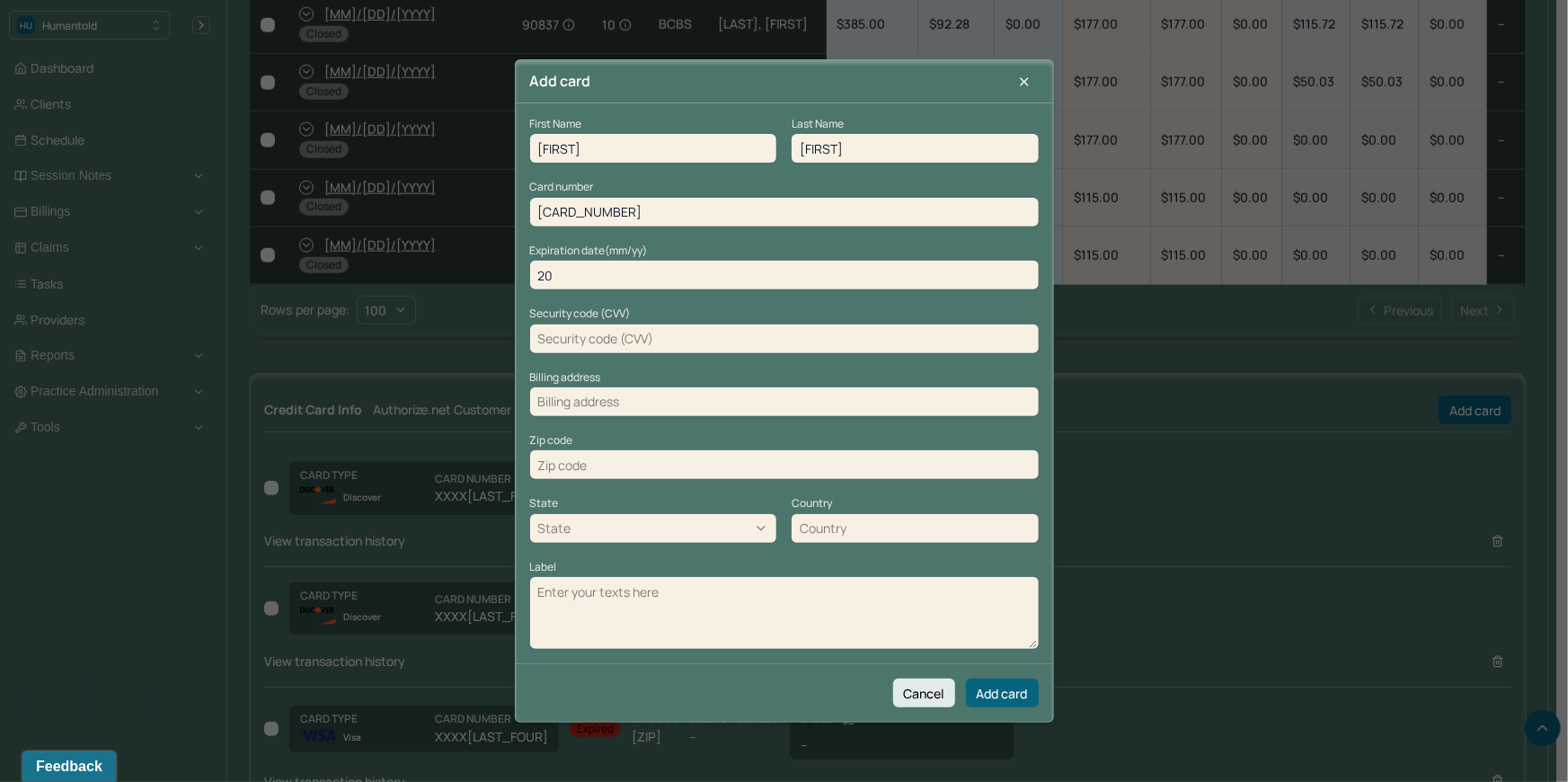 type on "2" 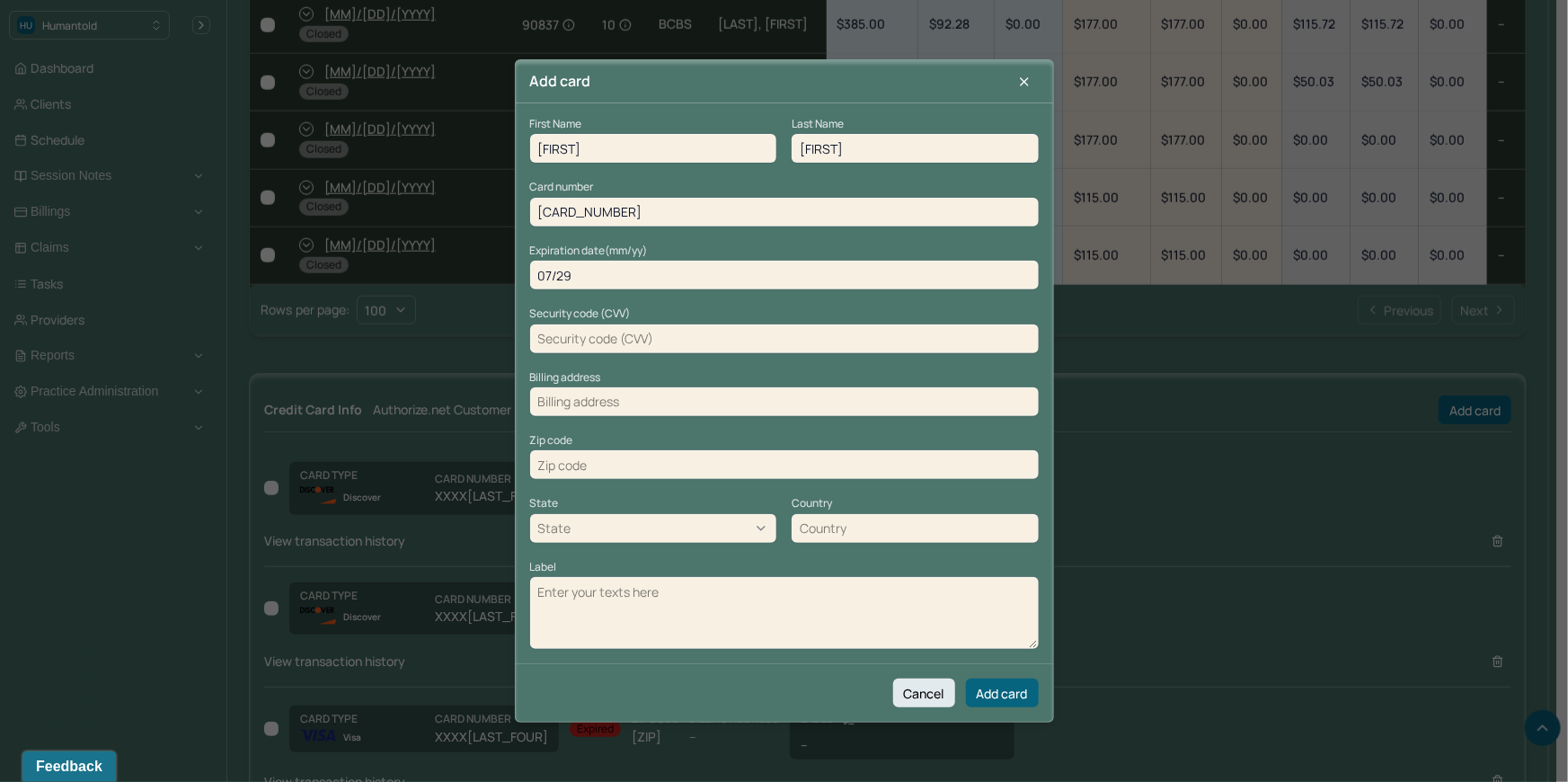type on "07/29" 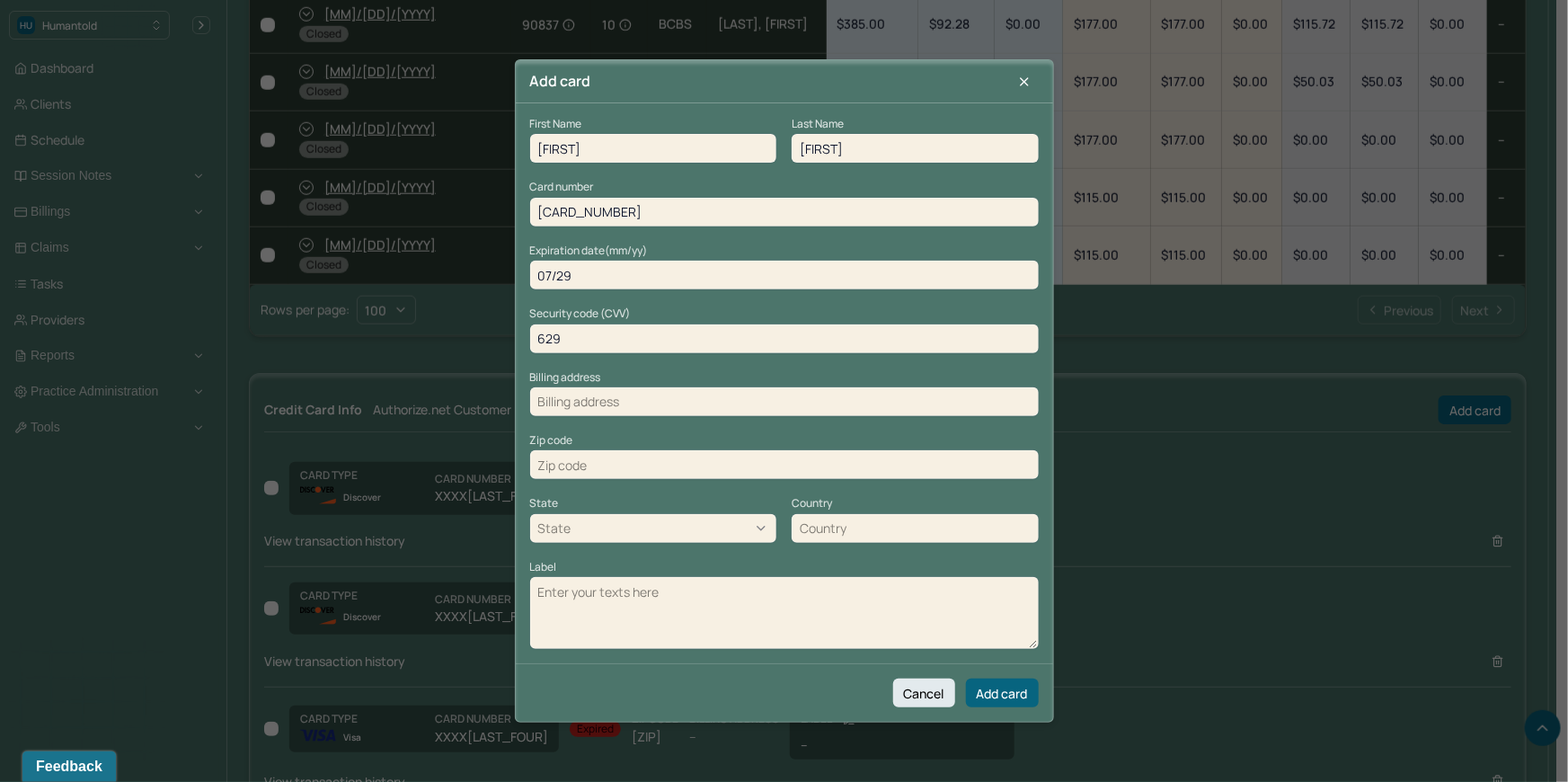 click at bounding box center [784, 402] 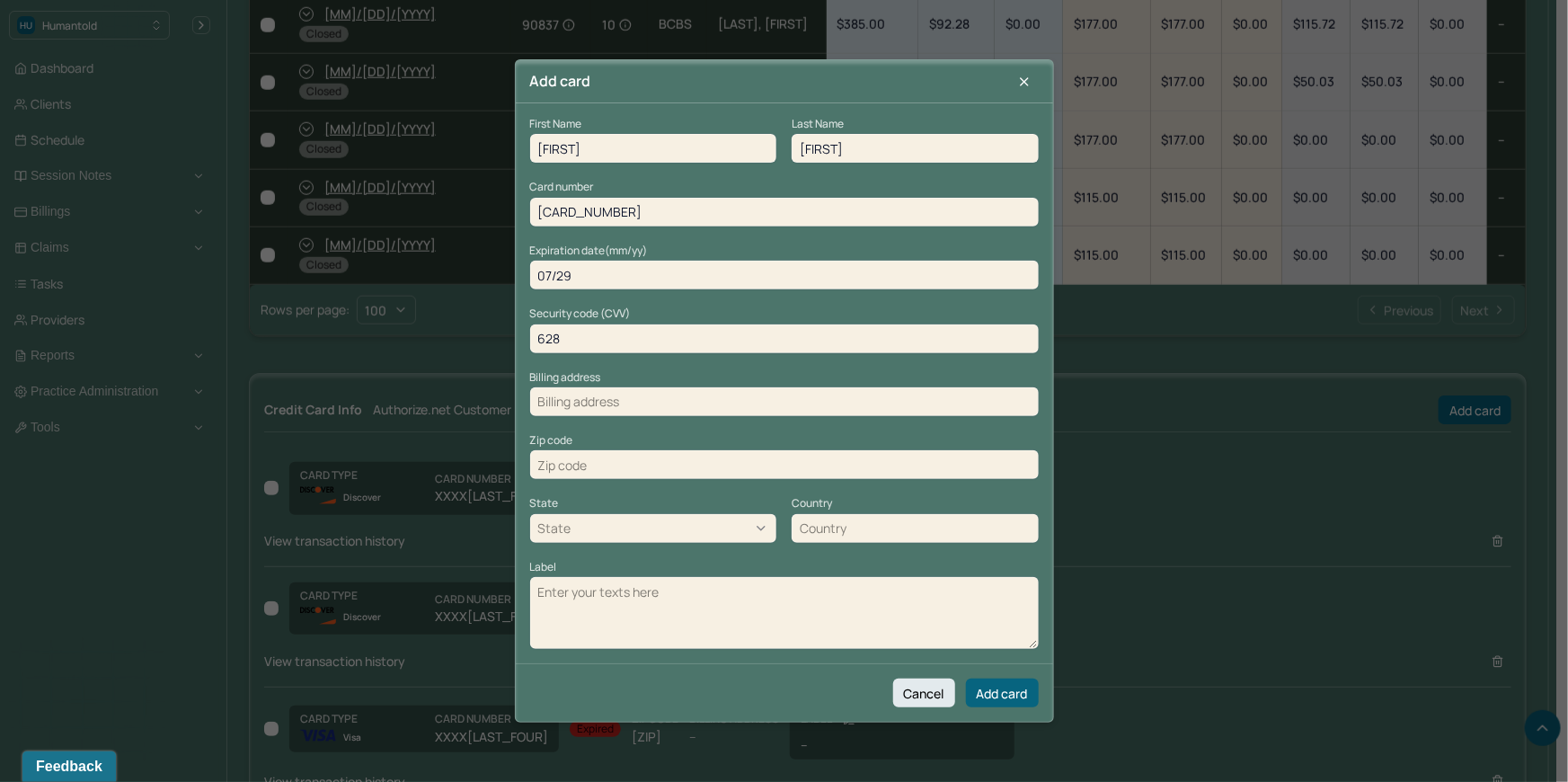 type on "628" 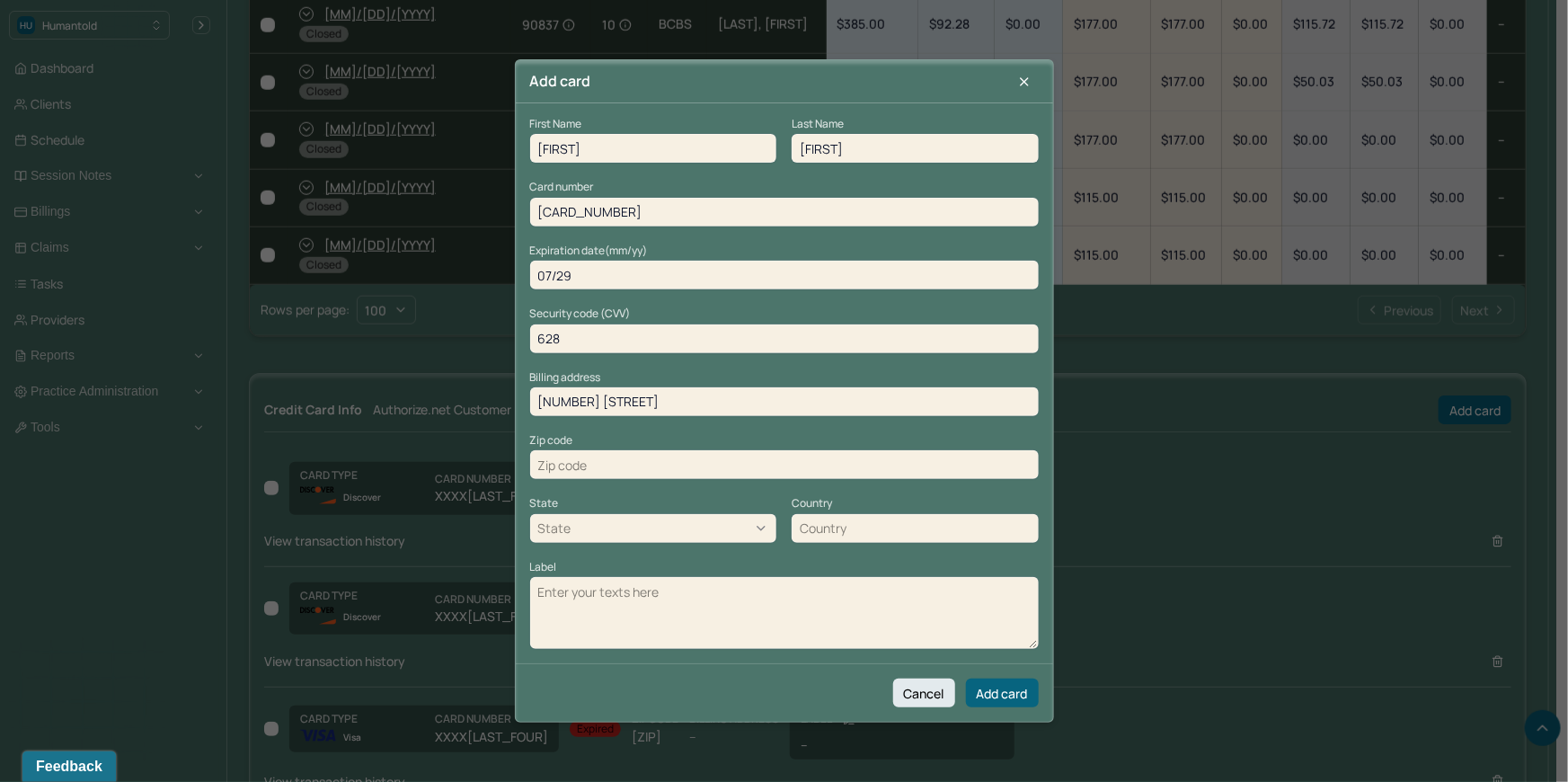 type on "2155 Ocean Ave" 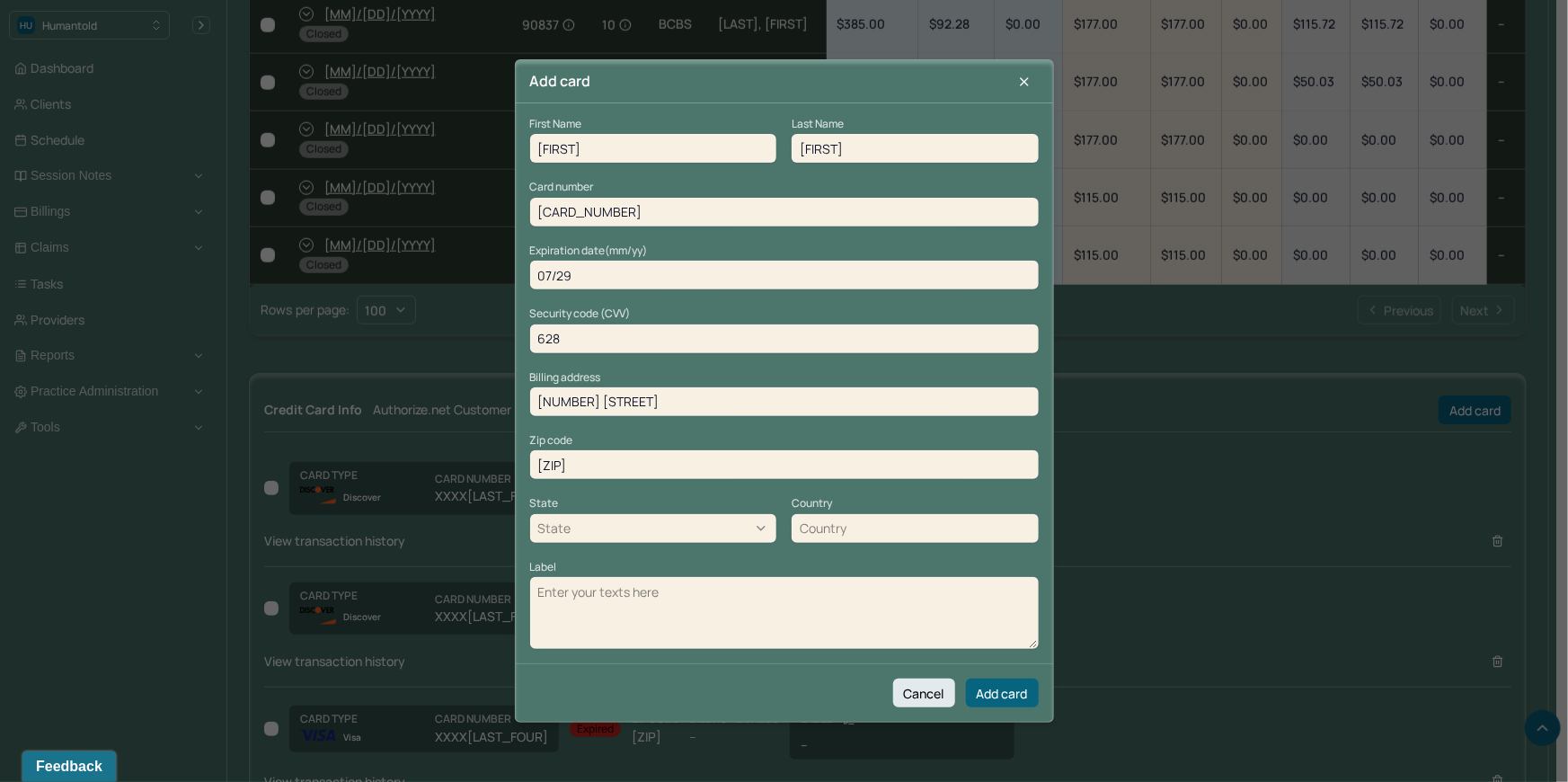 type on "11229" 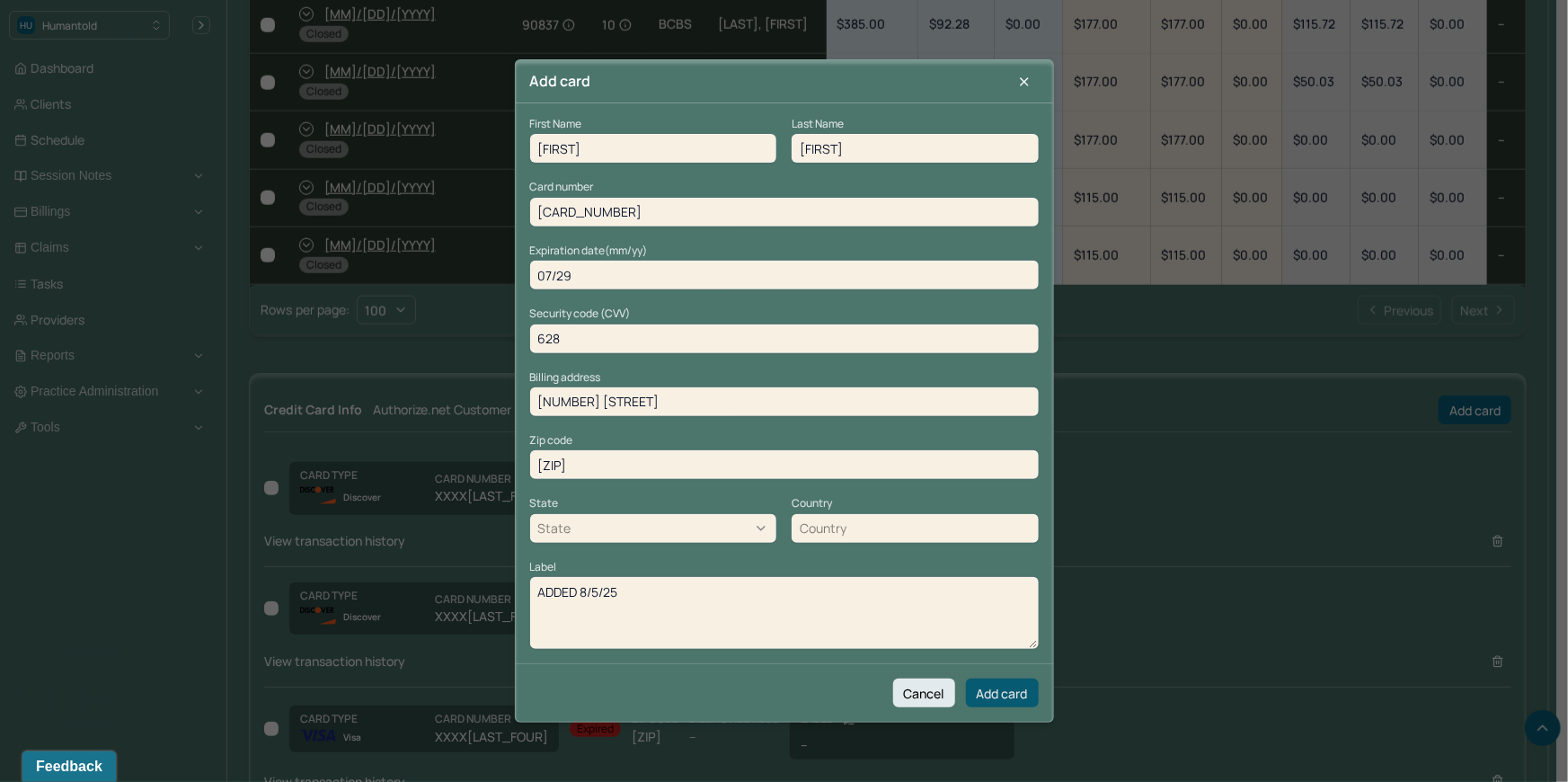 type on "ADDED 8/5/25" 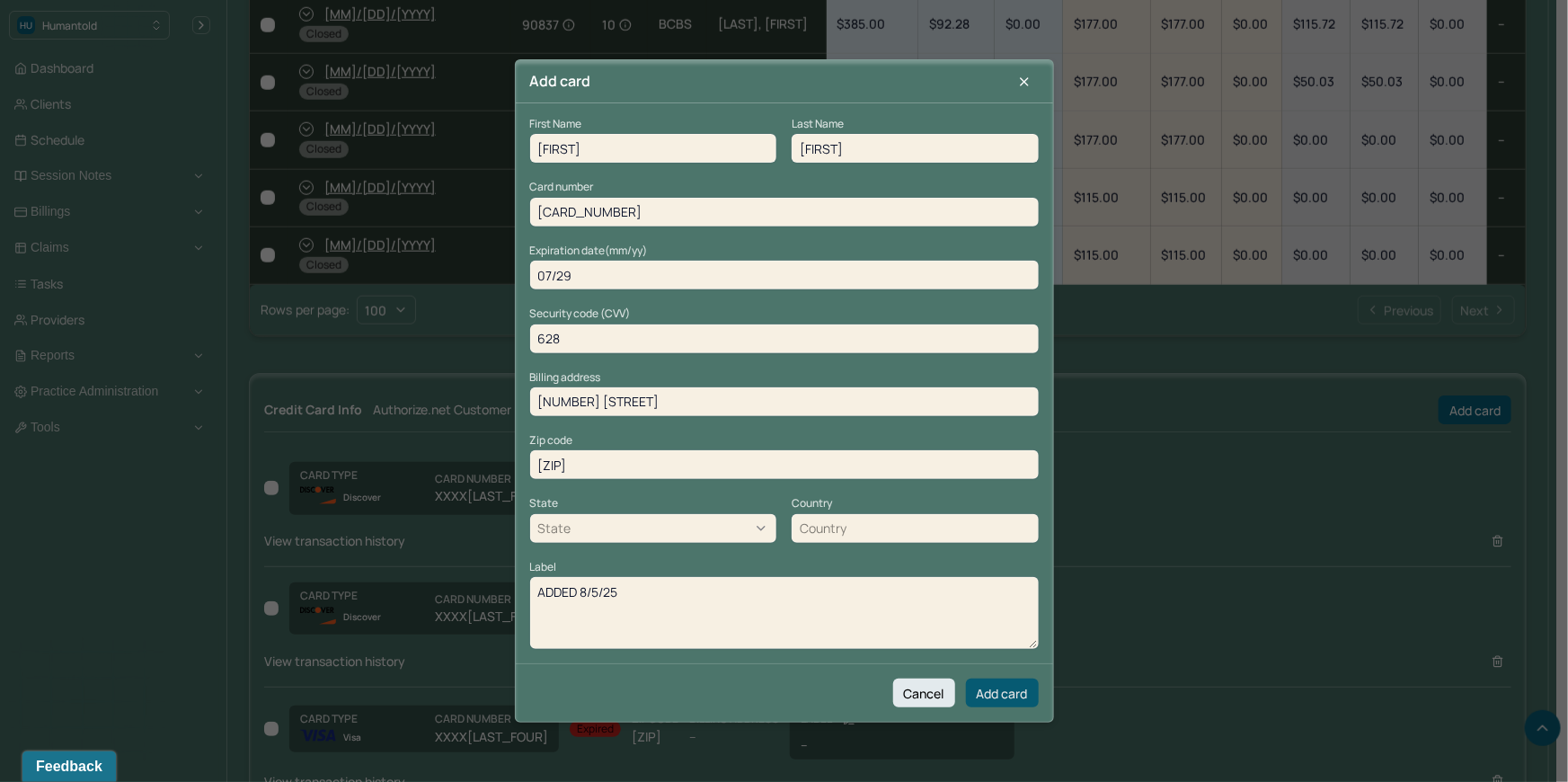 click on "Add card" at bounding box center [1002, 693] 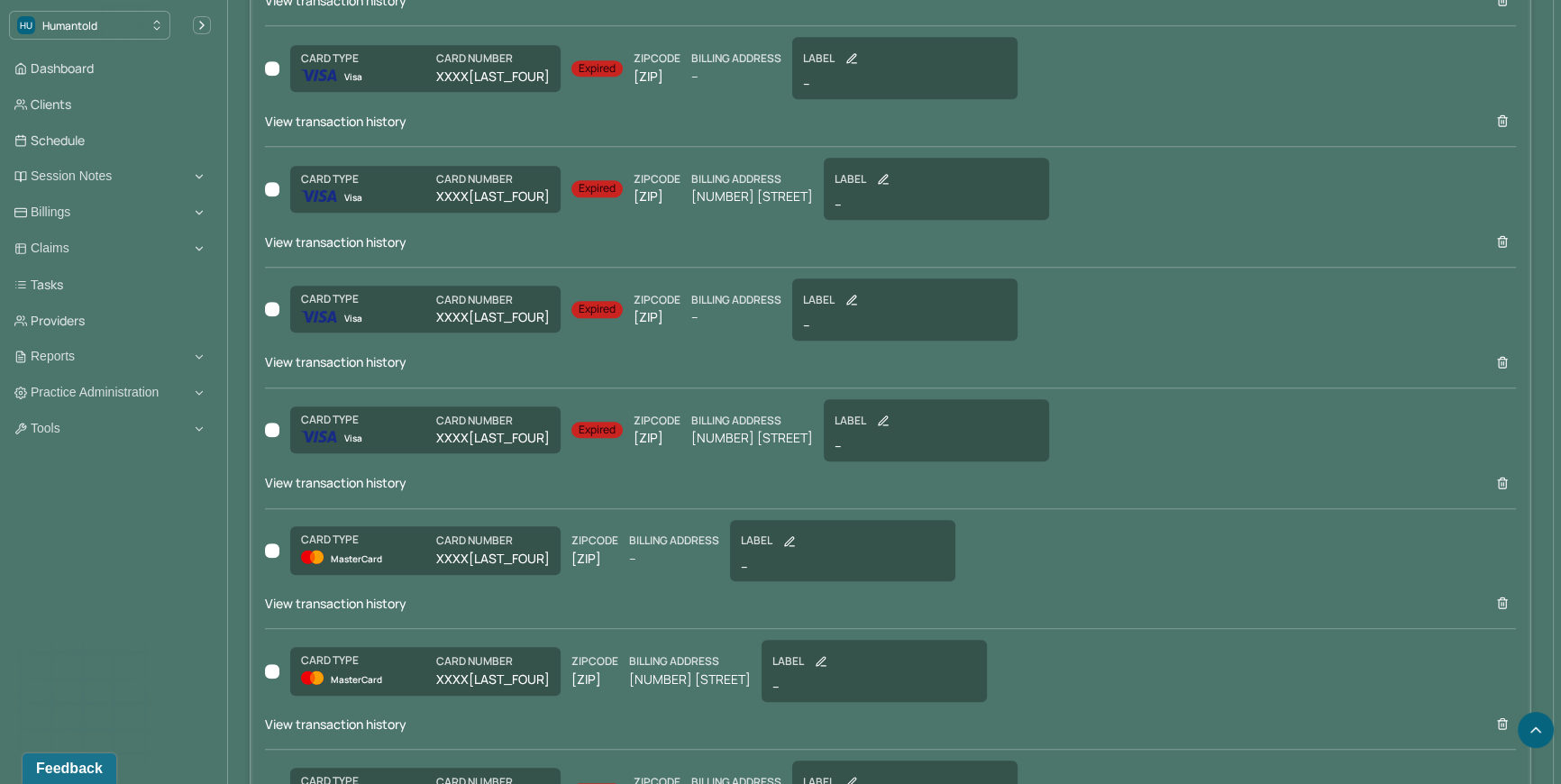 scroll, scrollTop: 1509, scrollLeft: 0, axis: vertical 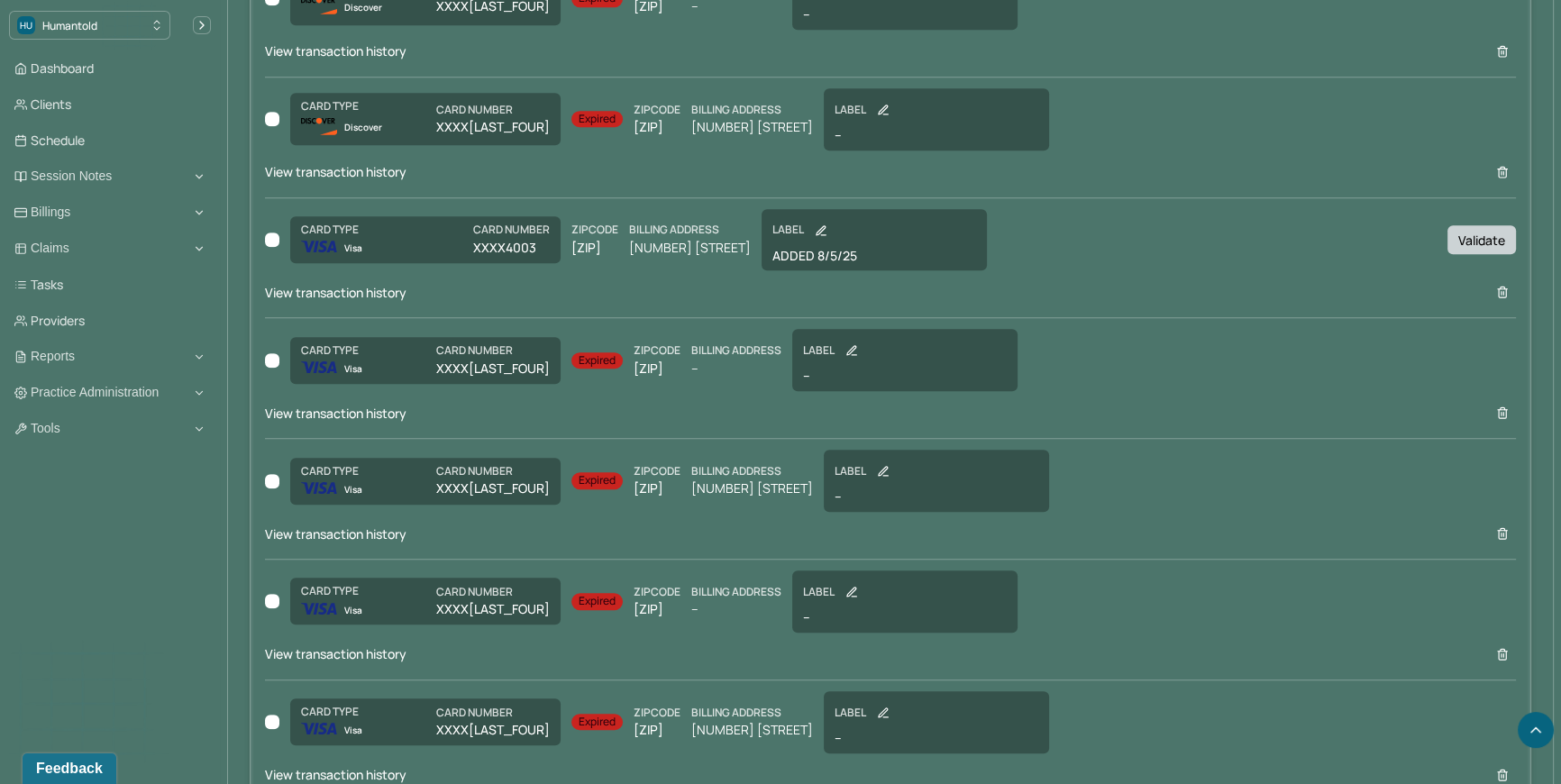 click on "Validate" at bounding box center (1482, 240) 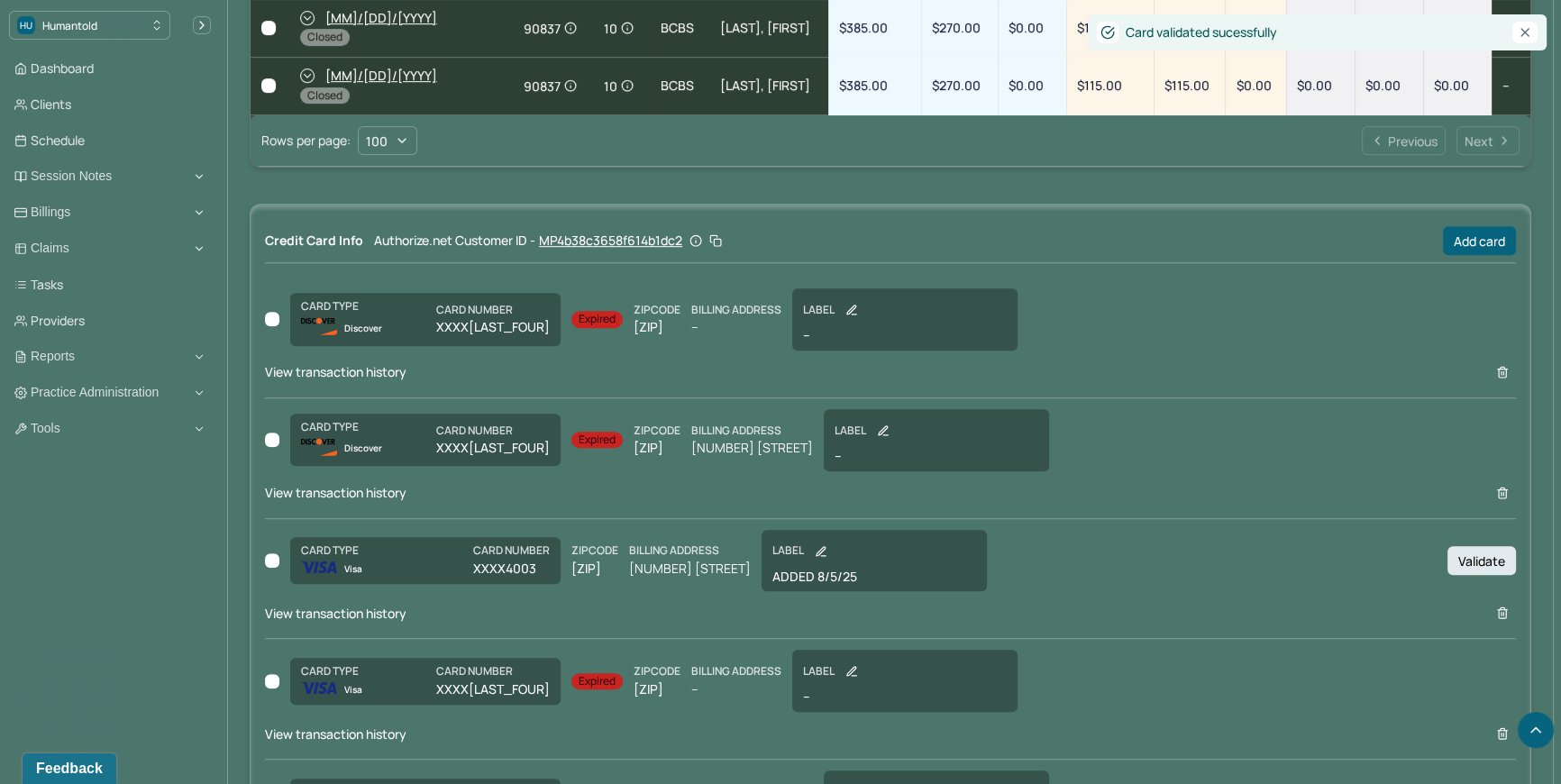 scroll, scrollTop: 1181, scrollLeft: 0, axis: vertical 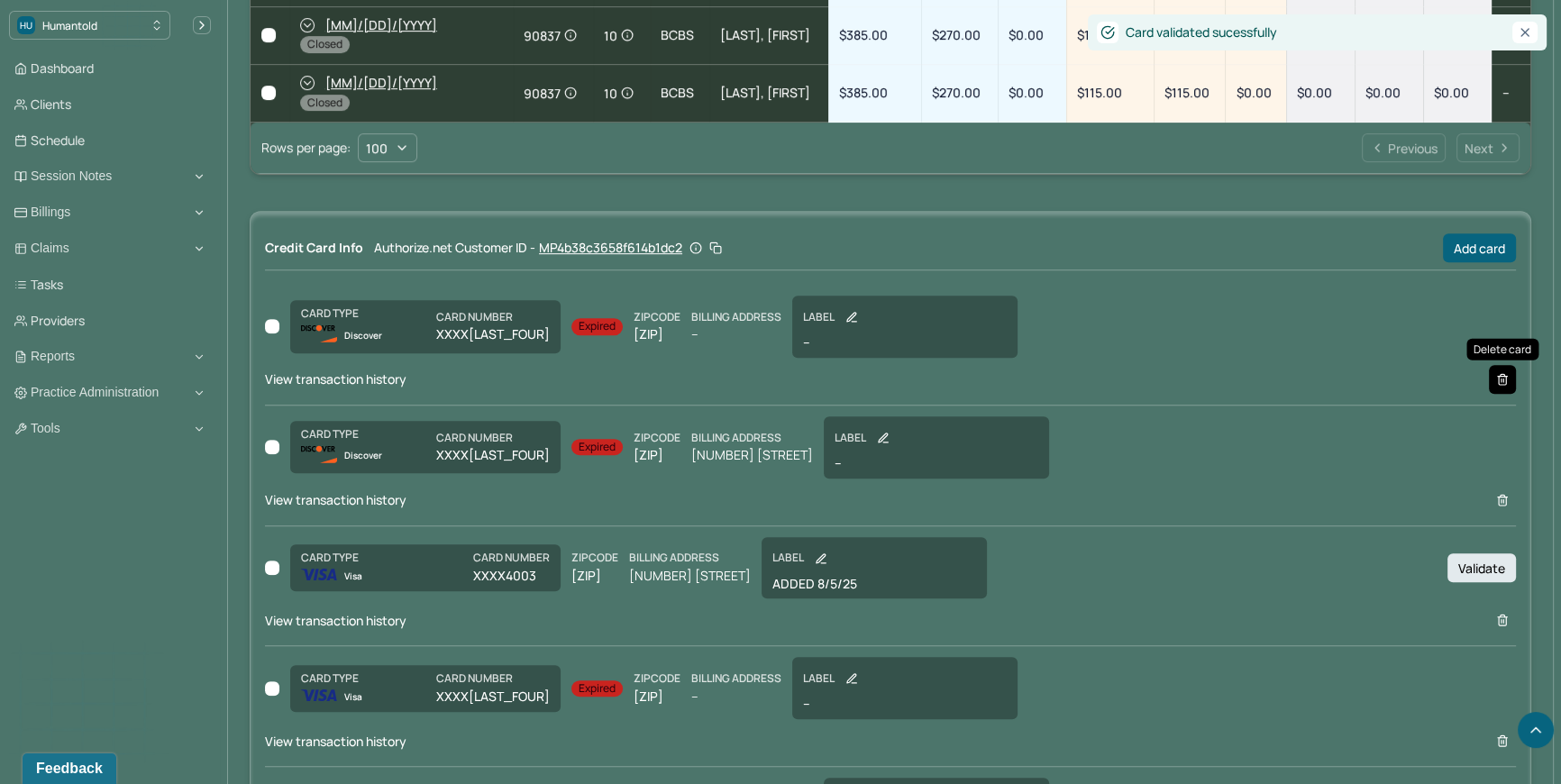 click 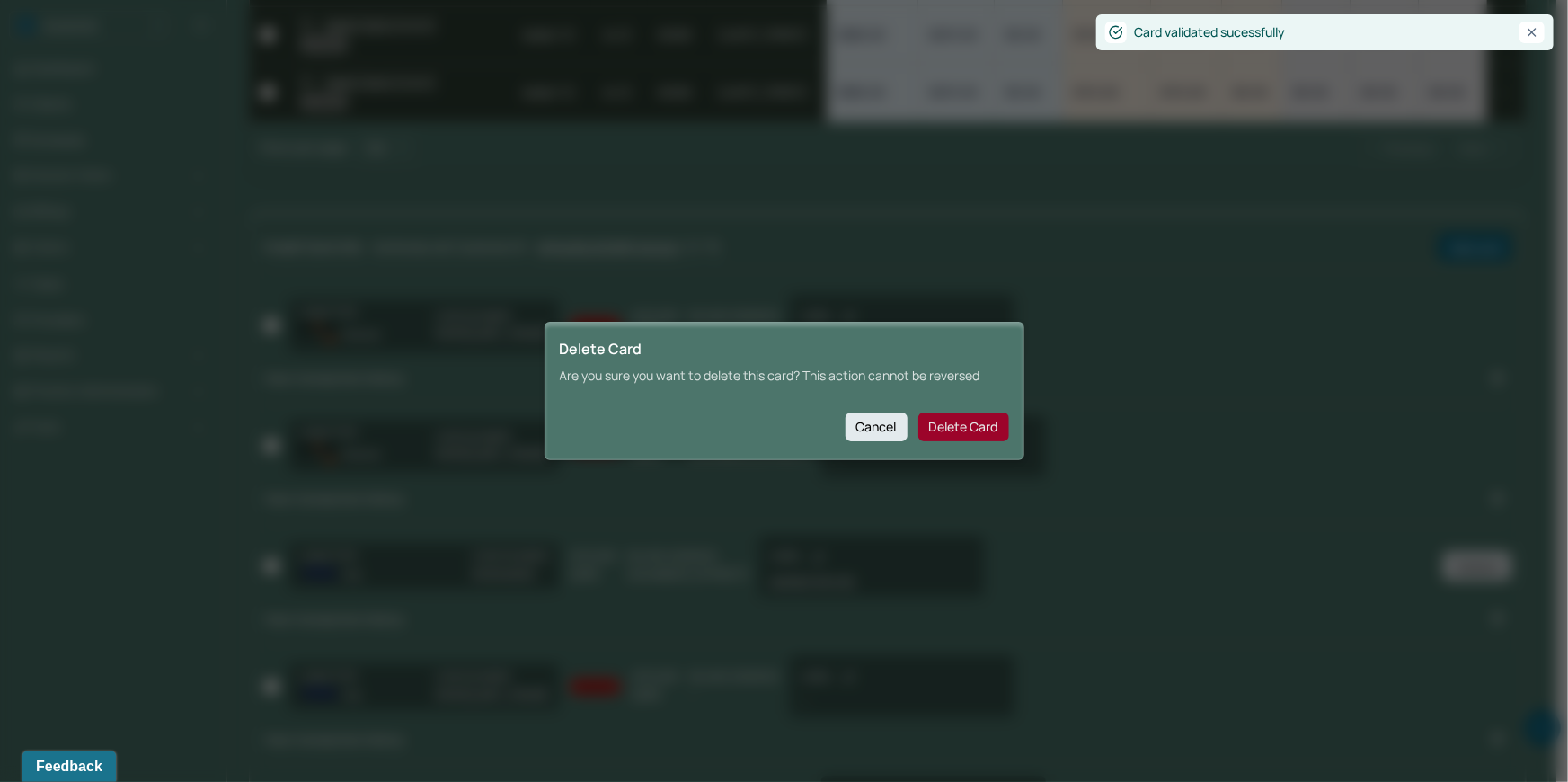click on "Delete Card" at bounding box center [963, 427] 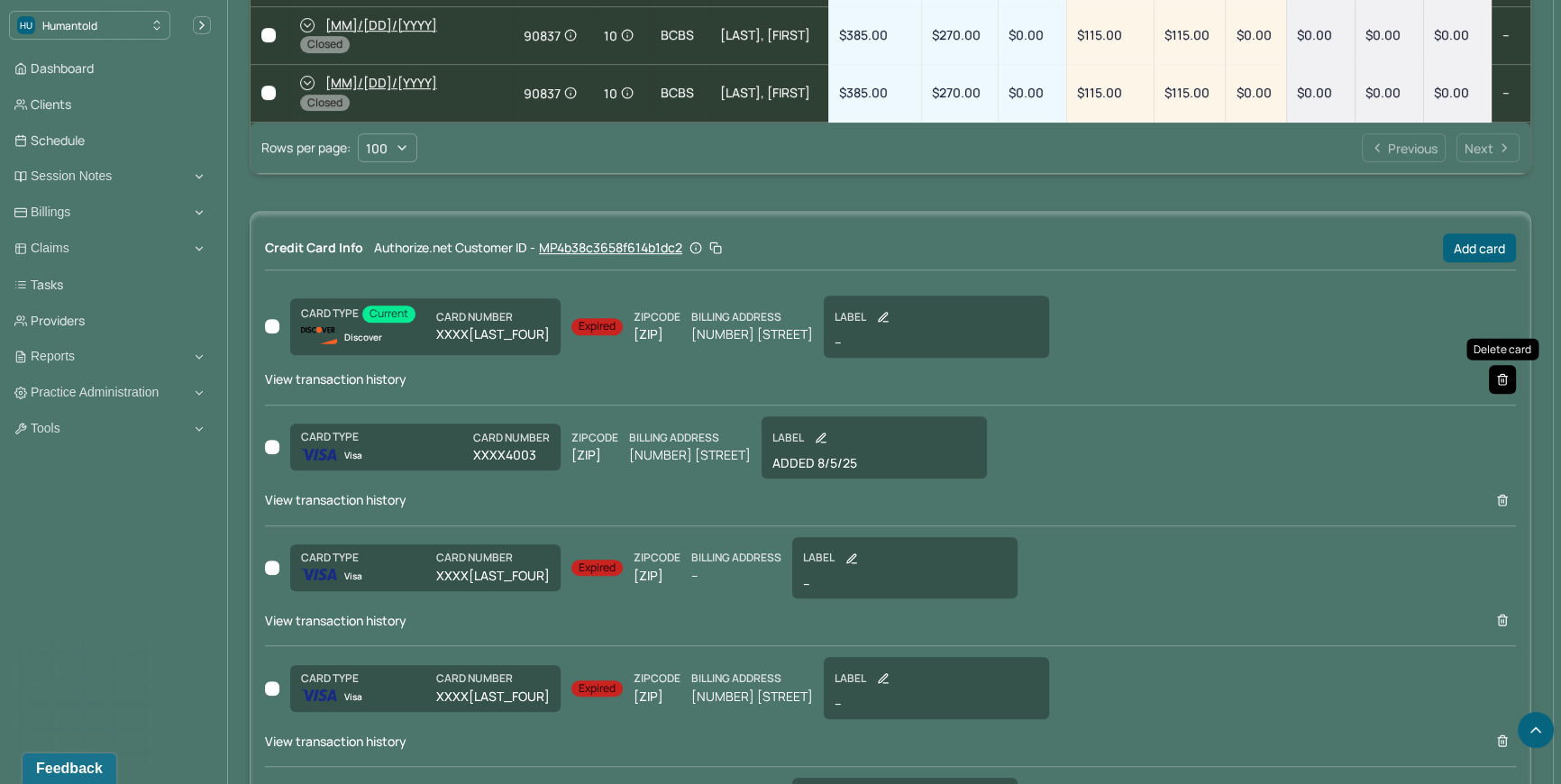 click 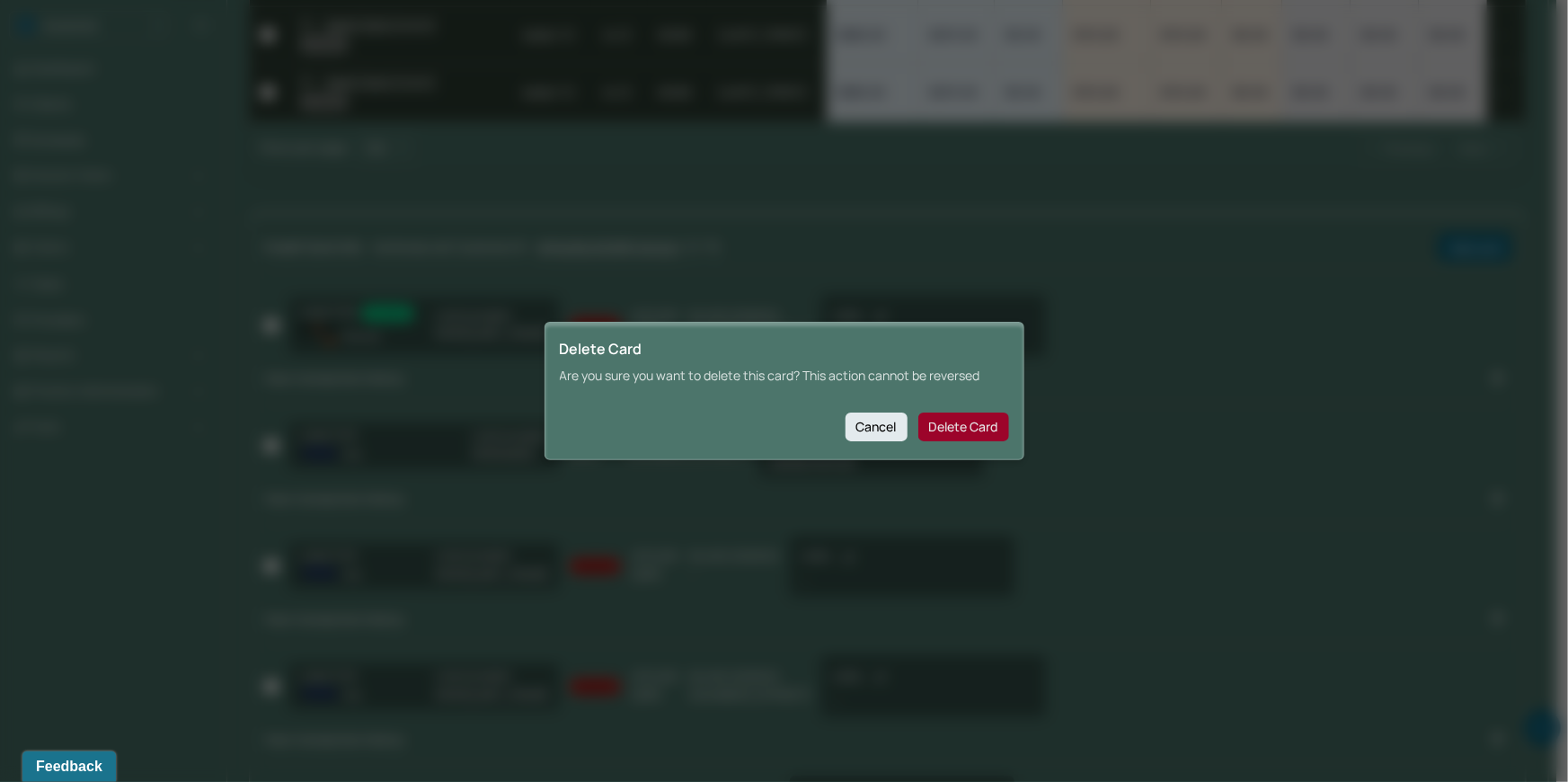 click on "Delete Card" at bounding box center (963, 427) 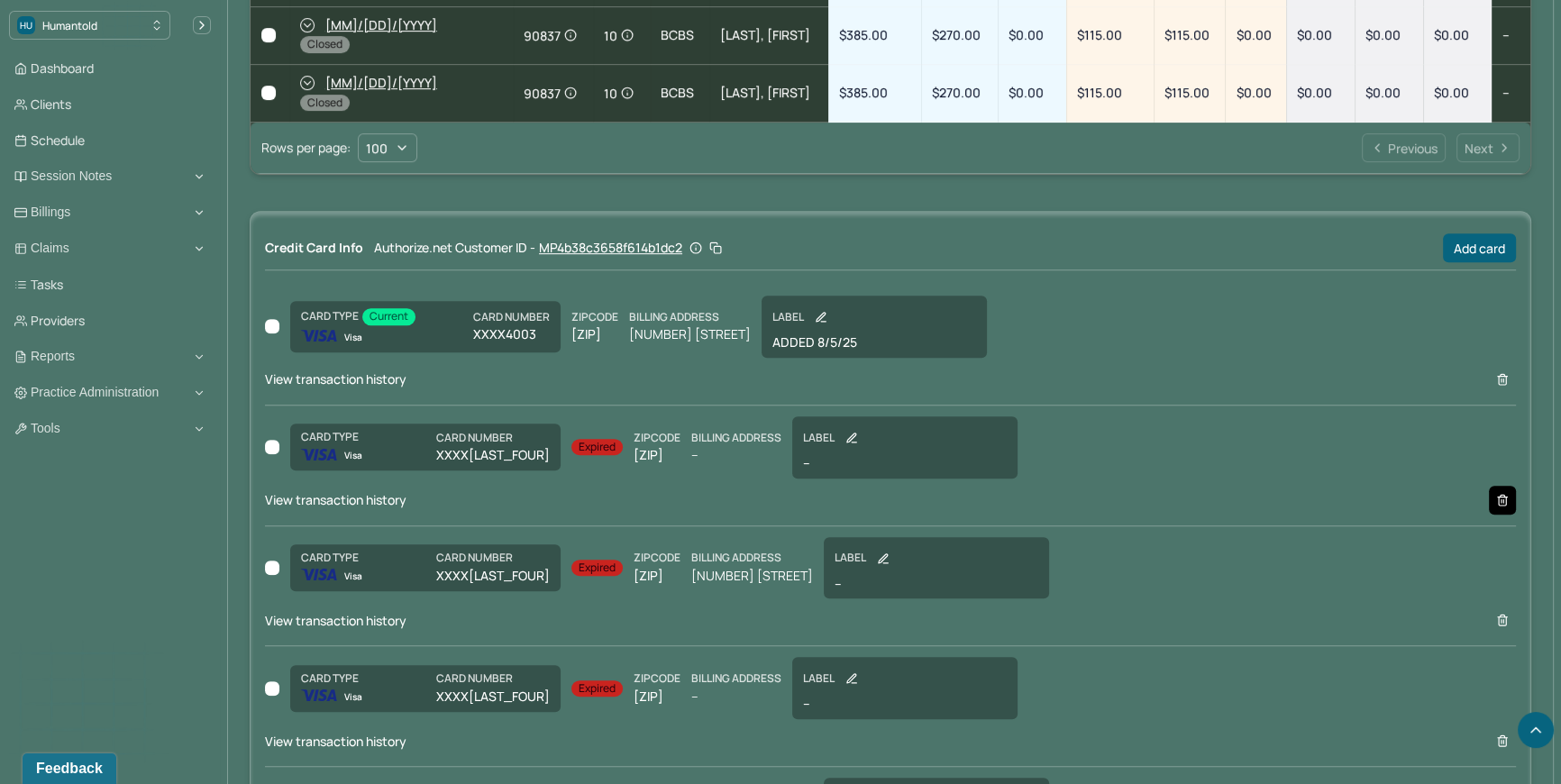 click 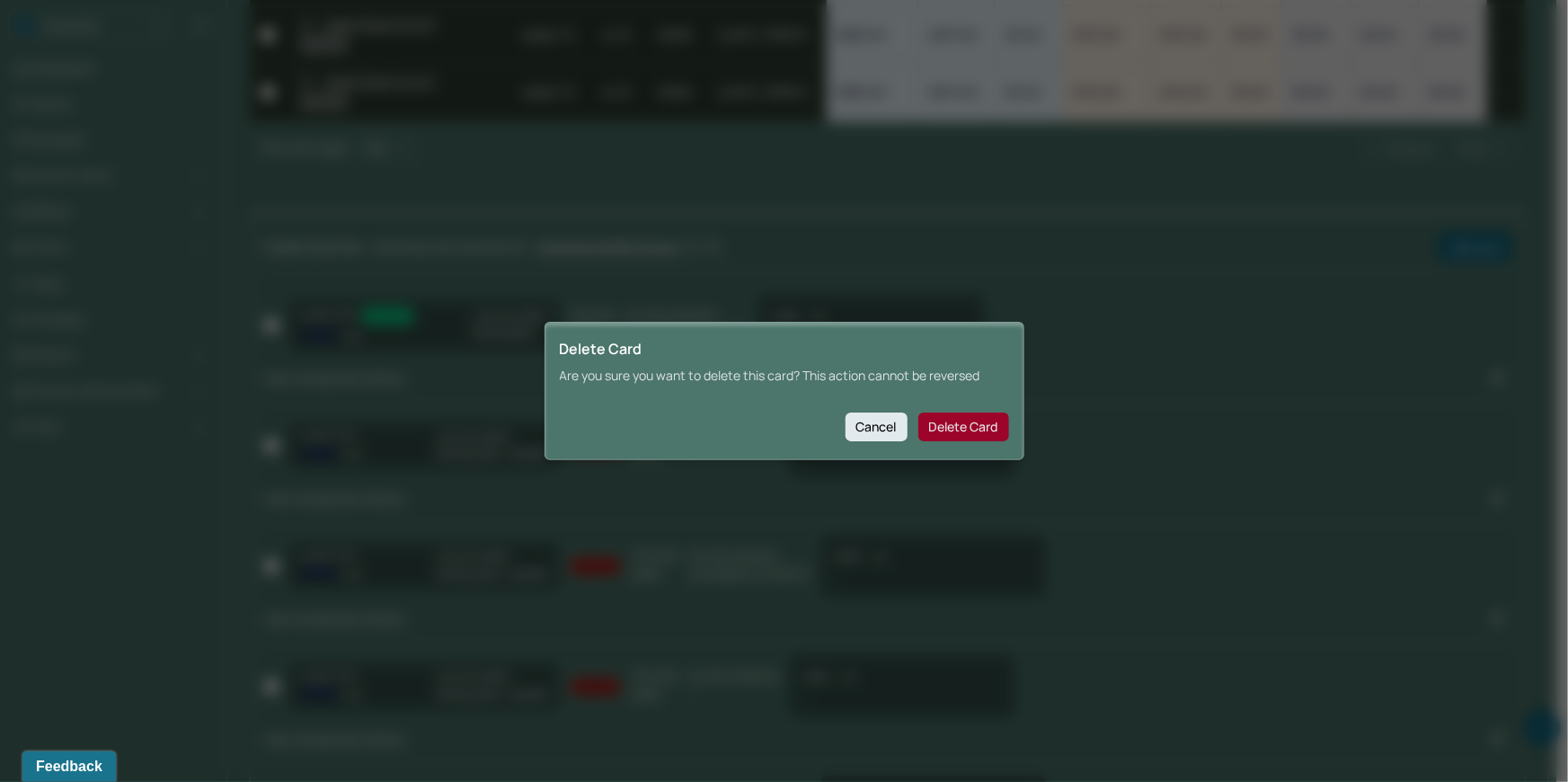 click on "Delete Card" at bounding box center (963, 427) 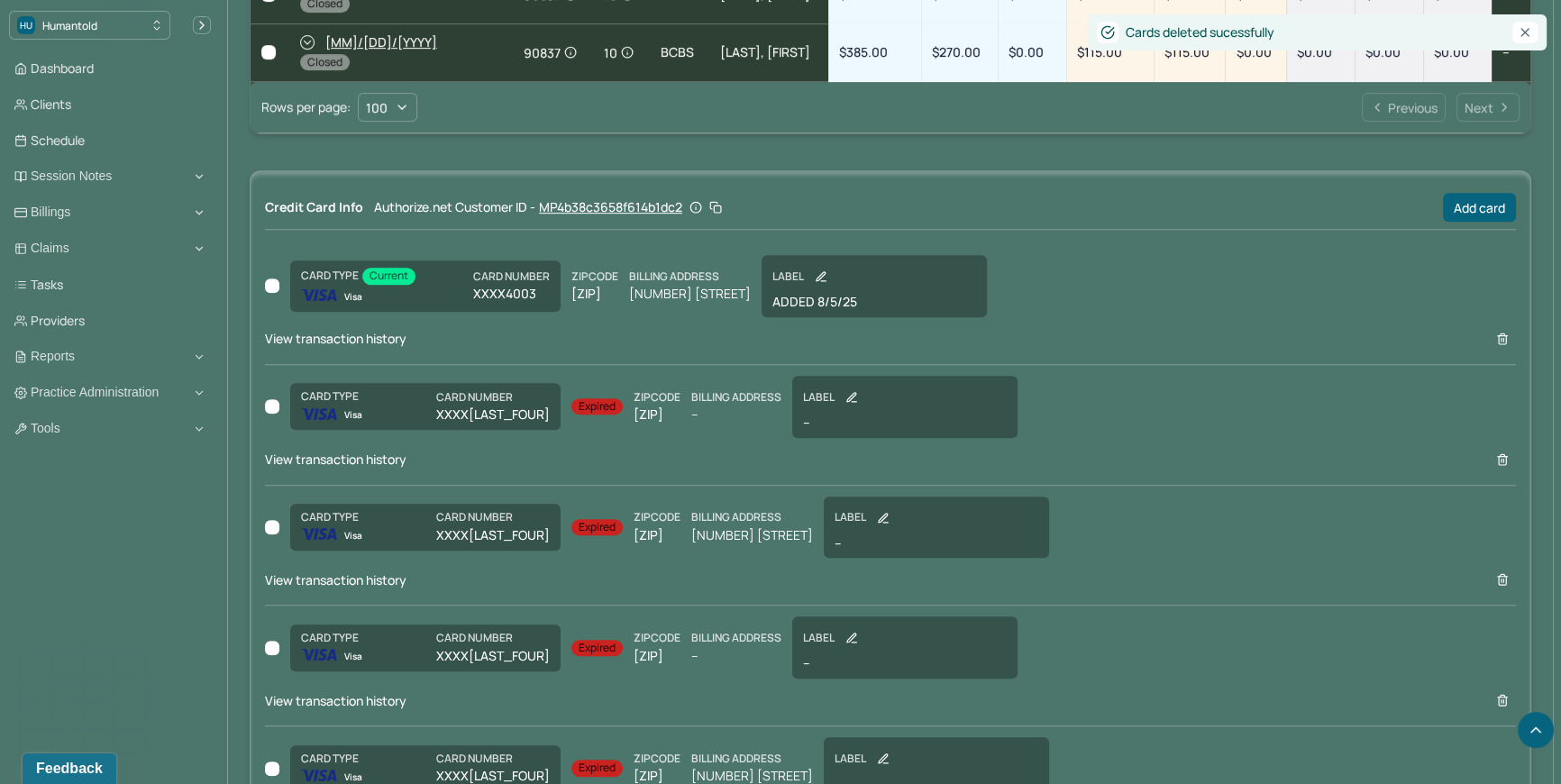 scroll, scrollTop: 1345, scrollLeft: 0, axis: vertical 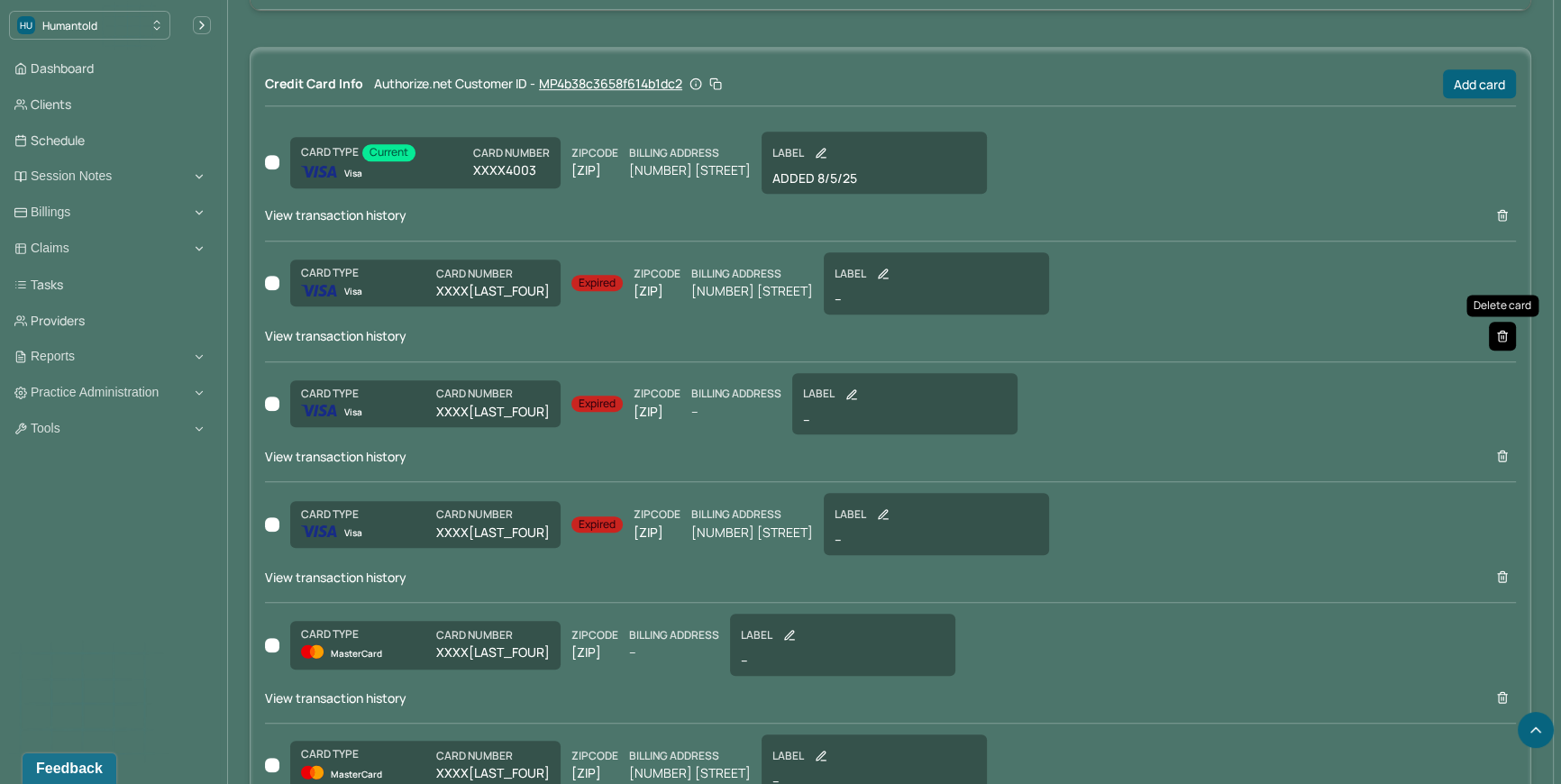 click 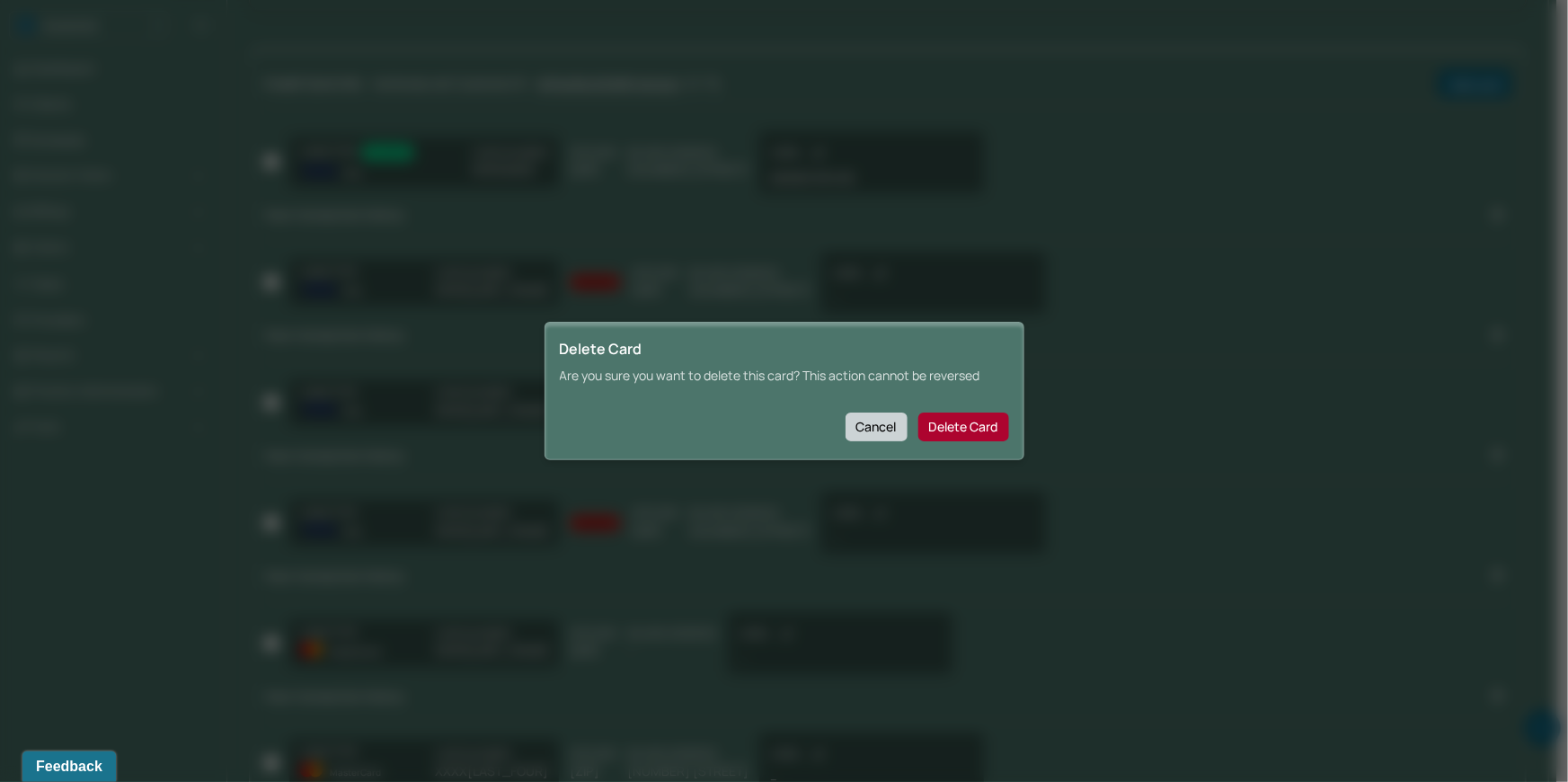 click on "Cancel" at bounding box center (876, 427) 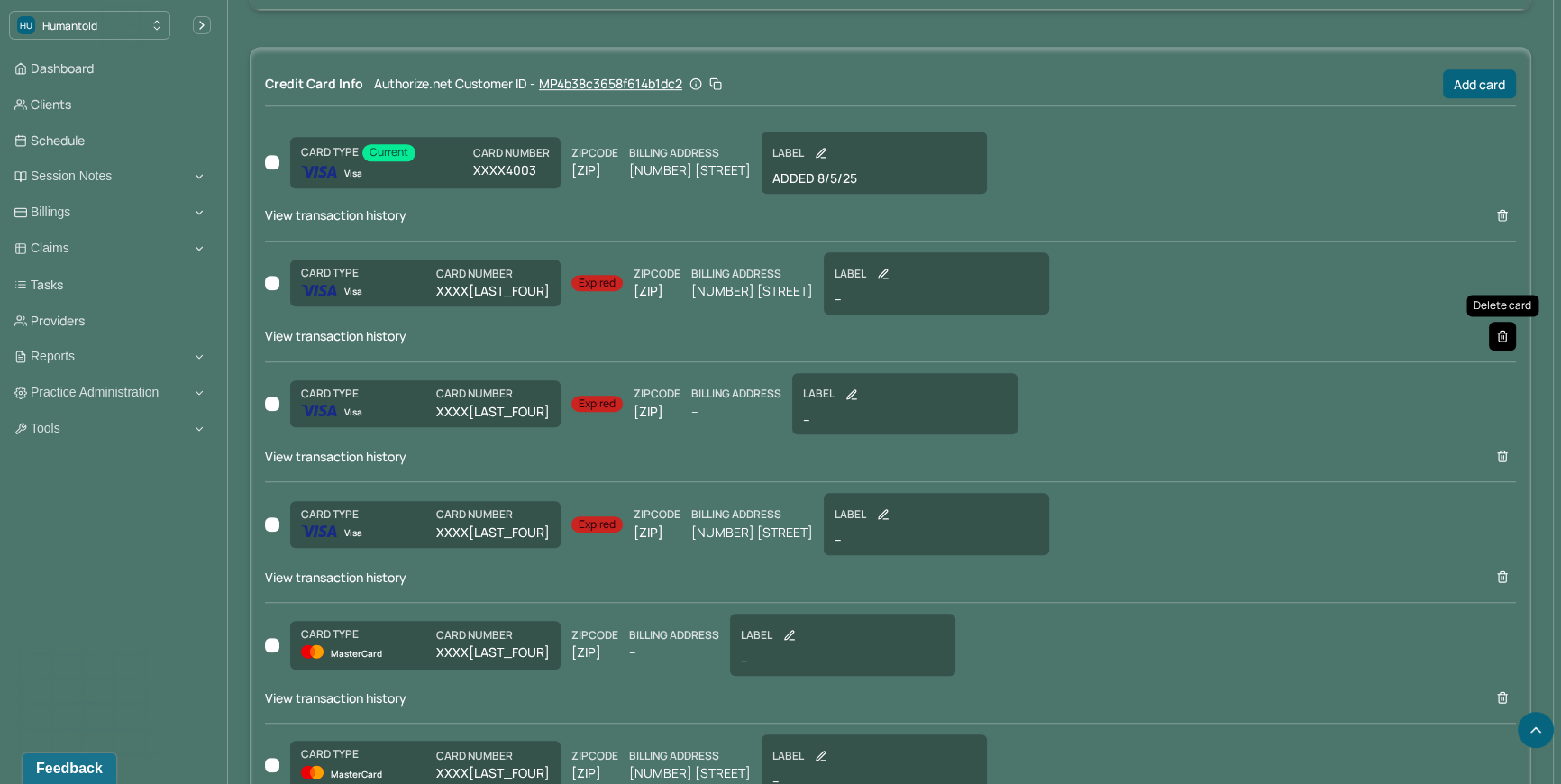 click 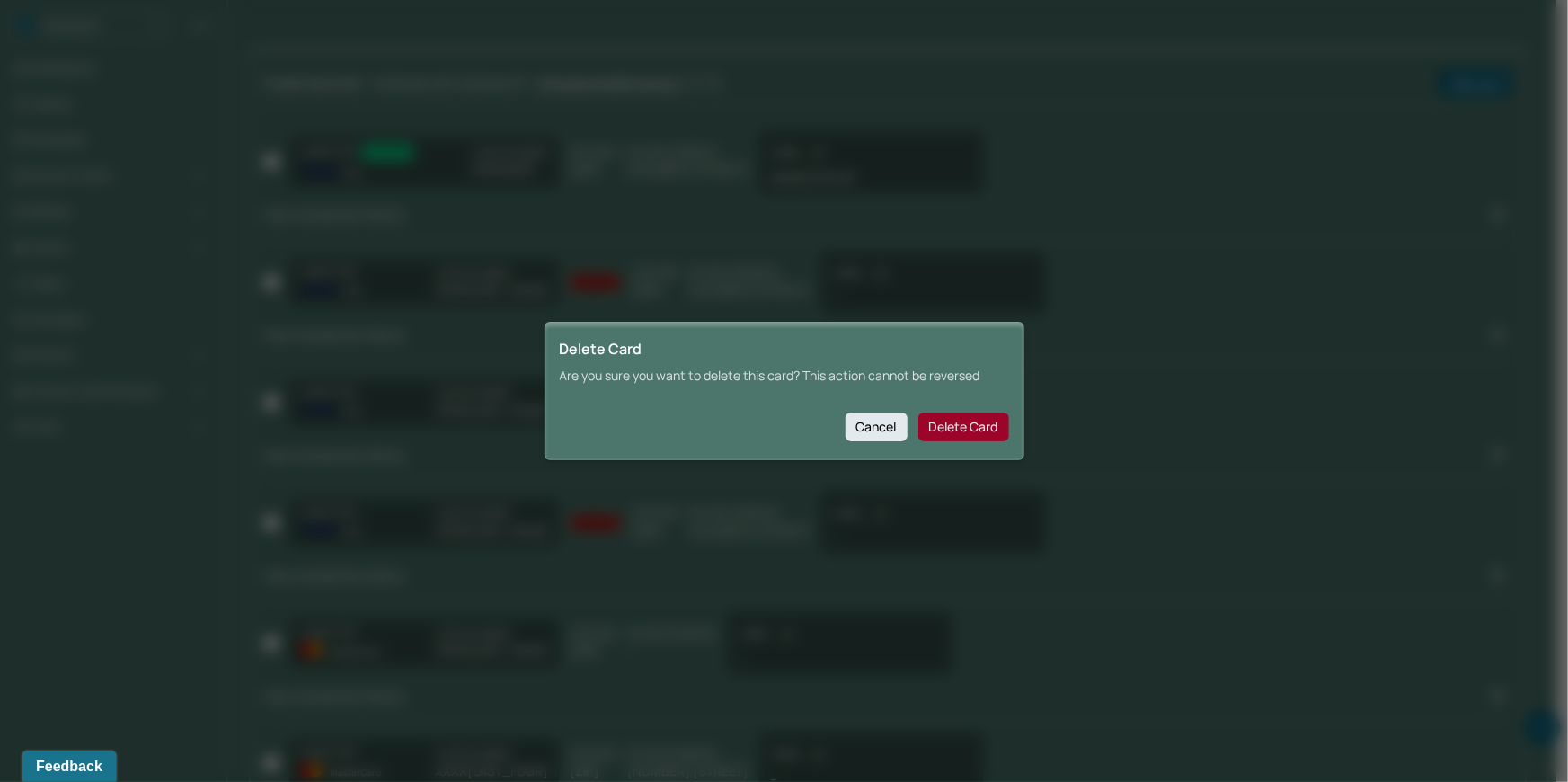 click on "Delete Card" at bounding box center (963, 427) 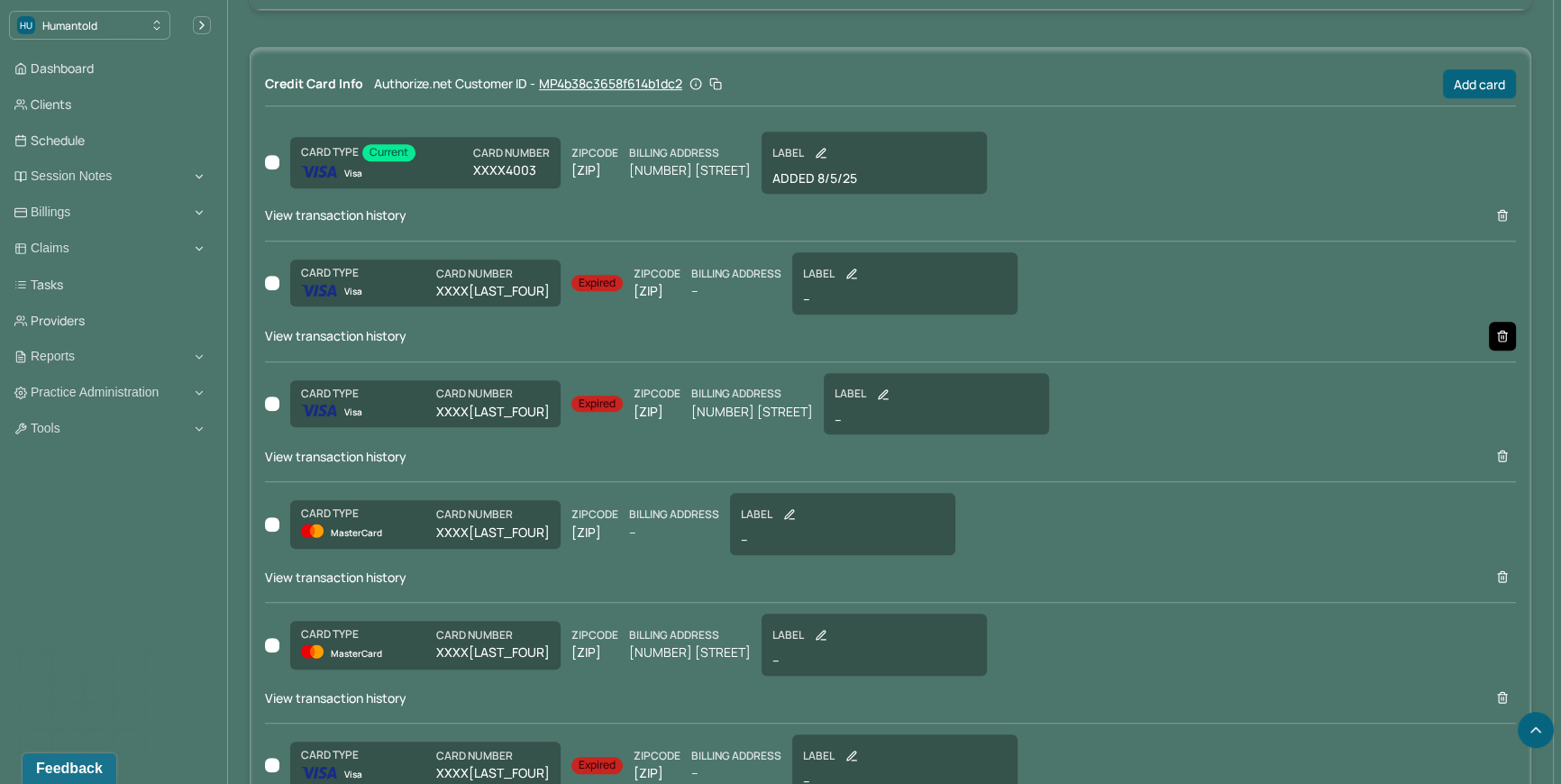 click 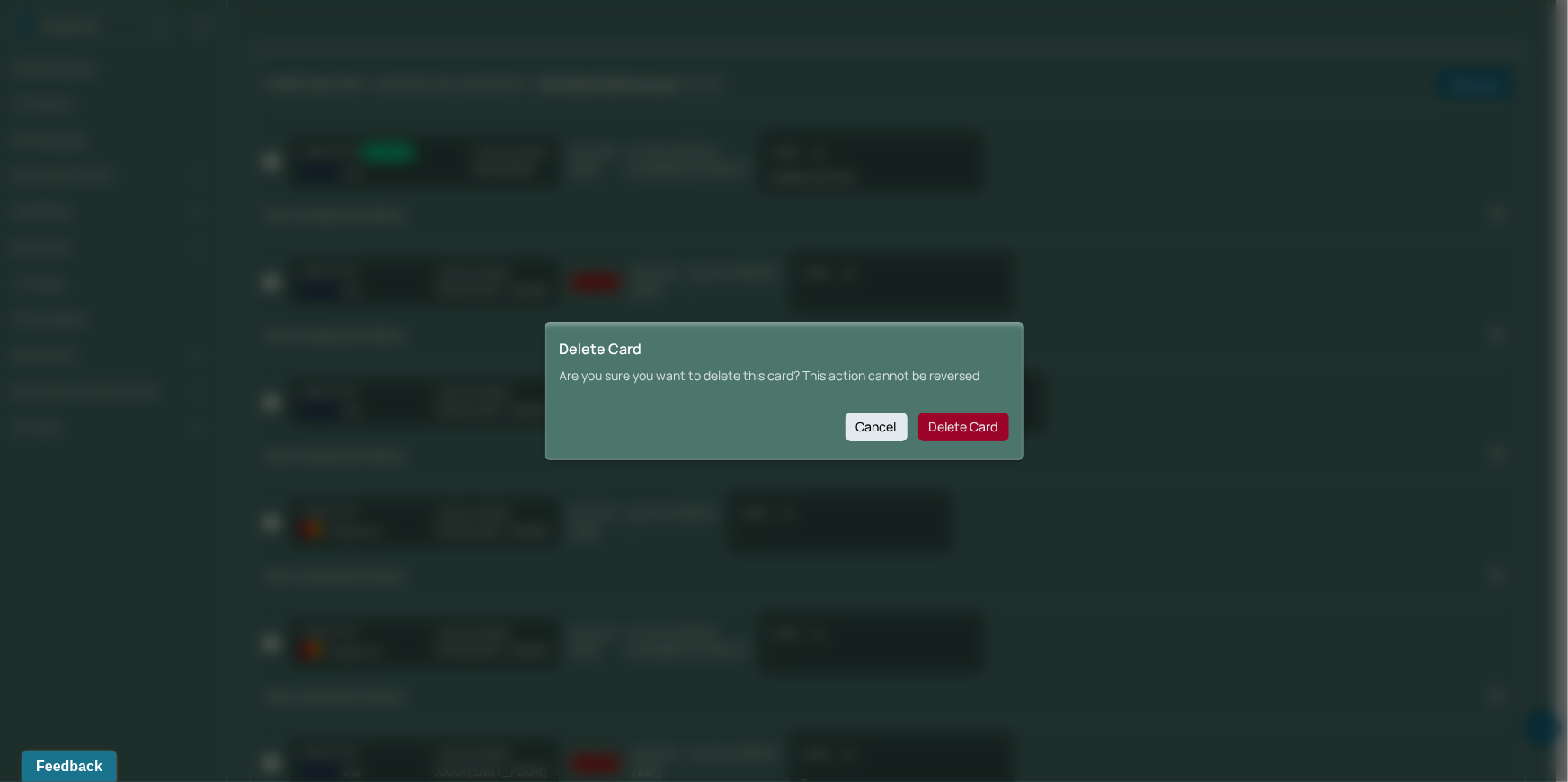 click on "Delete Card" at bounding box center (963, 427) 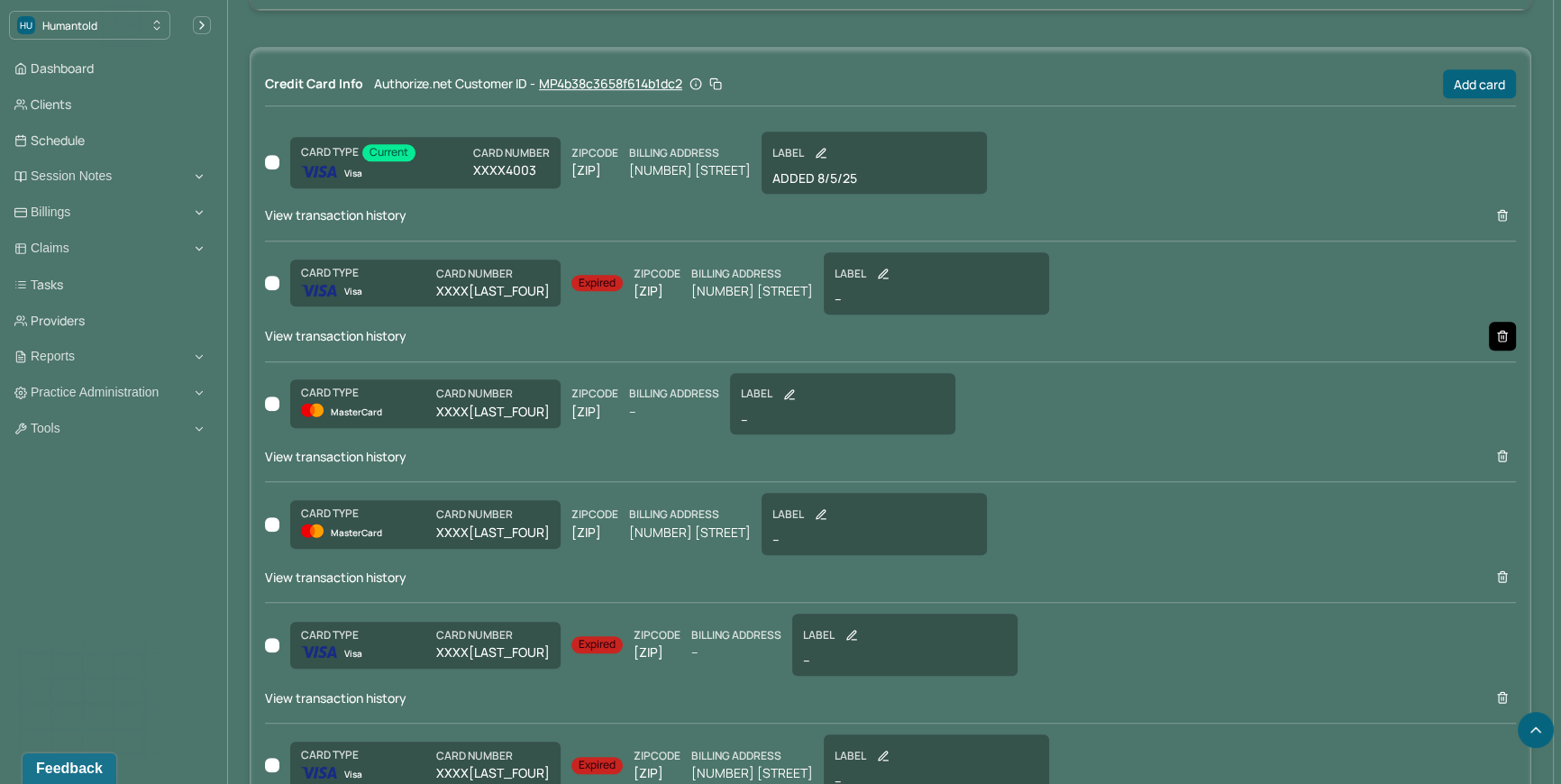 click at bounding box center (1502, 336) 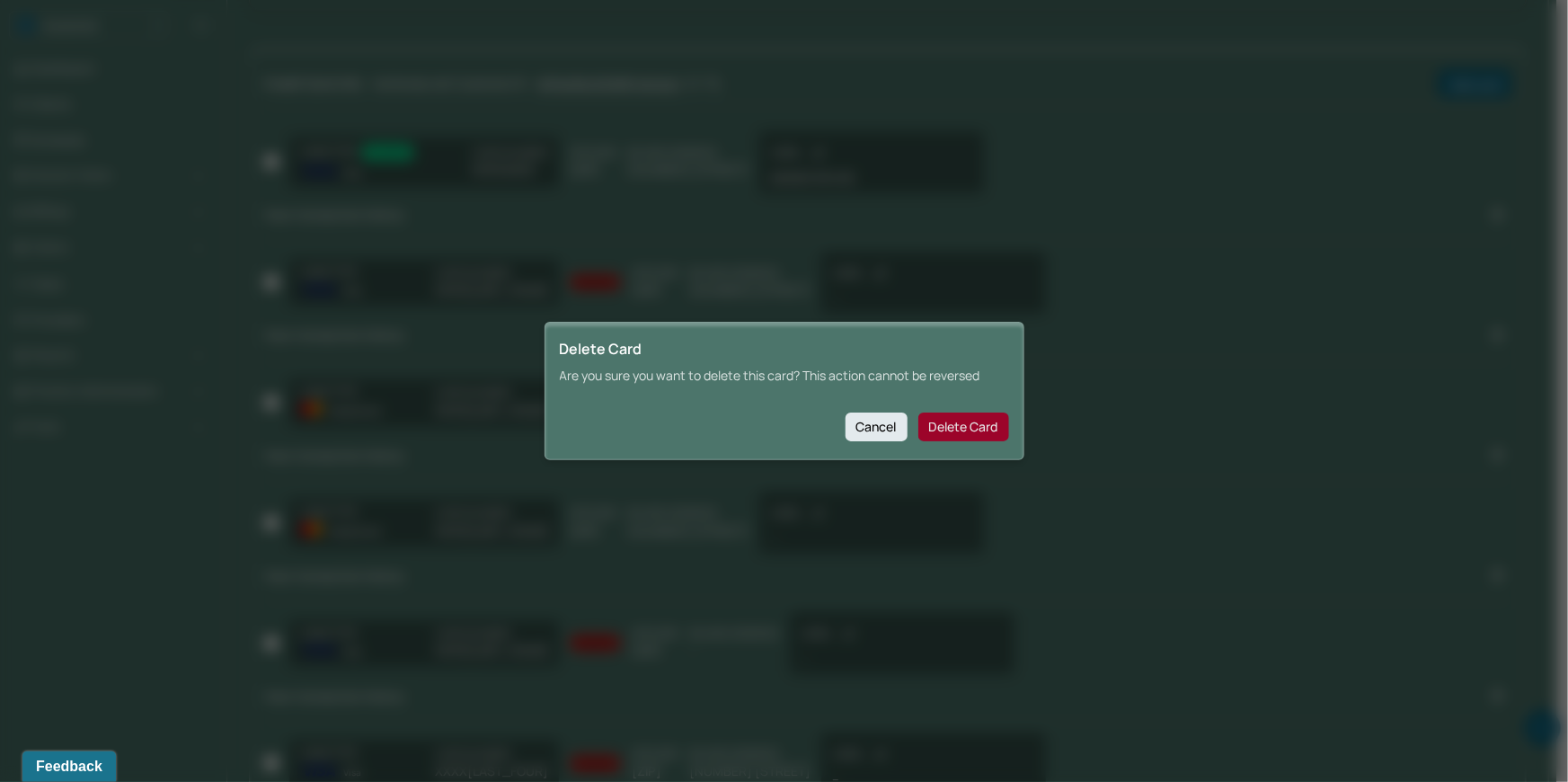 click on "Delete Card" at bounding box center (963, 427) 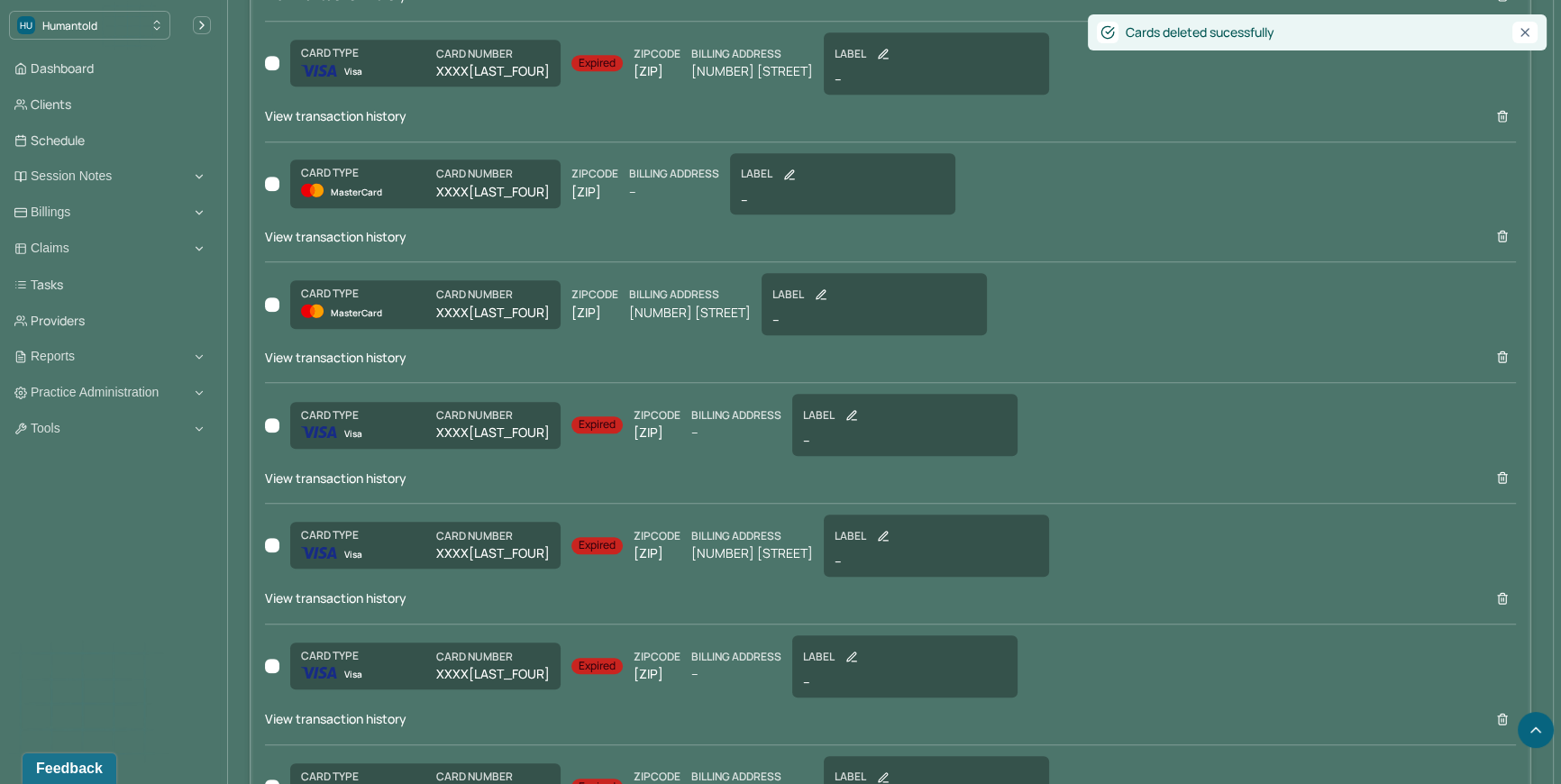 scroll, scrollTop: 1591, scrollLeft: 0, axis: vertical 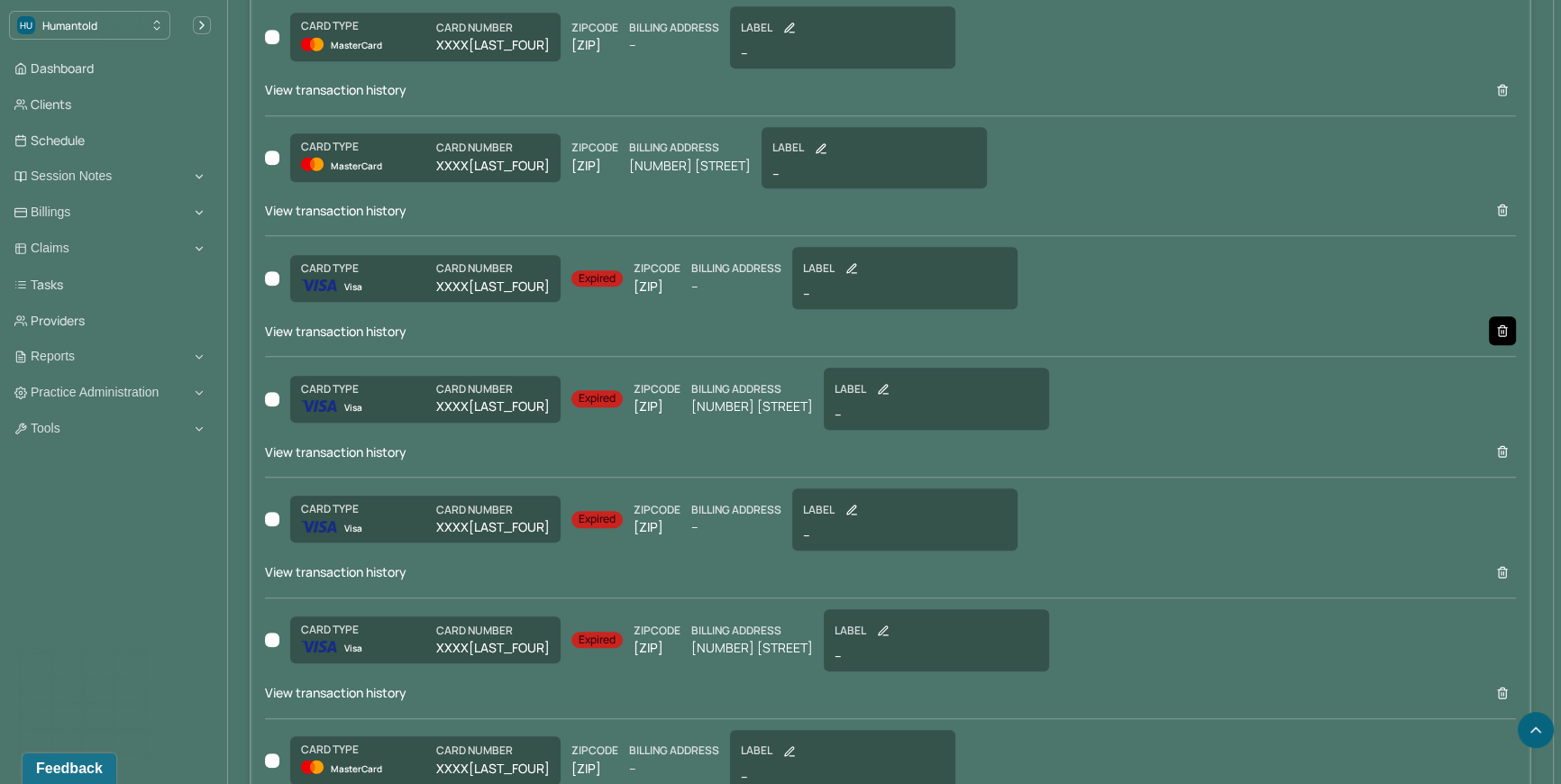 click 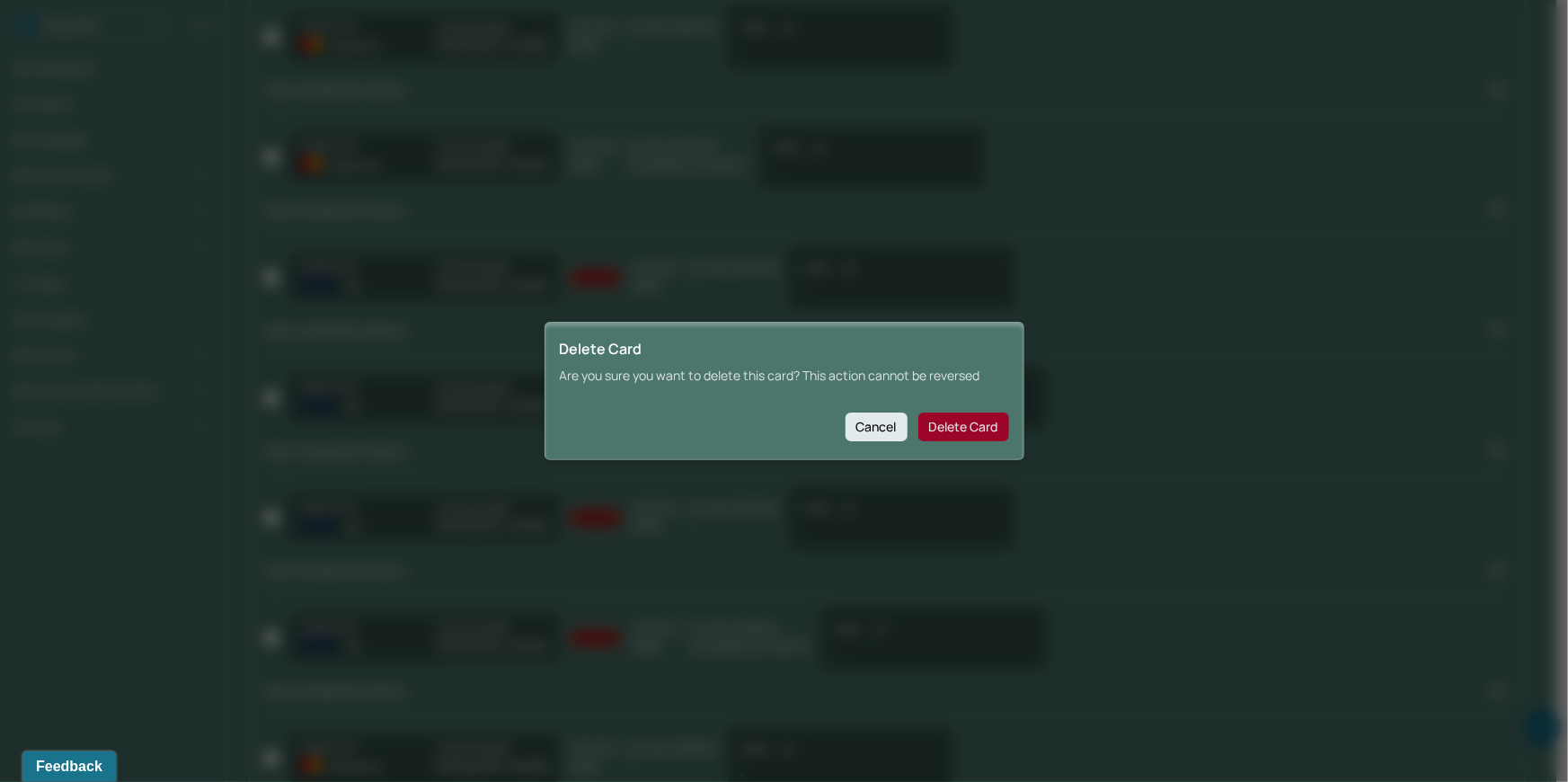 click on "Delete Card" at bounding box center (963, 427) 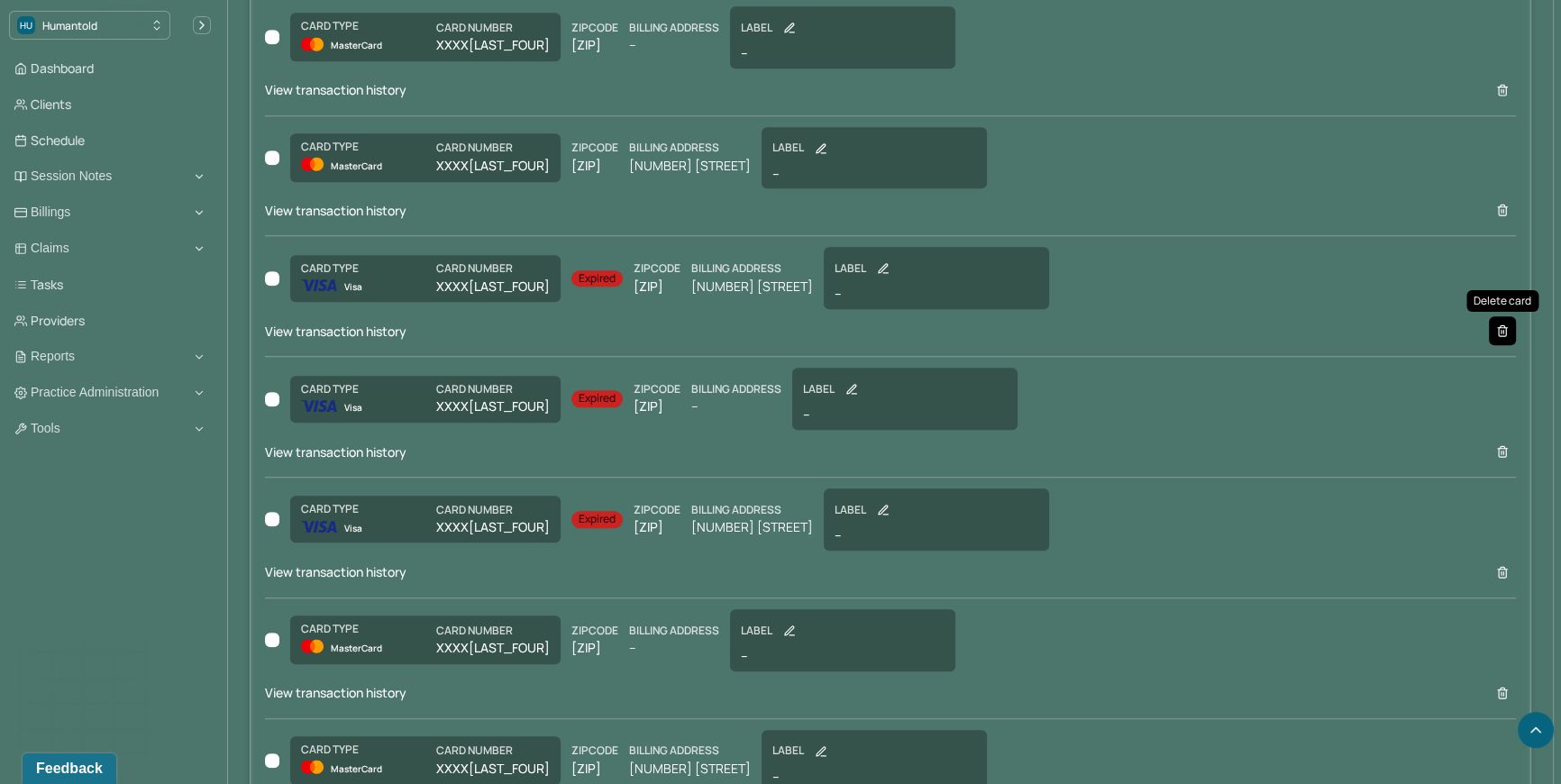 click 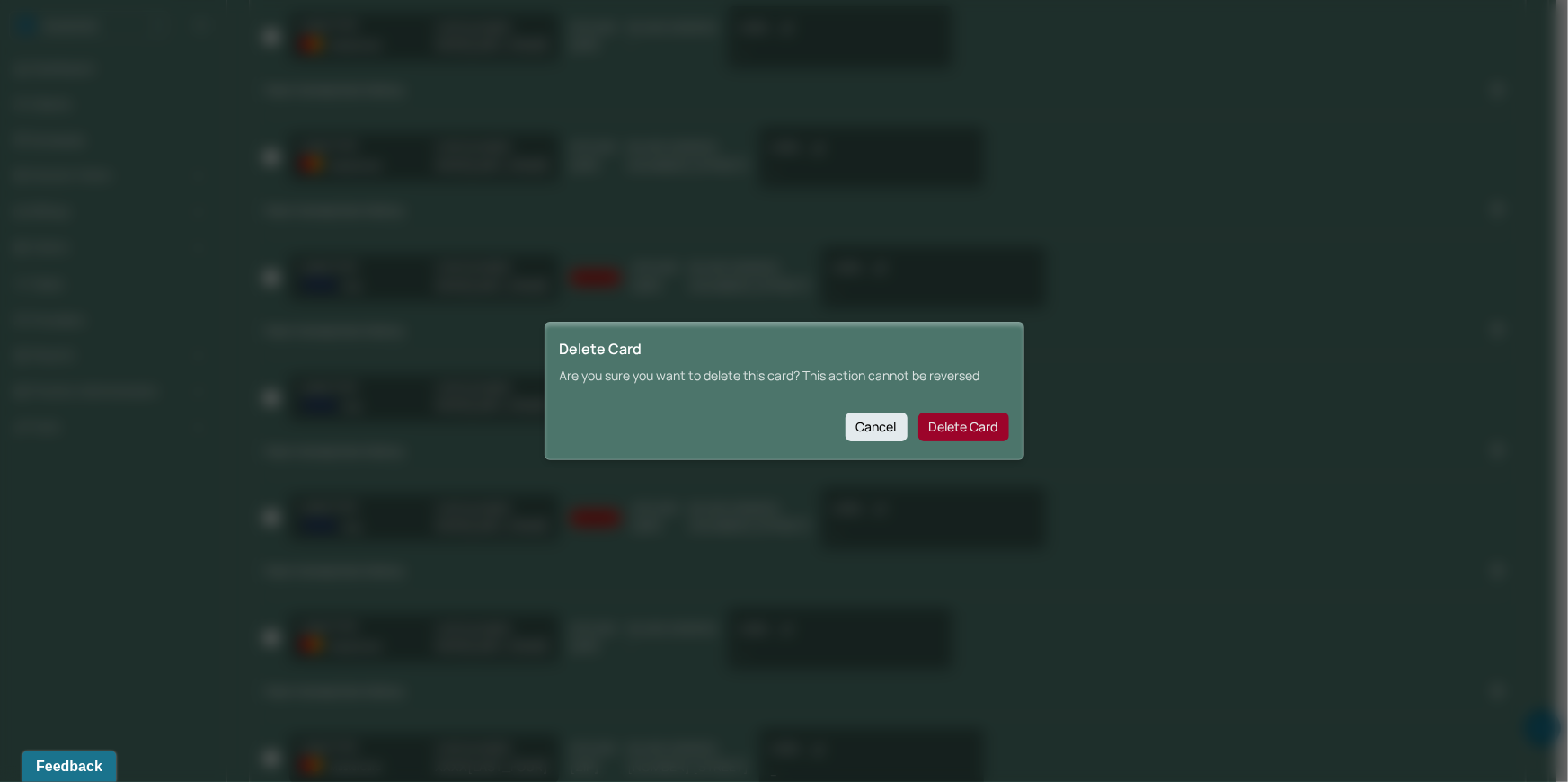 click on "Delete Card" at bounding box center (963, 427) 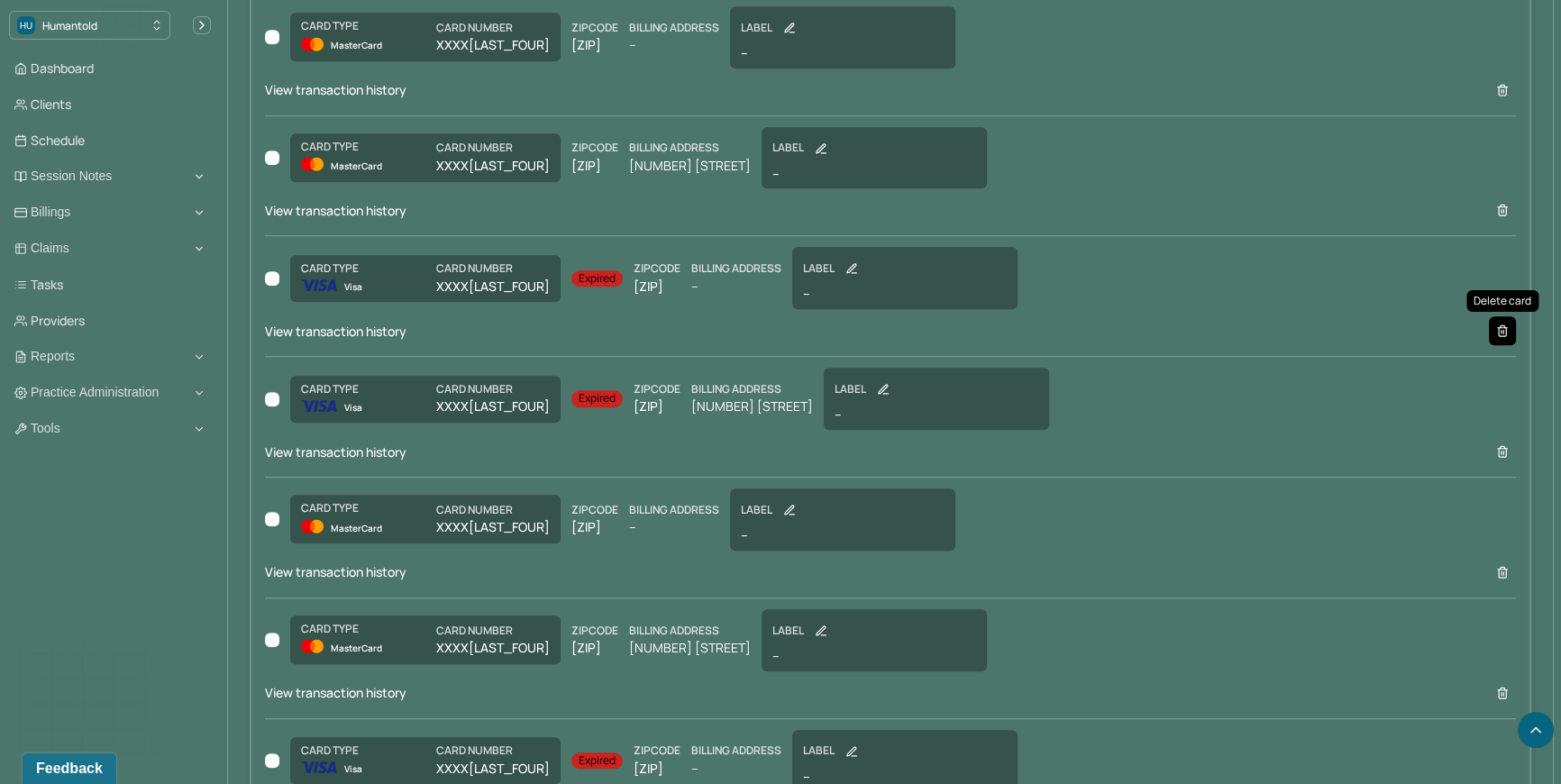 click 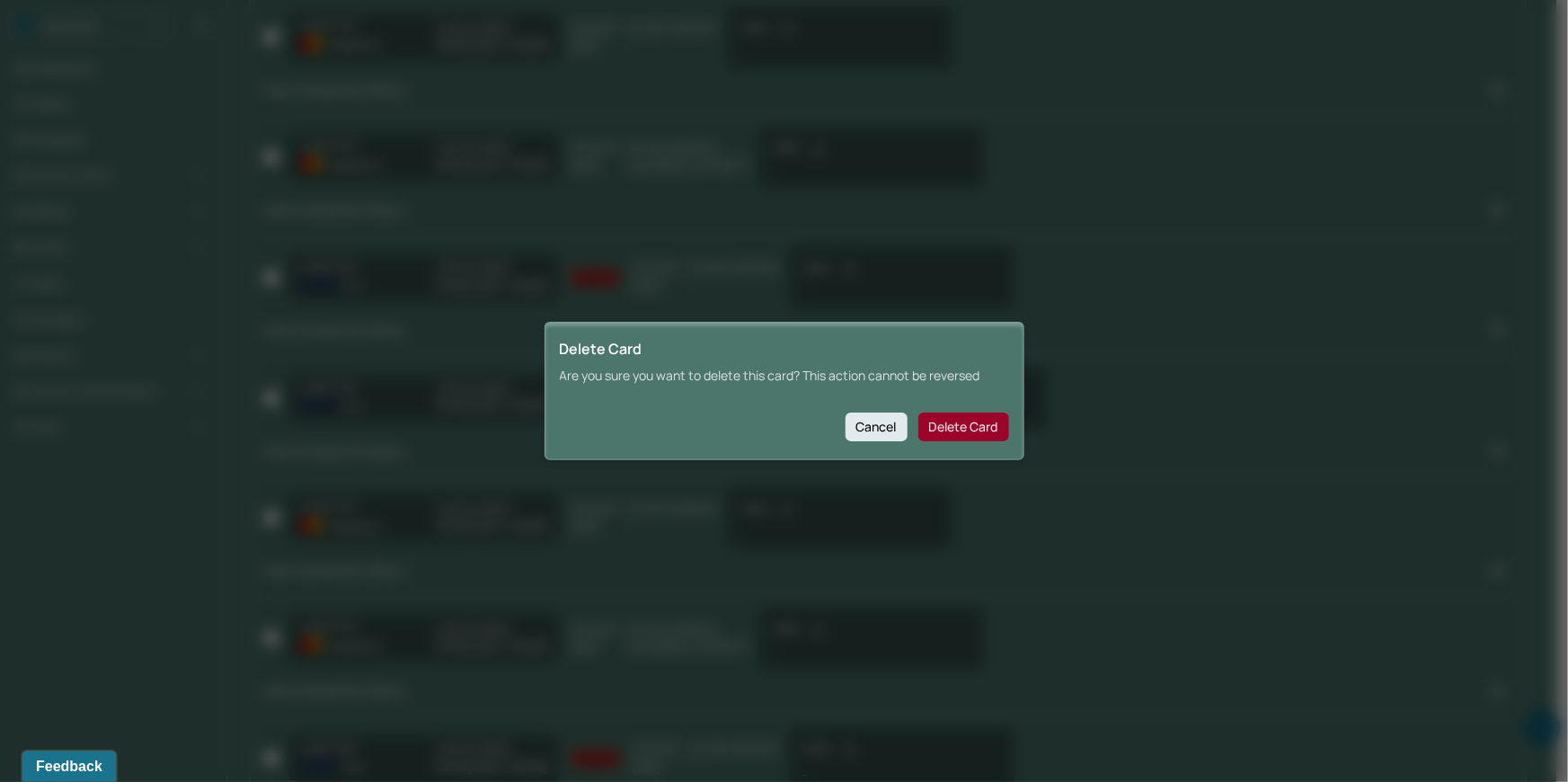 click on "Delete Card" at bounding box center [963, 427] 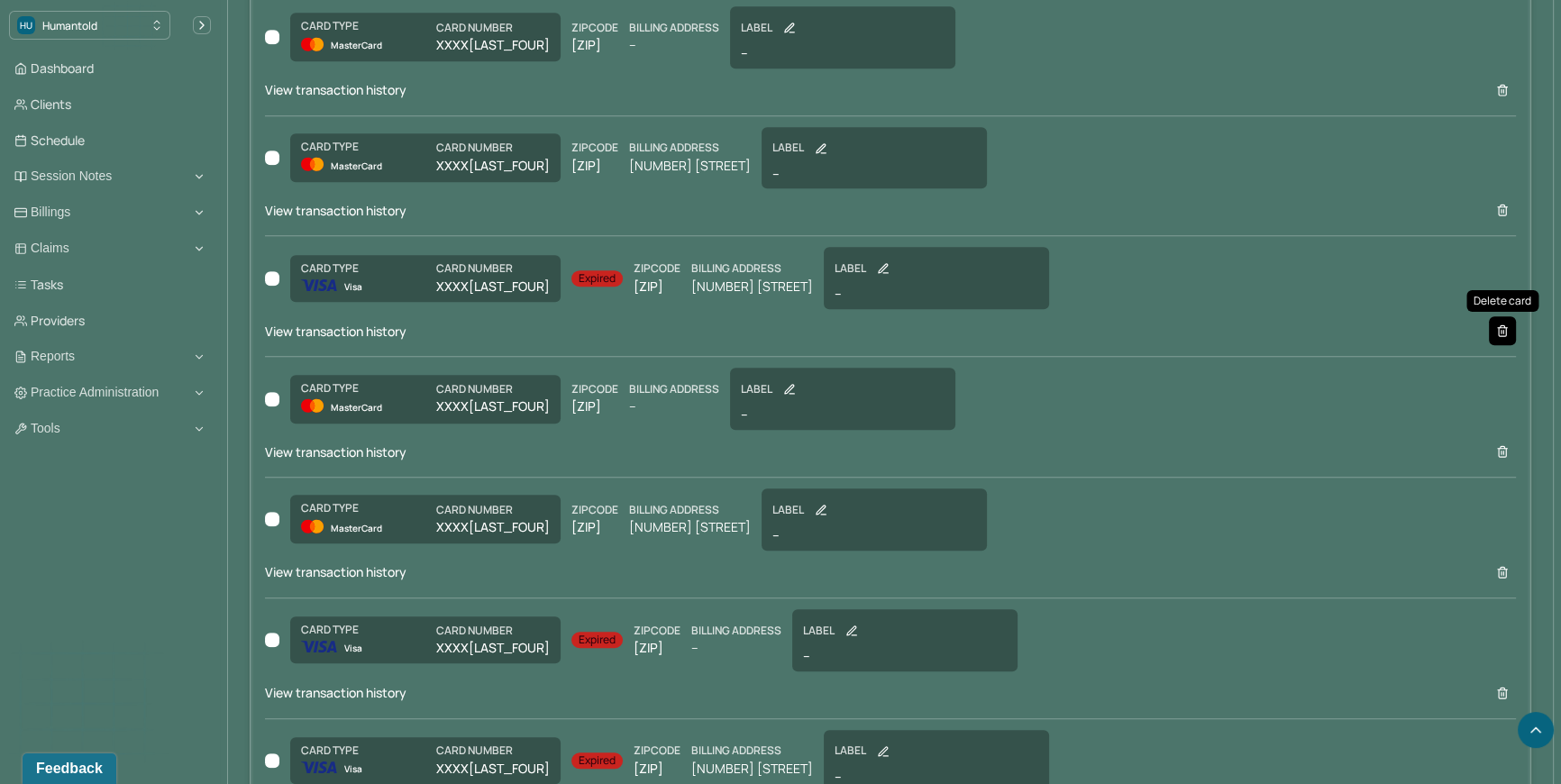 click at bounding box center [1502, 331] 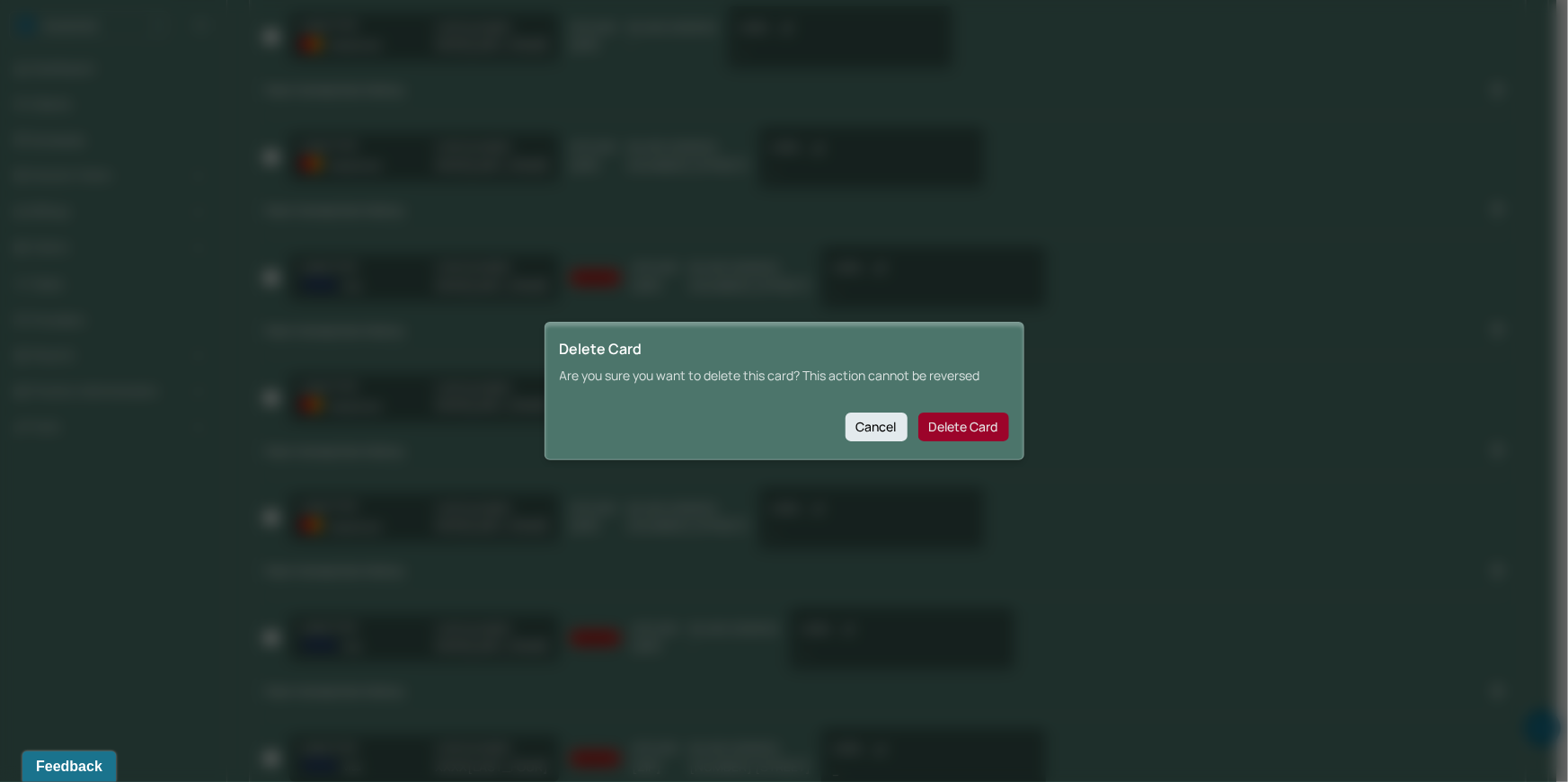 click on "Delete Card" at bounding box center (963, 427) 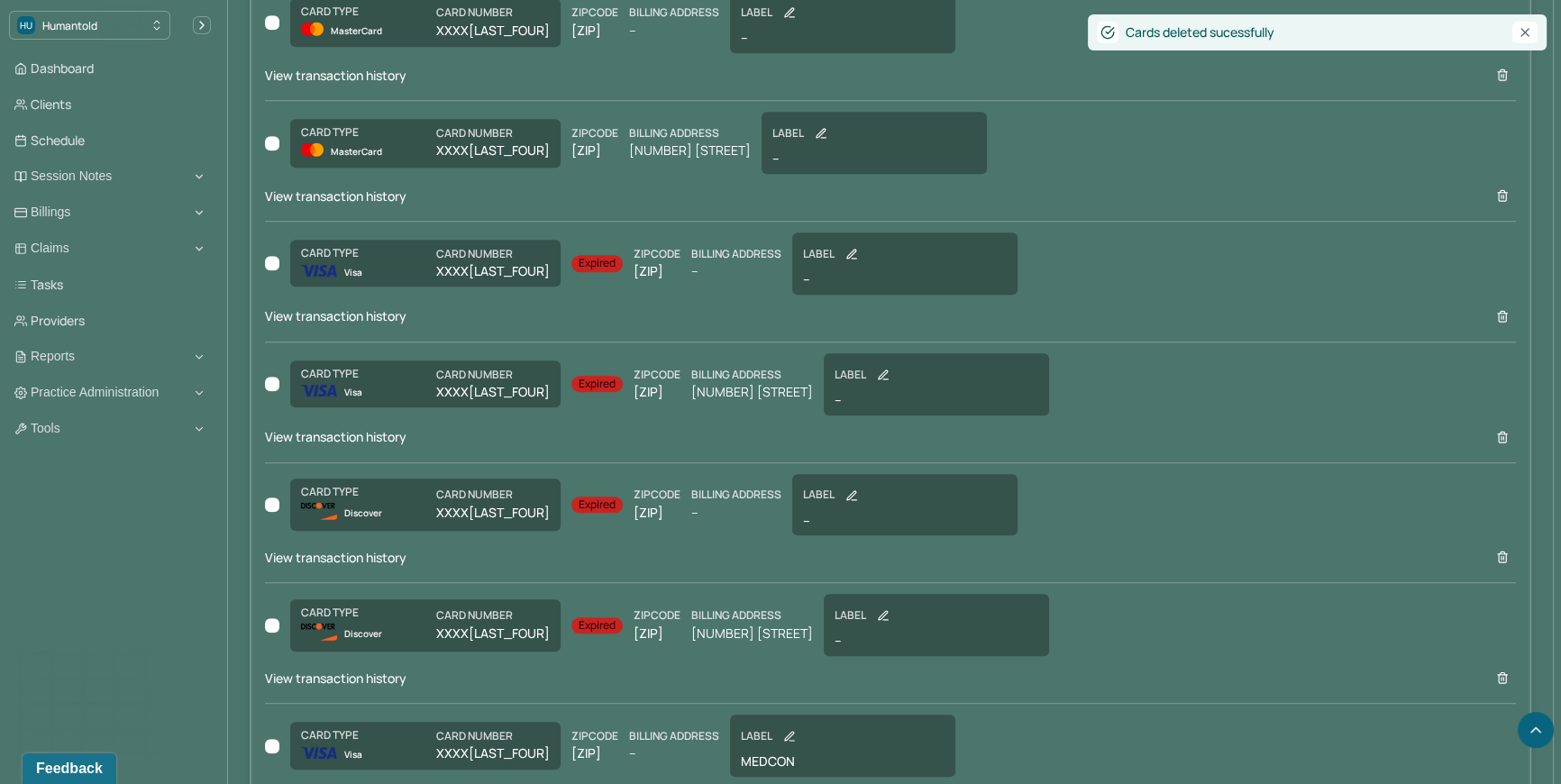 scroll, scrollTop: 1837, scrollLeft: 0, axis: vertical 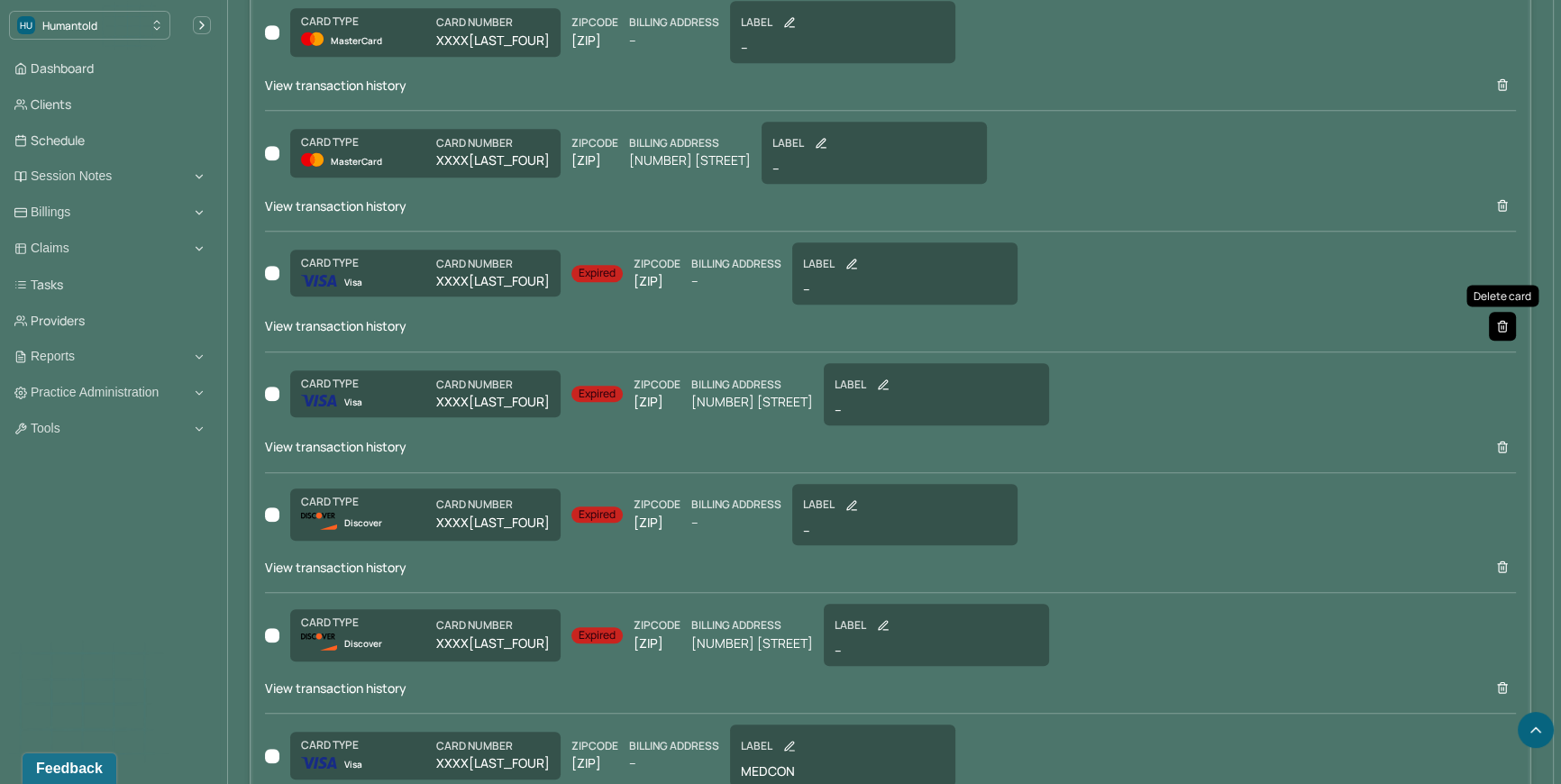 click 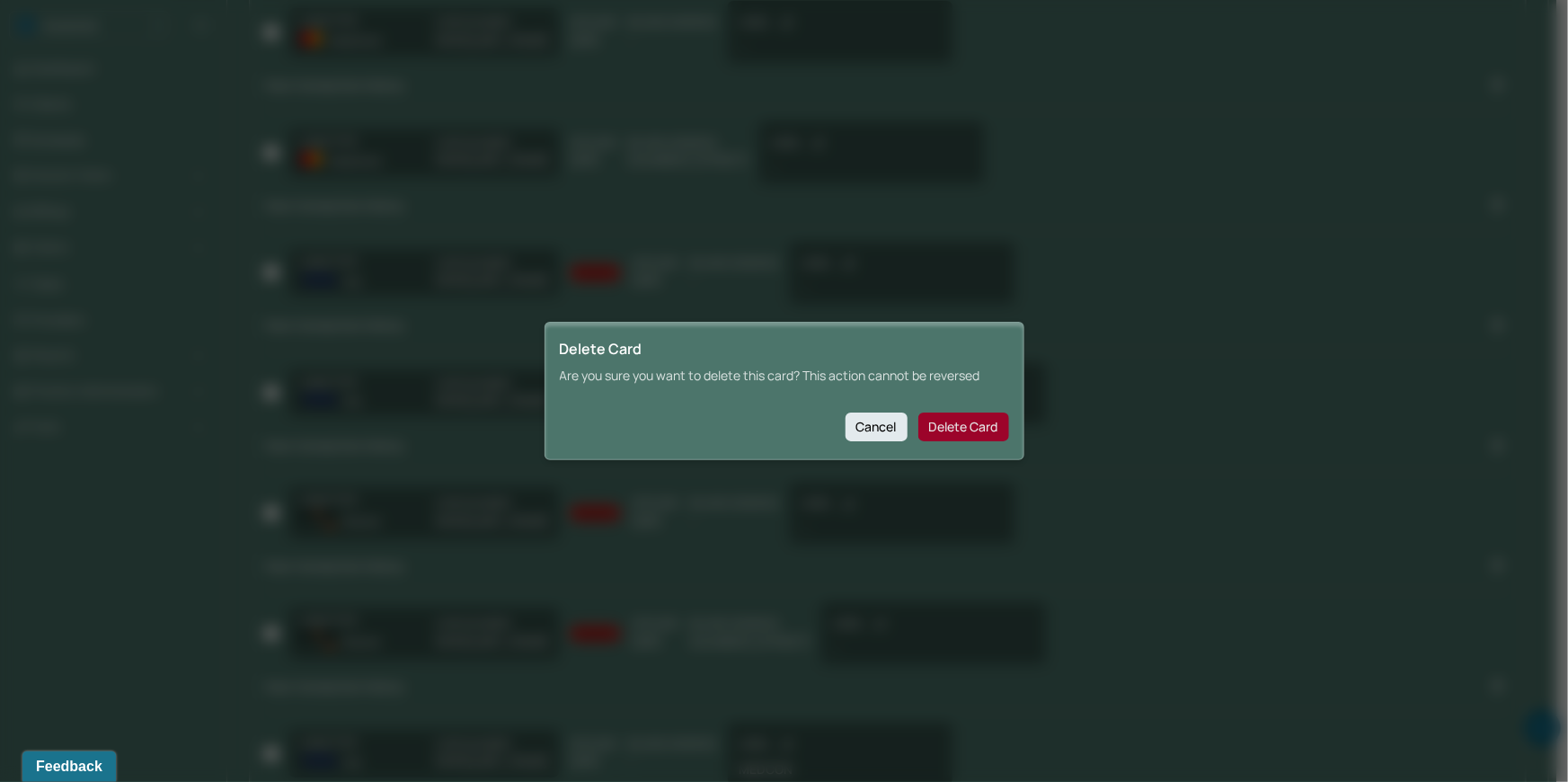 click on "Delete Card" at bounding box center [963, 427] 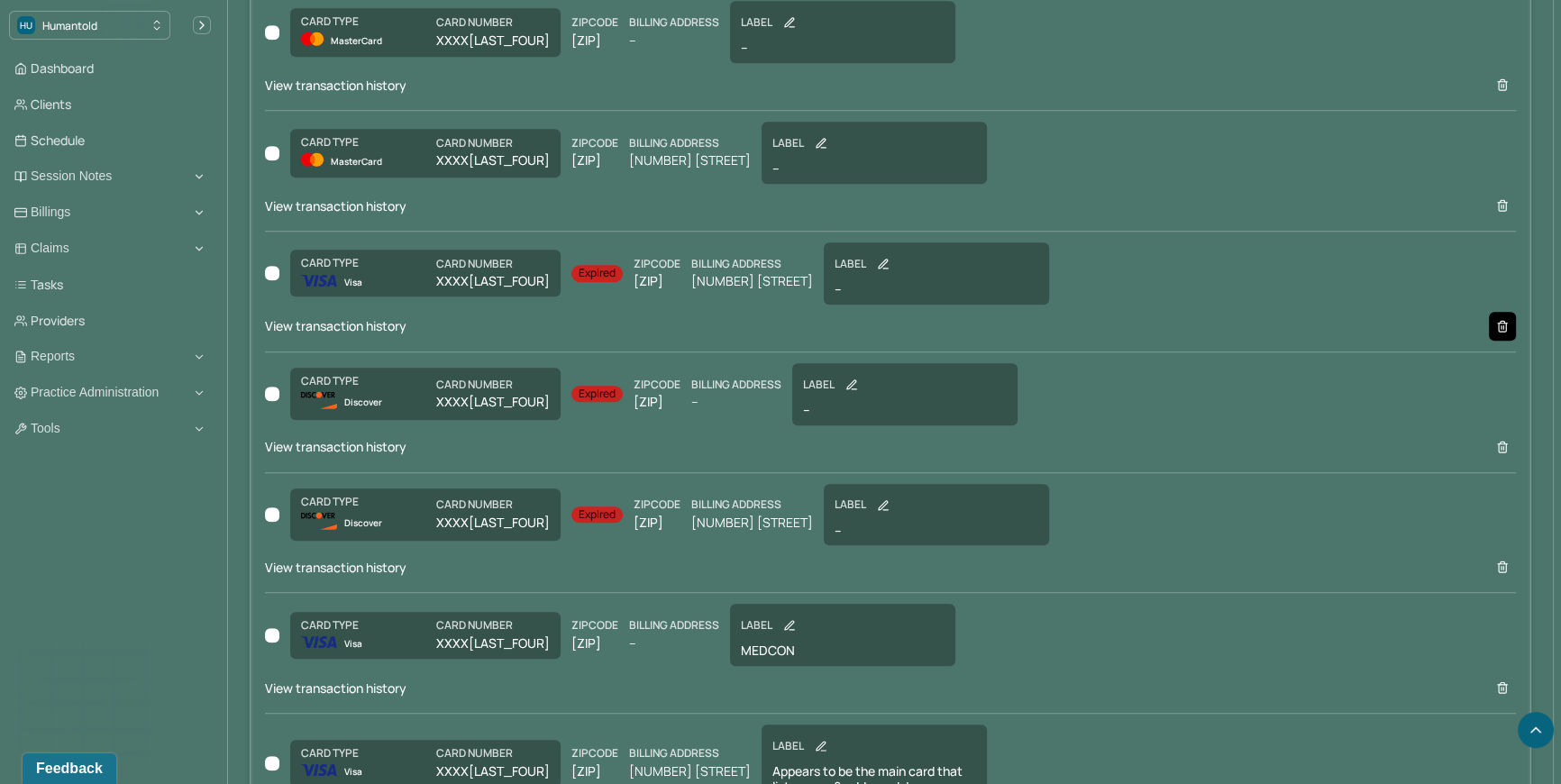 click 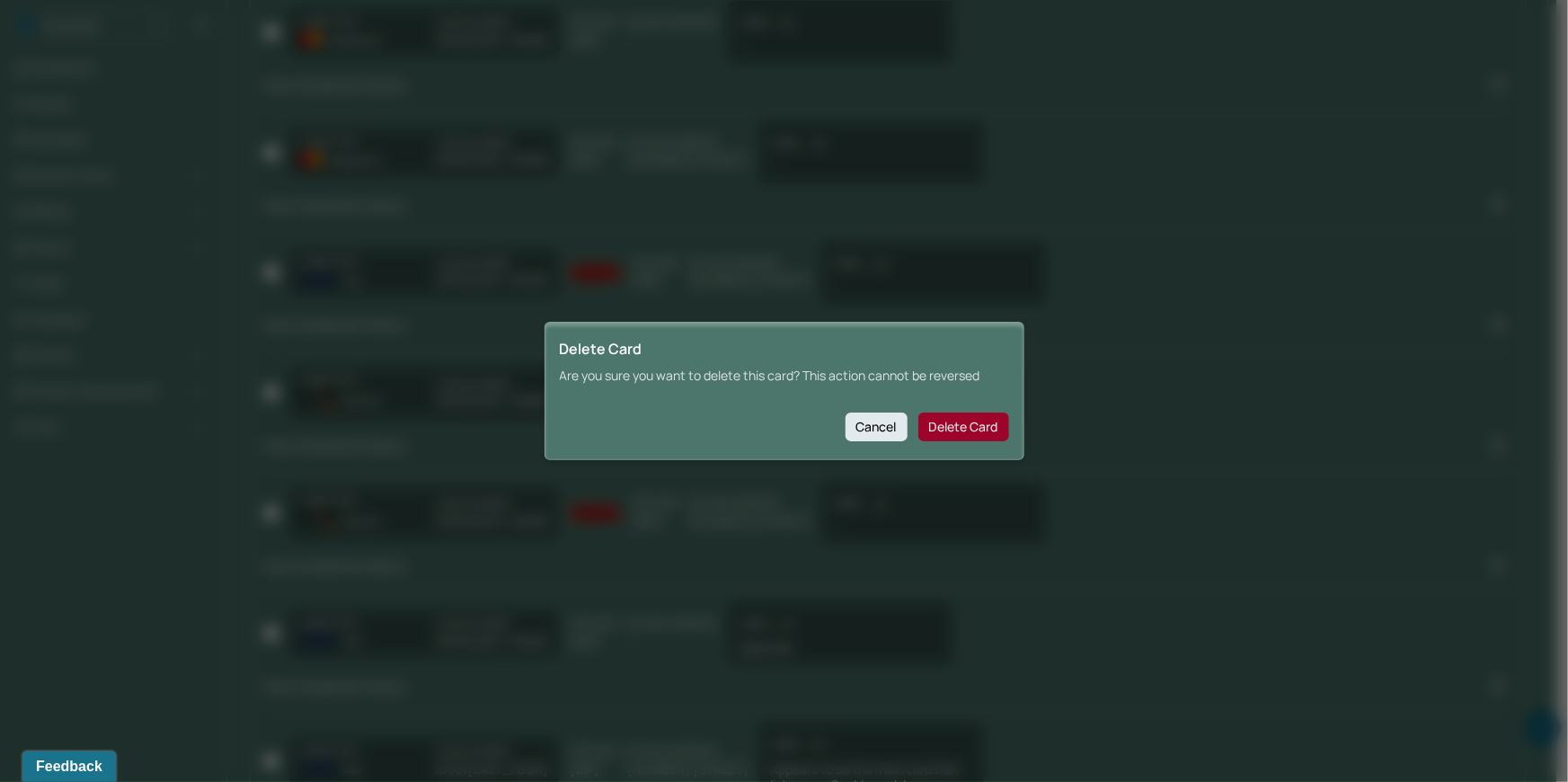 click on "Delete Card" at bounding box center (963, 427) 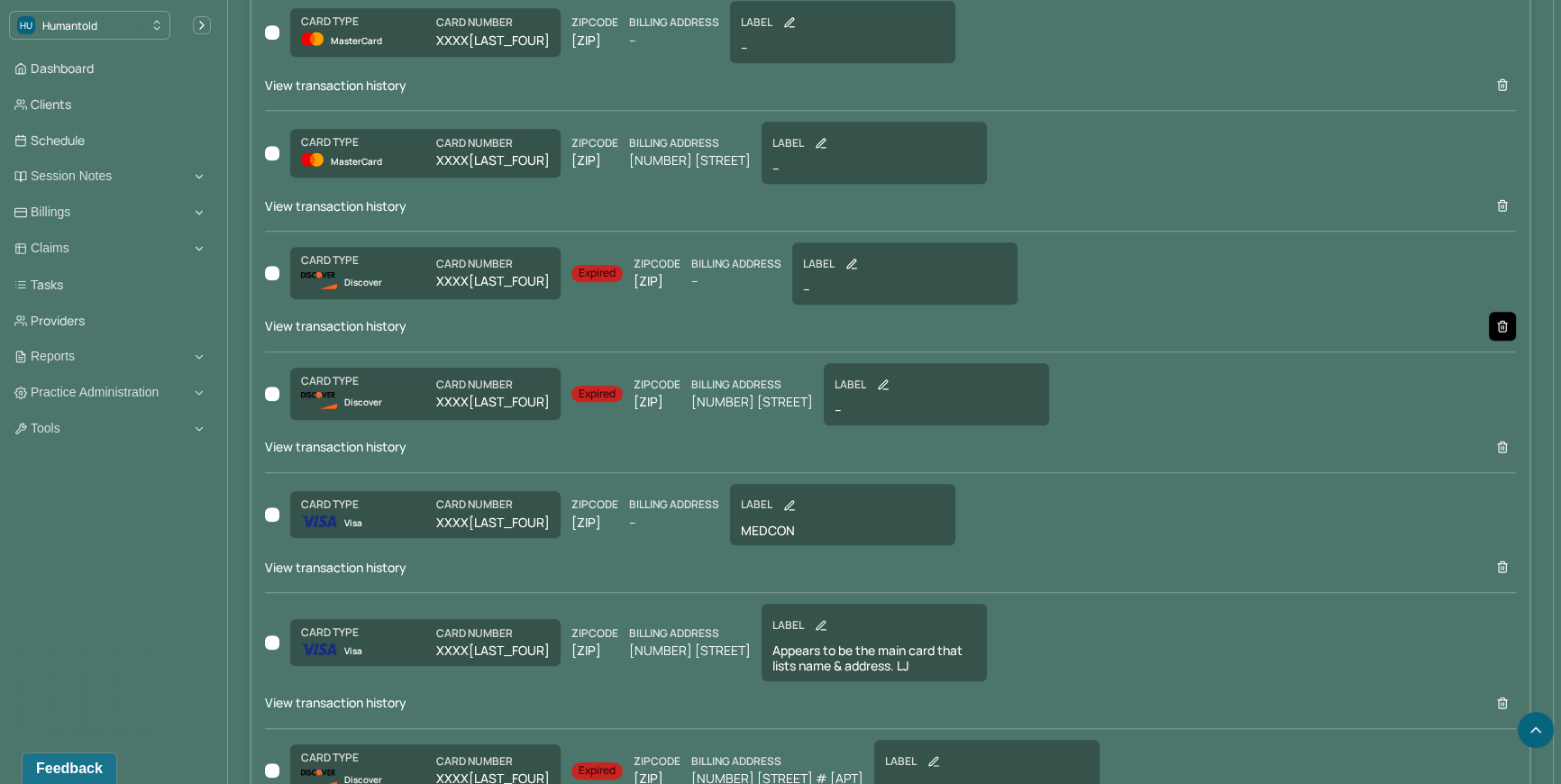 click 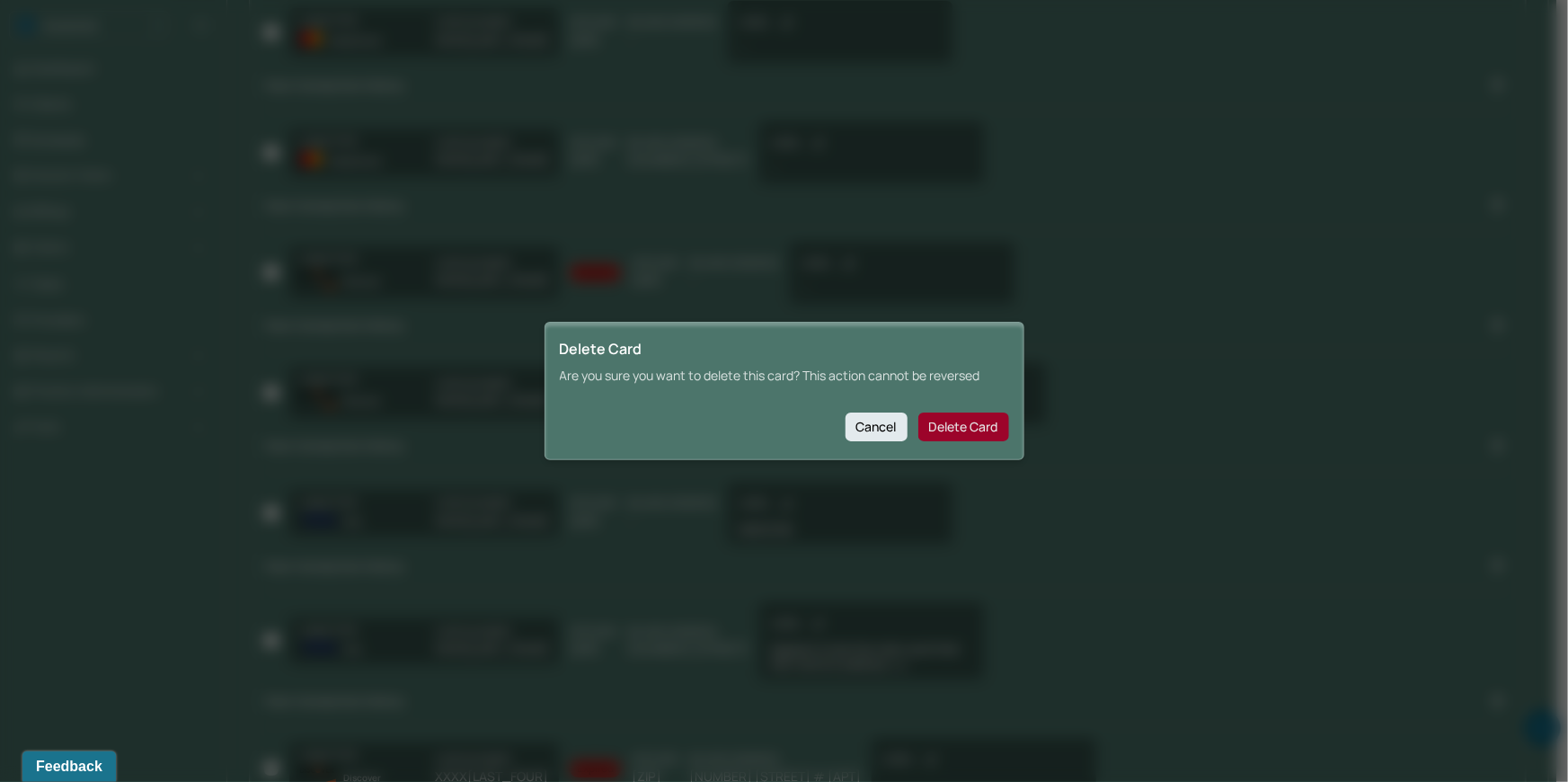 click on "Delete Card" at bounding box center [963, 427] 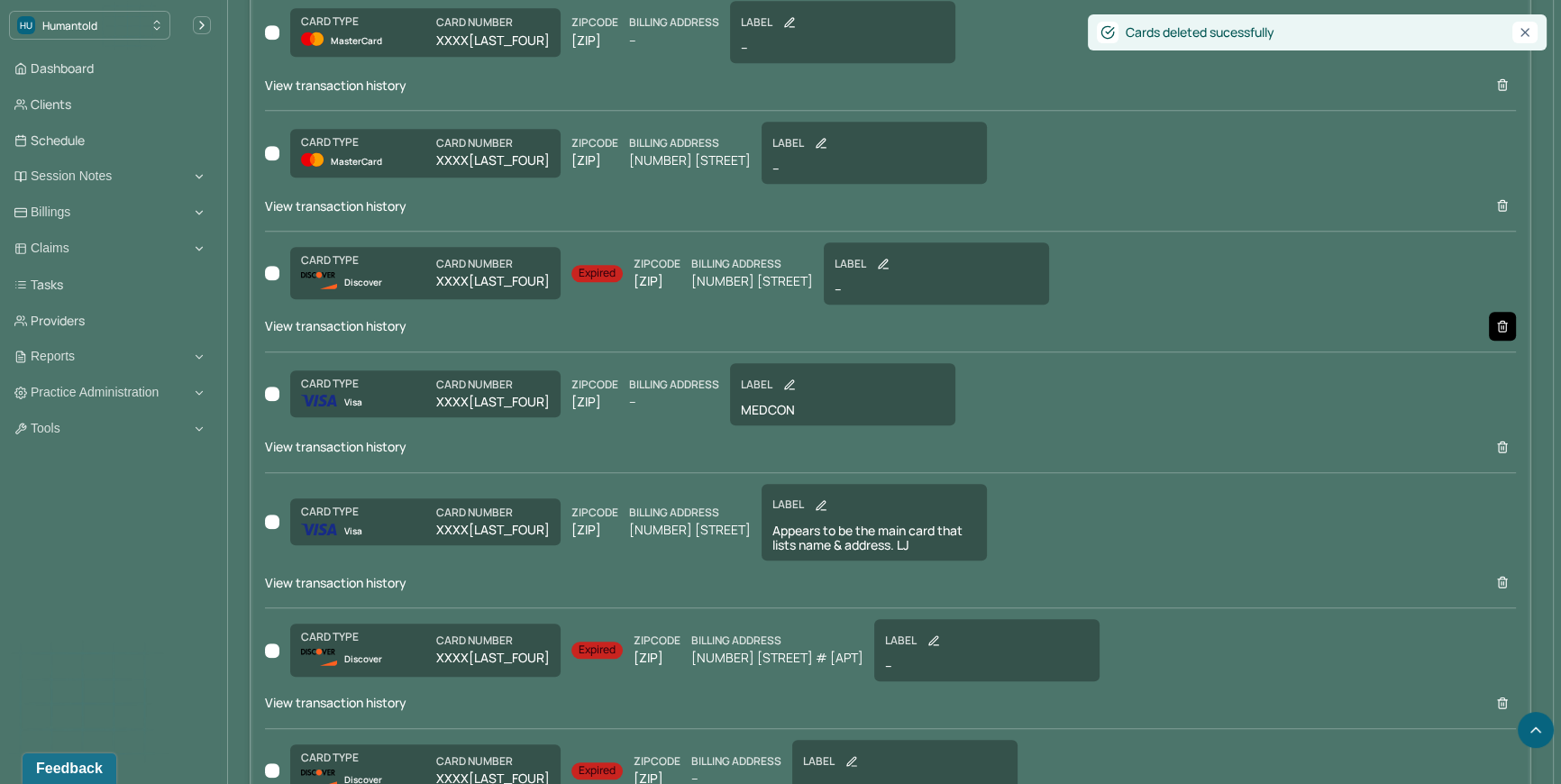 click at bounding box center (1502, 326) 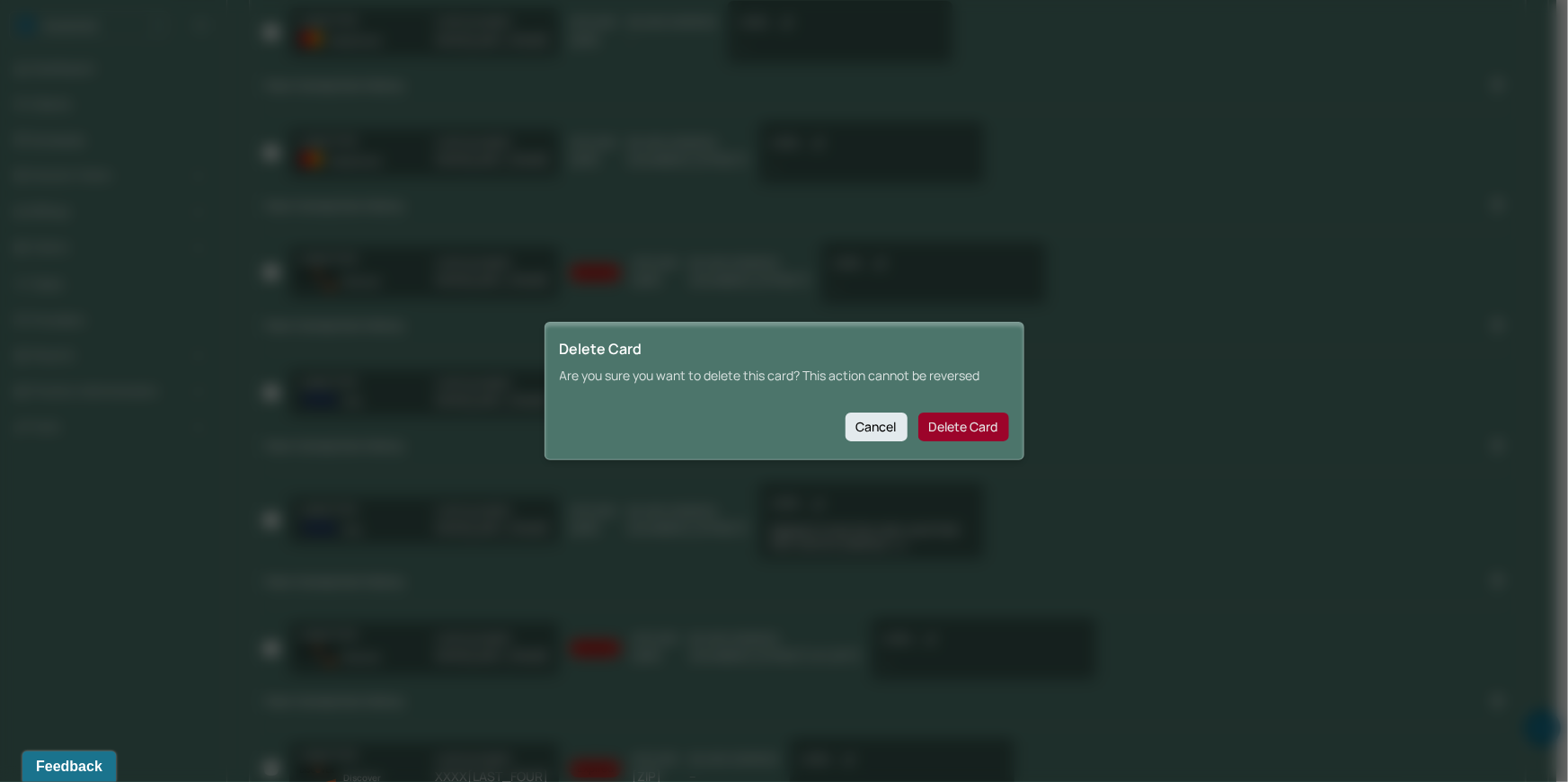 click on "Delete Card" at bounding box center (963, 427) 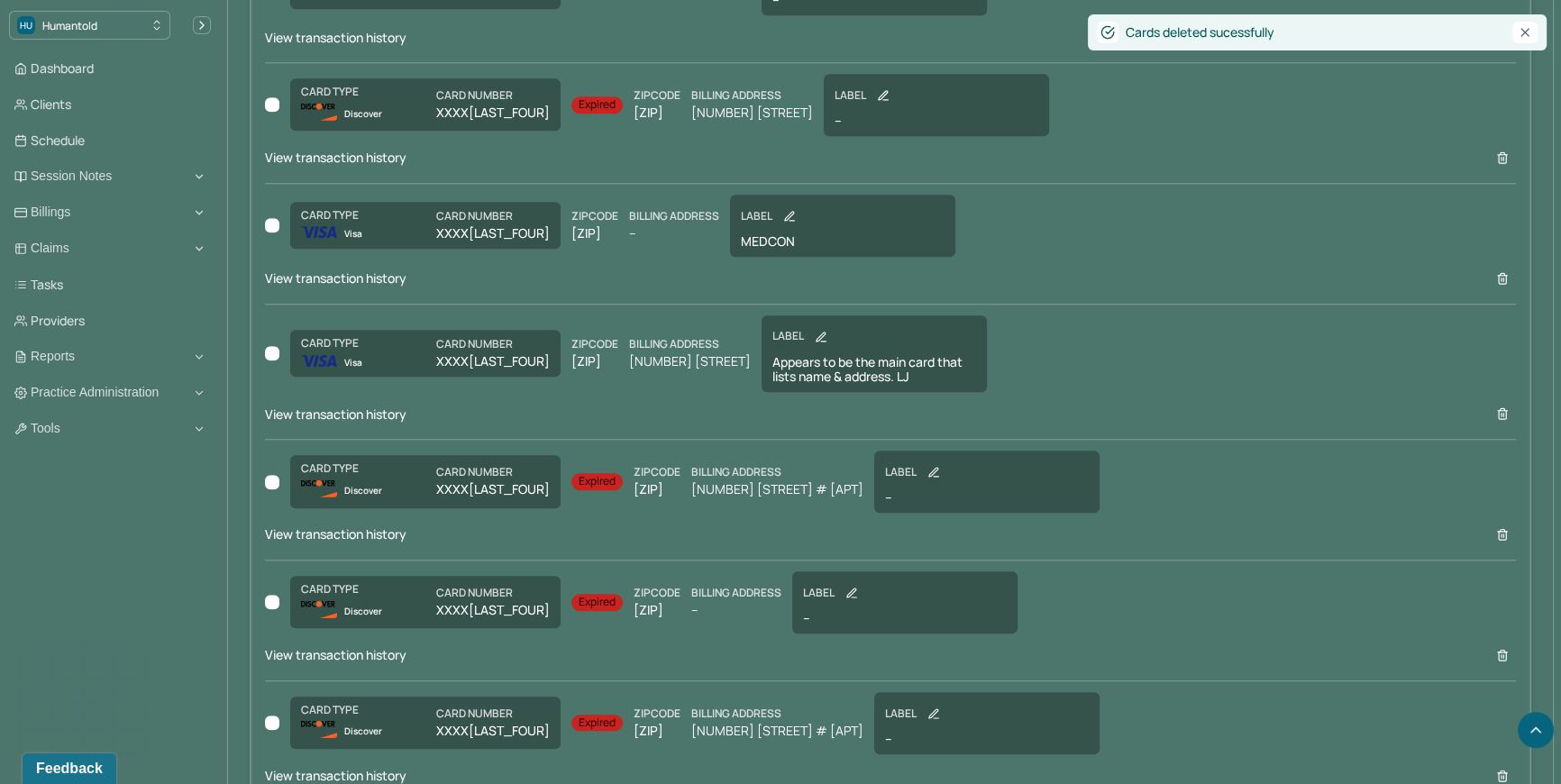 scroll, scrollTop: 2164, scrollLeft: 0, axis: vertical 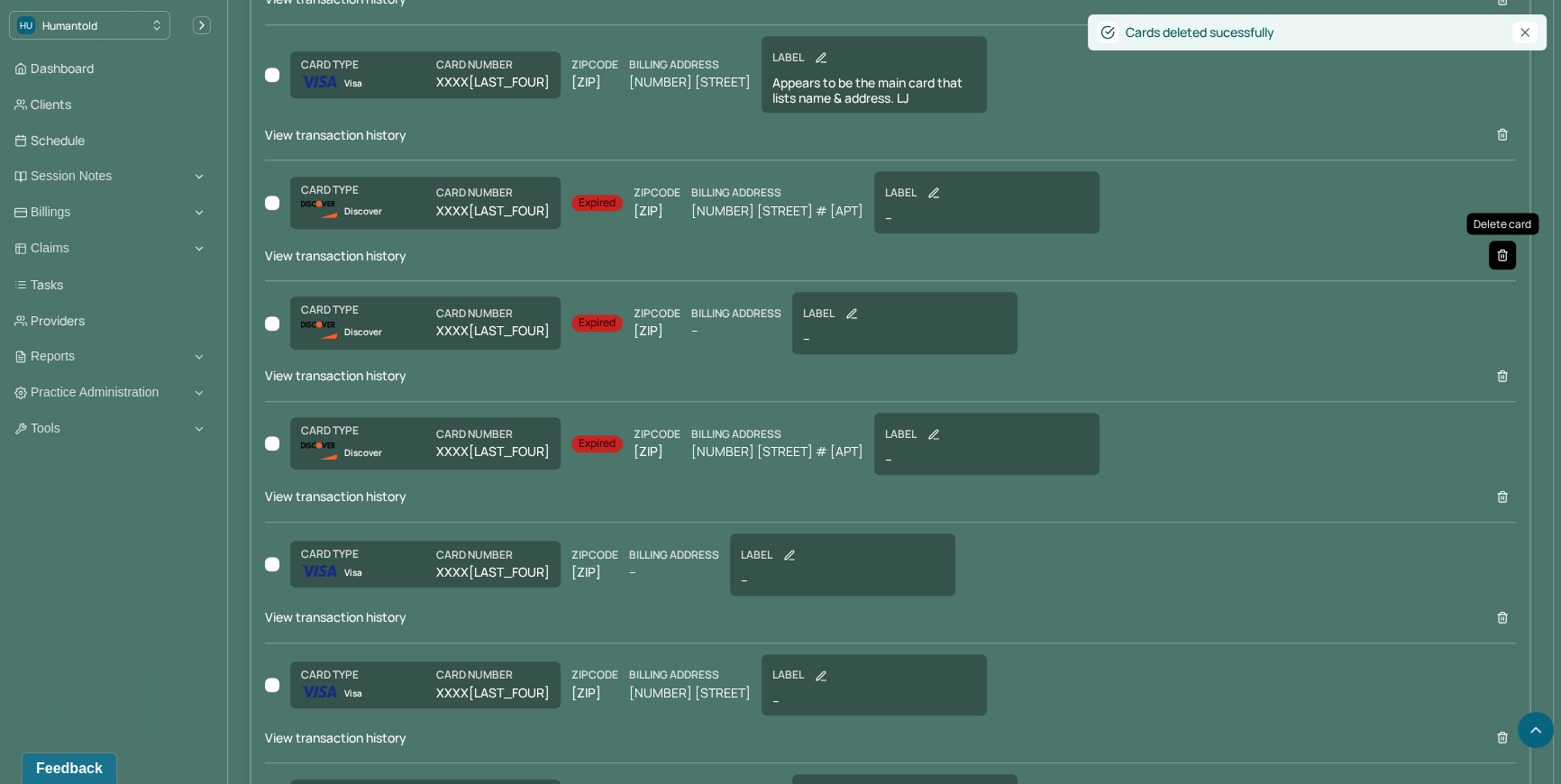 click 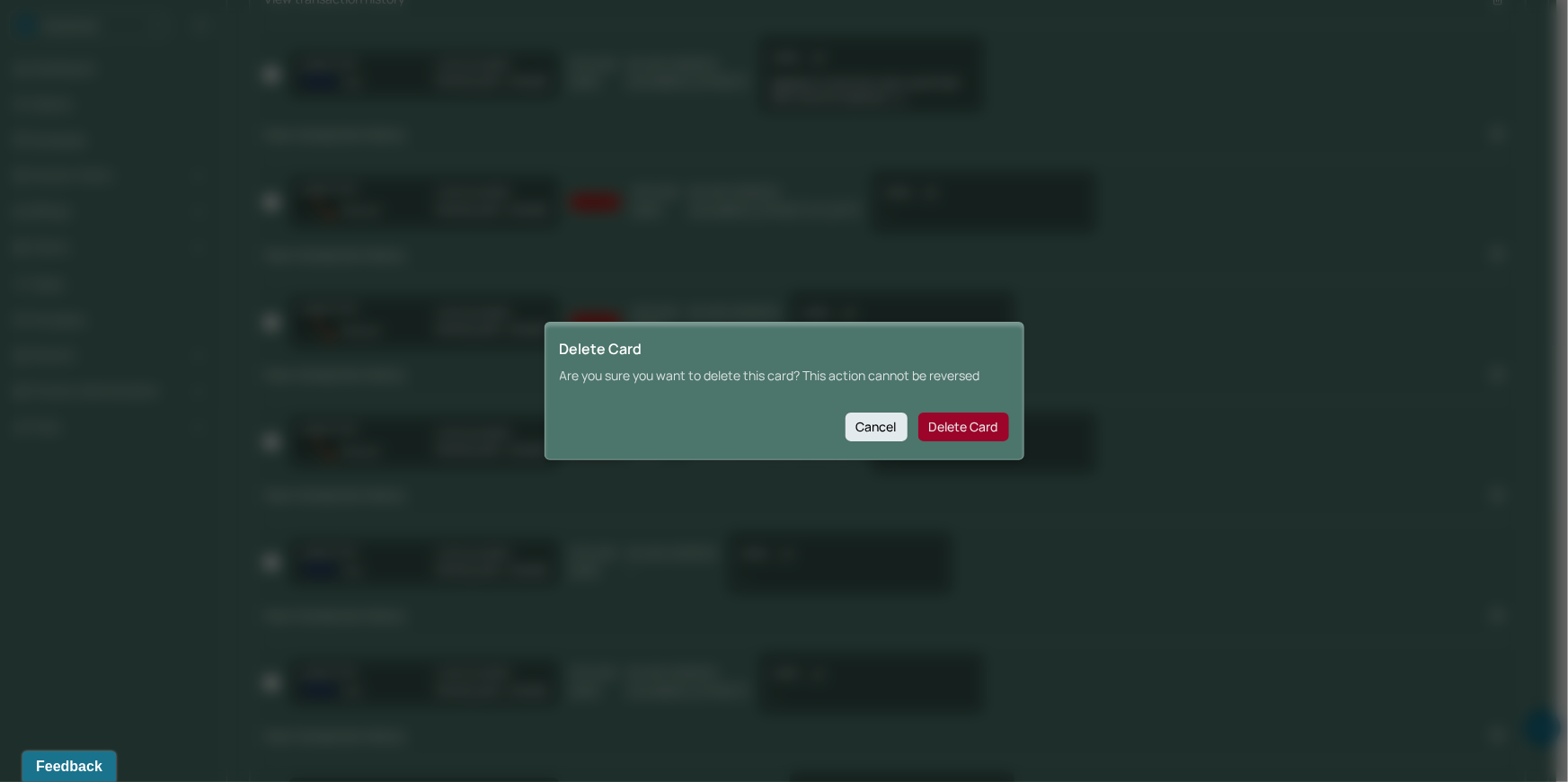 click on "Delete Card" at bounding box center (963, 427) 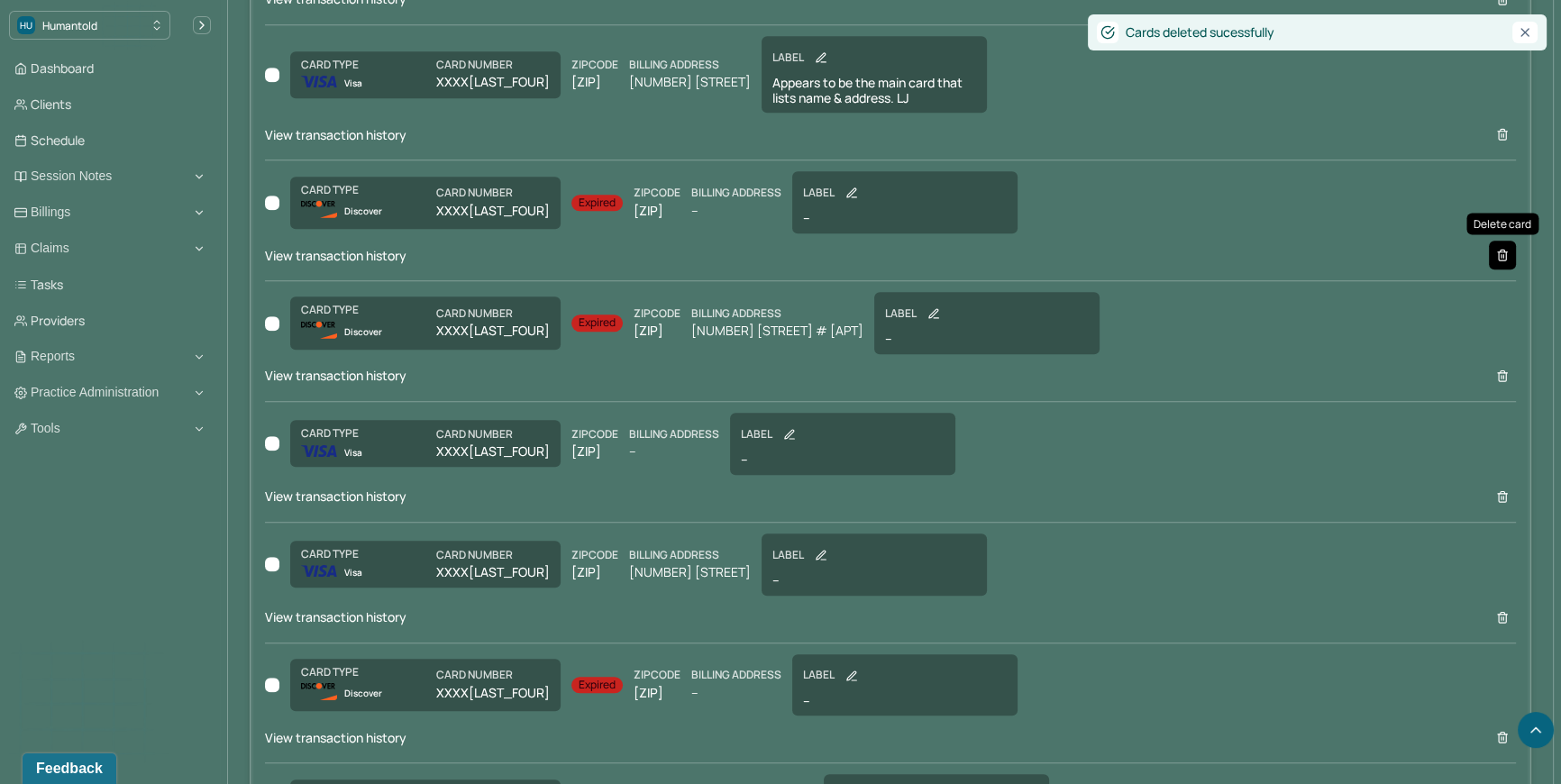 click 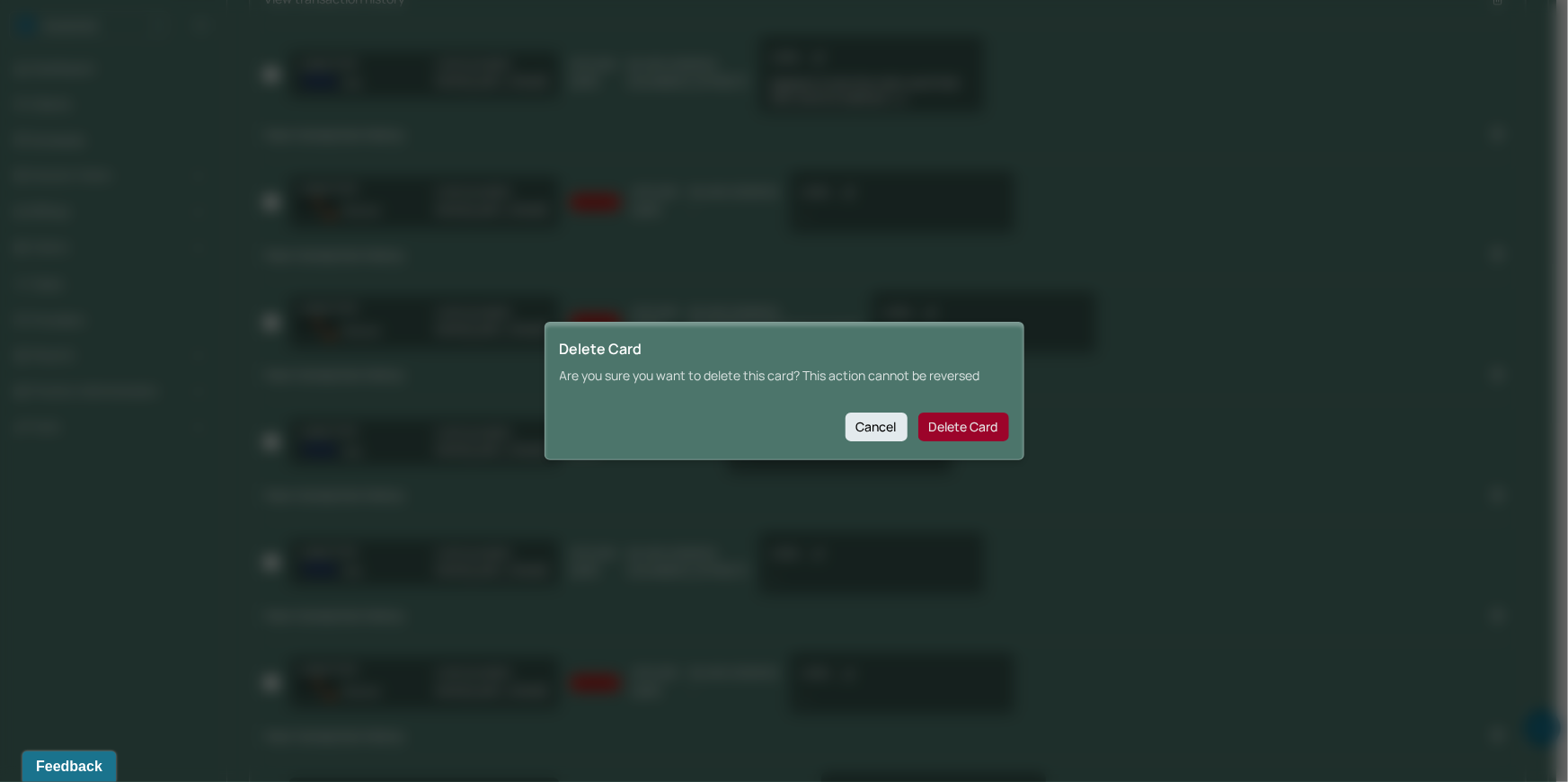 click on "Delete Card" at bounding box center (963, 427) 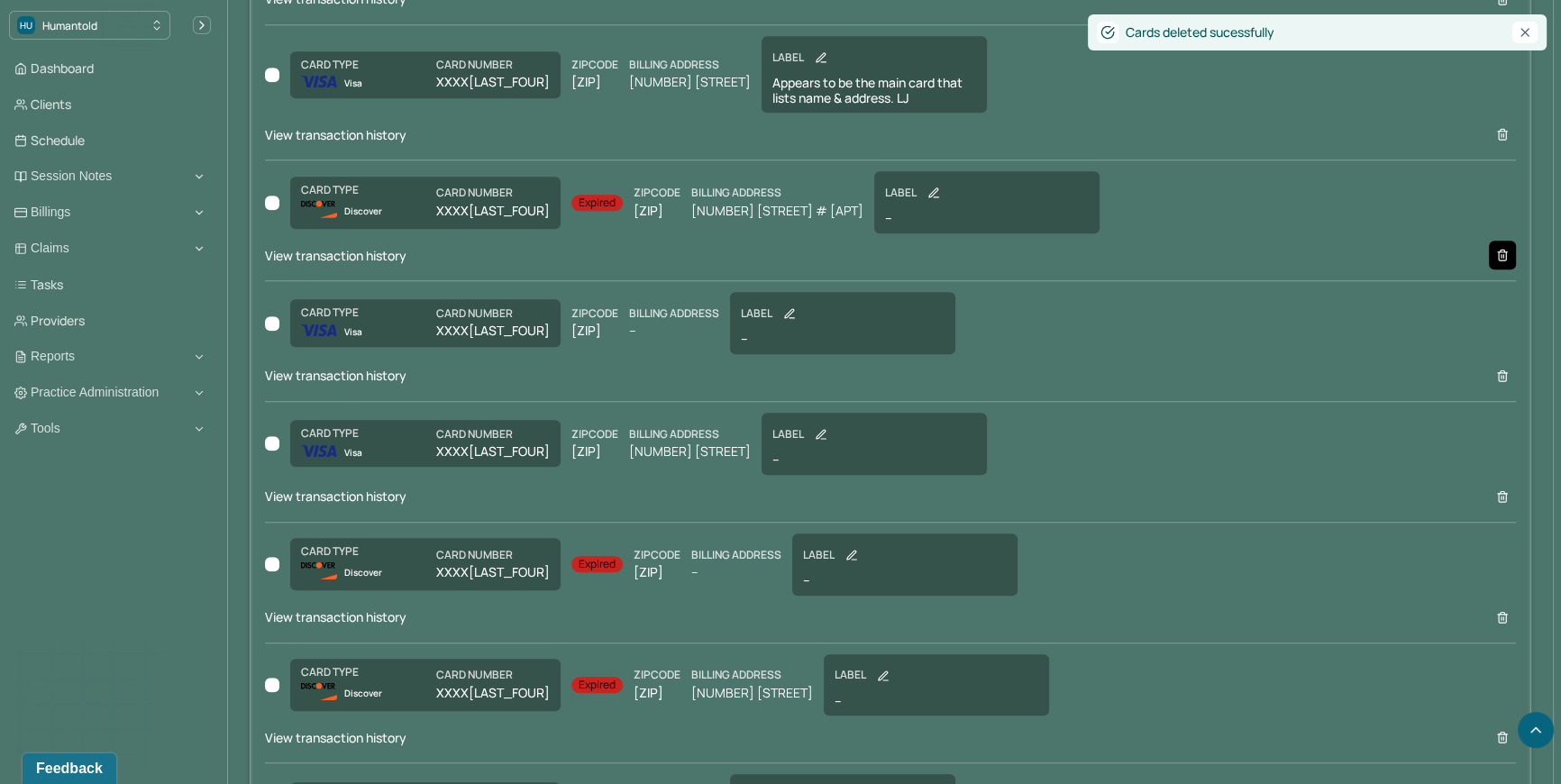 click at bounding box center (1502, 255) 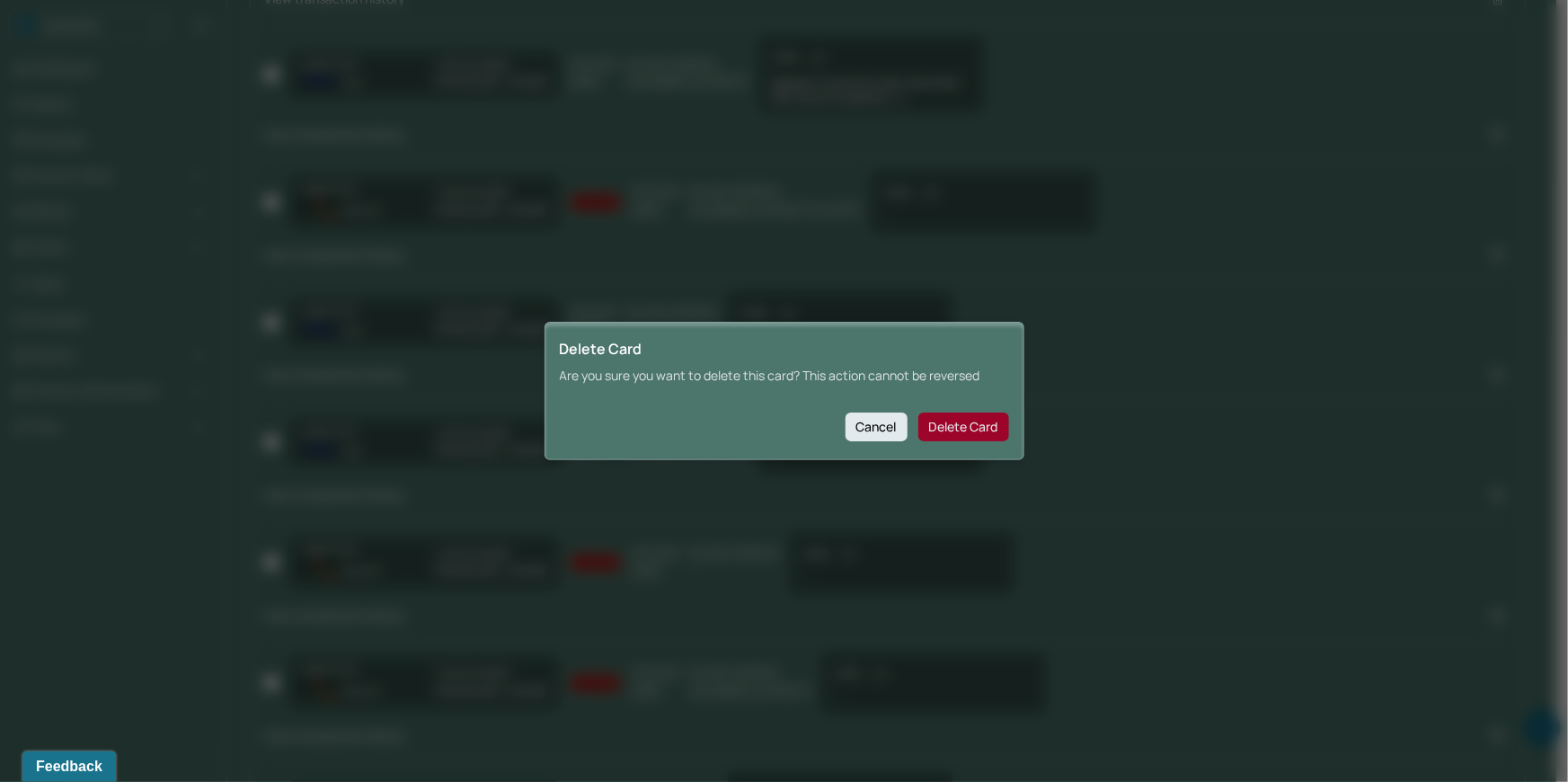 click on "Delete Card" at bounding box center [963, 427] 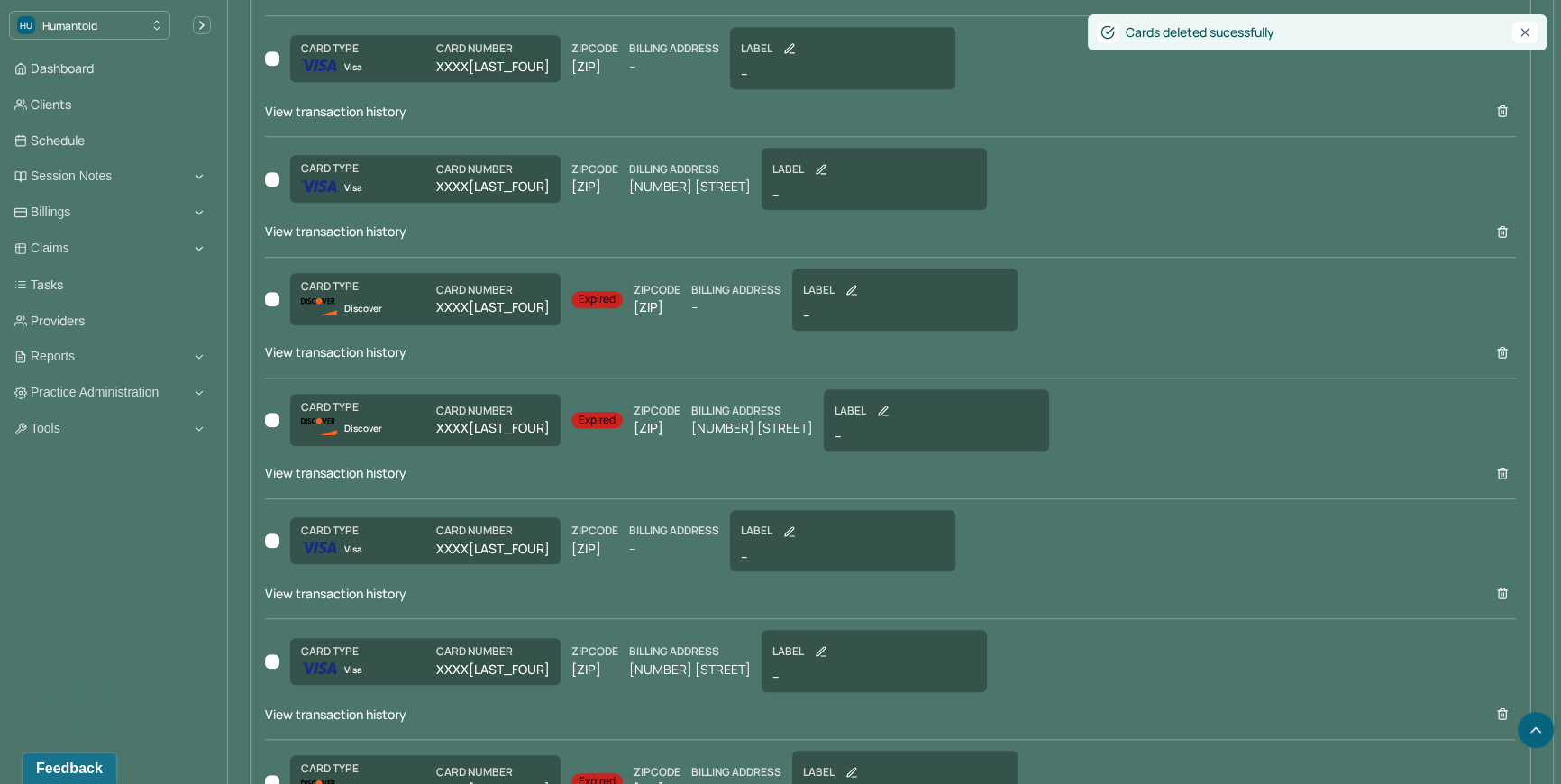 scroll, scrollTop: 2328, scrollLeft: 0, axis: vertical 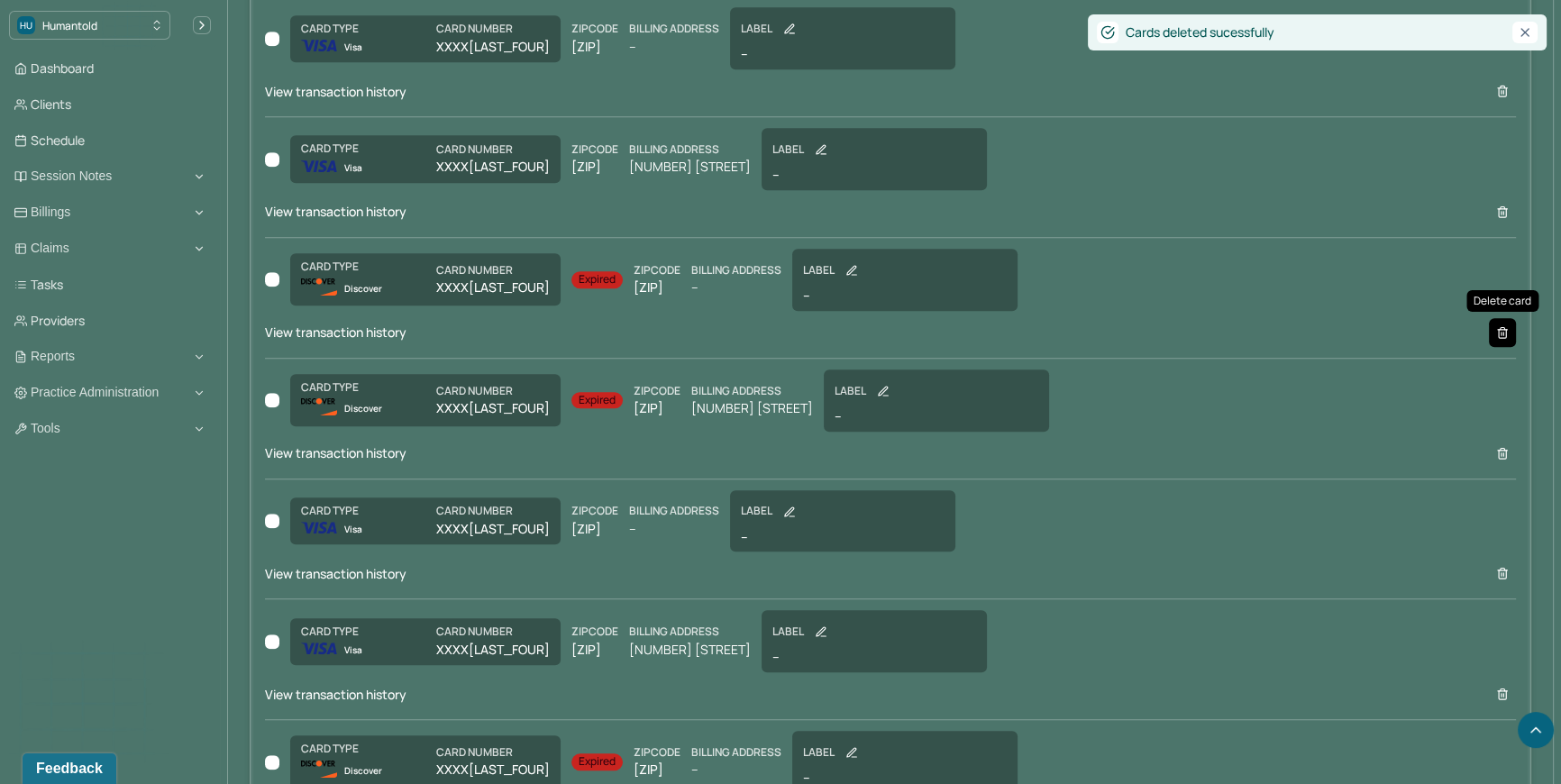 click 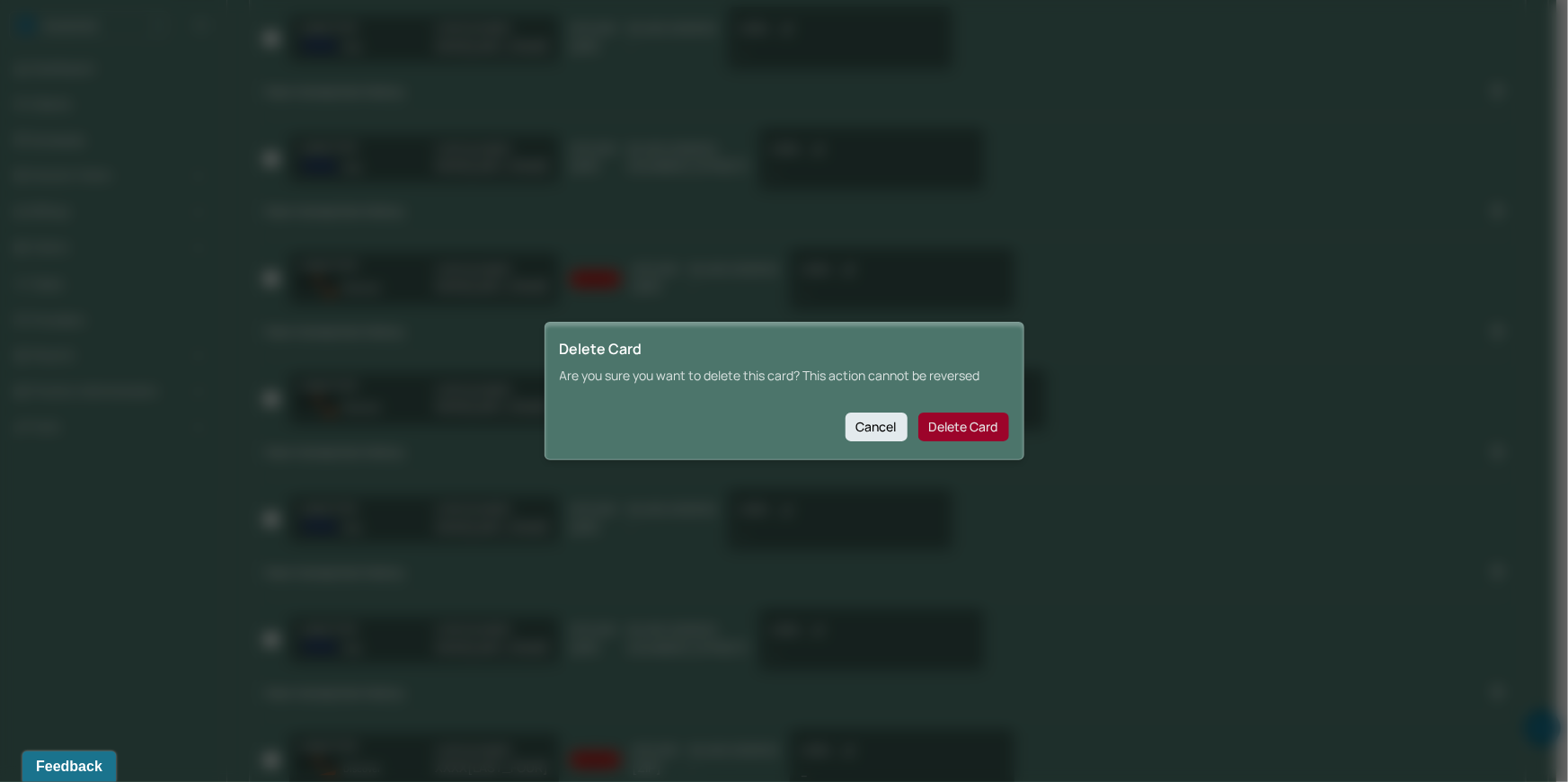 click on "Delete Card" at bounding box center [963, 427] 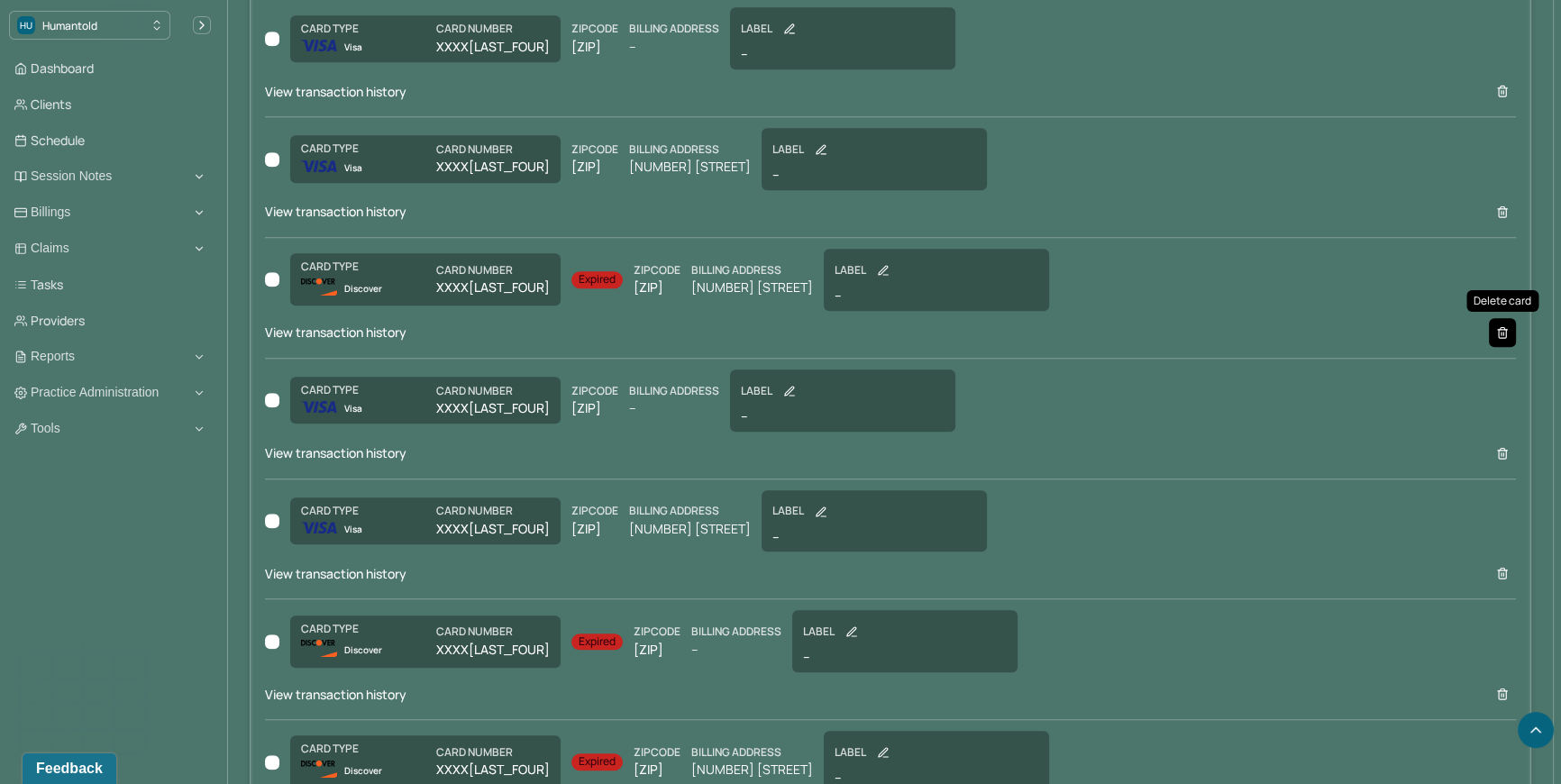 click 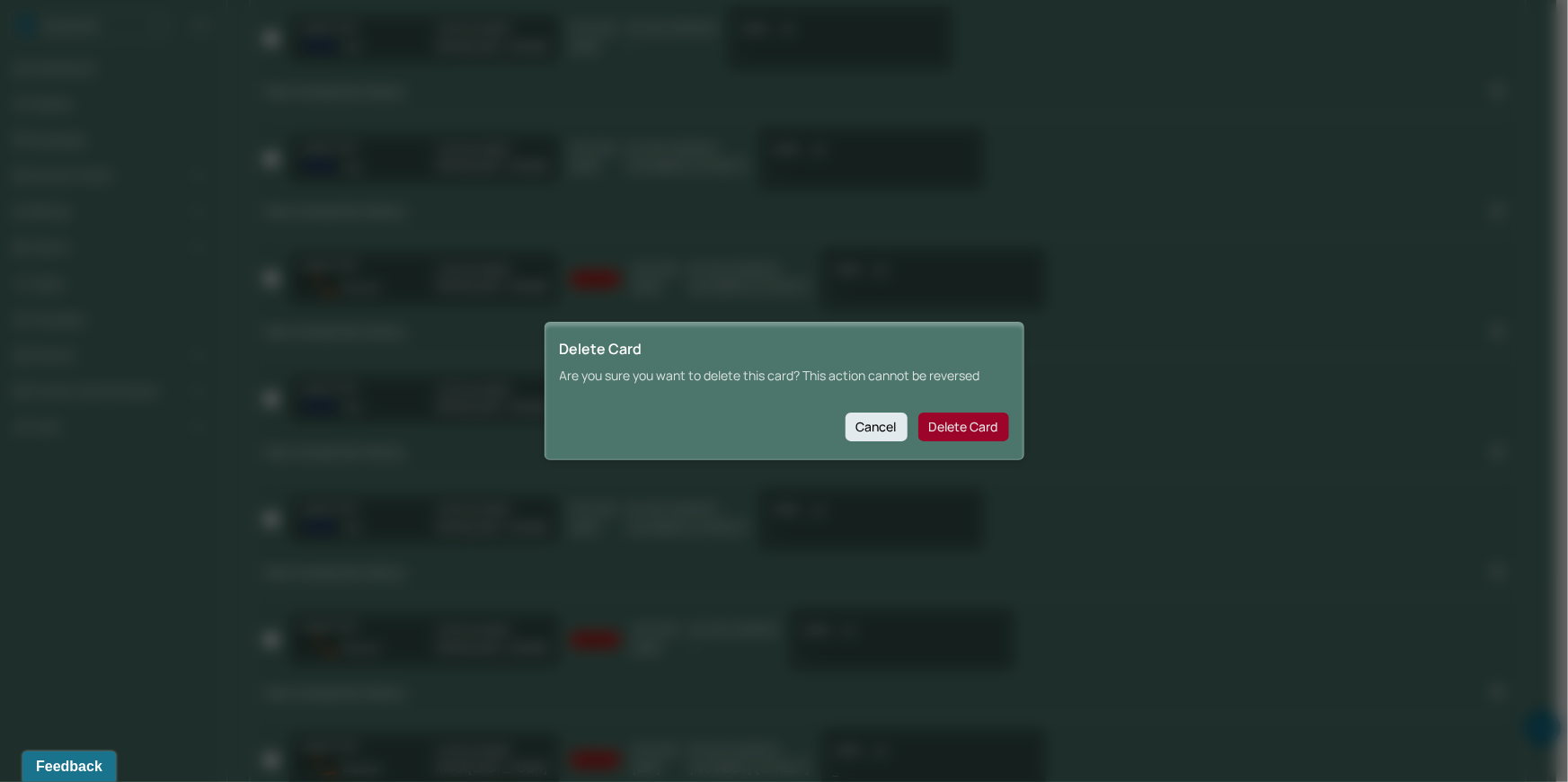 click on "Delete Card" at bounding box center [963, 427] 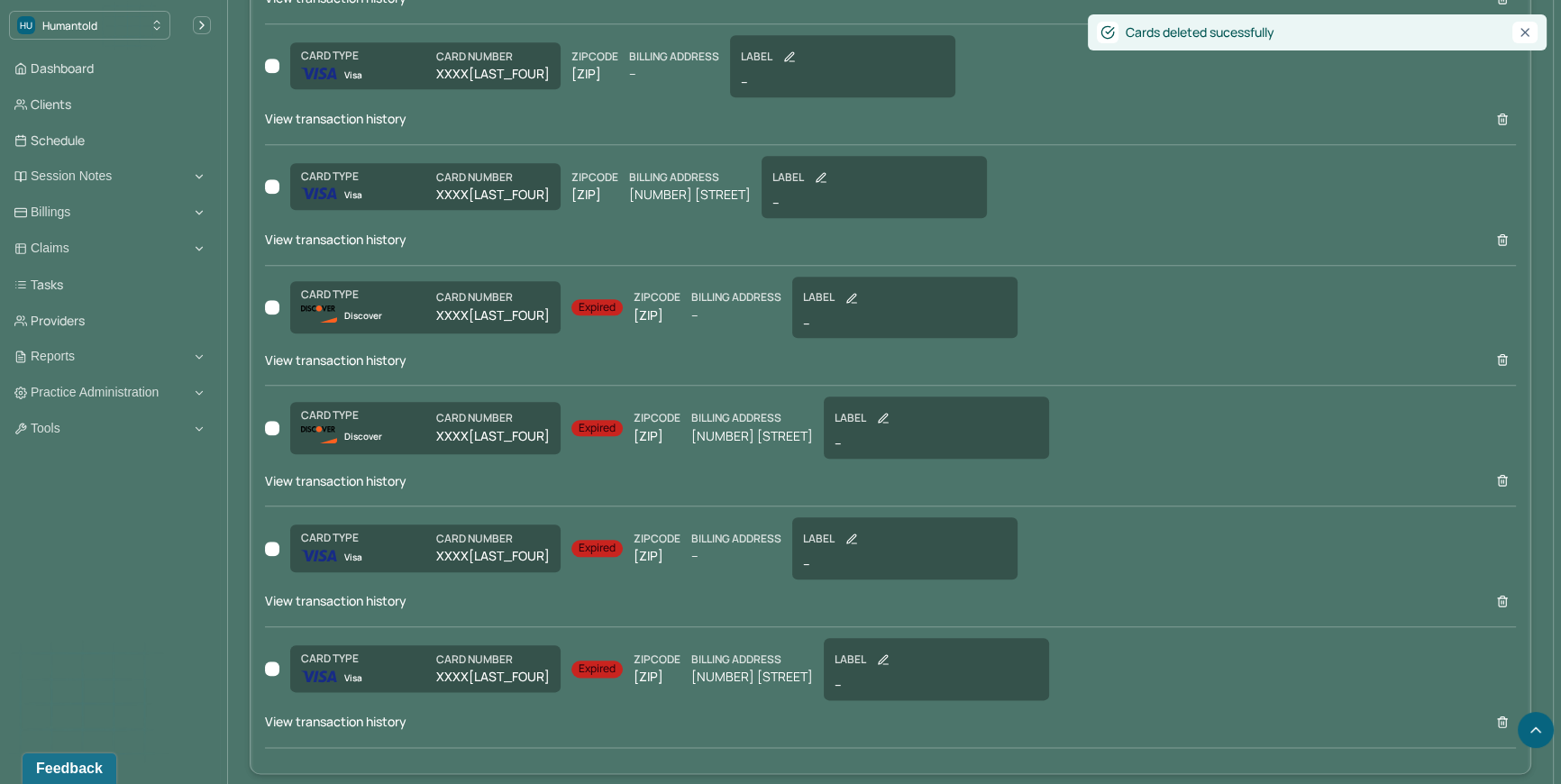 scroll, scrollTop: 2556, scrollLeft: 0, axis: vertical 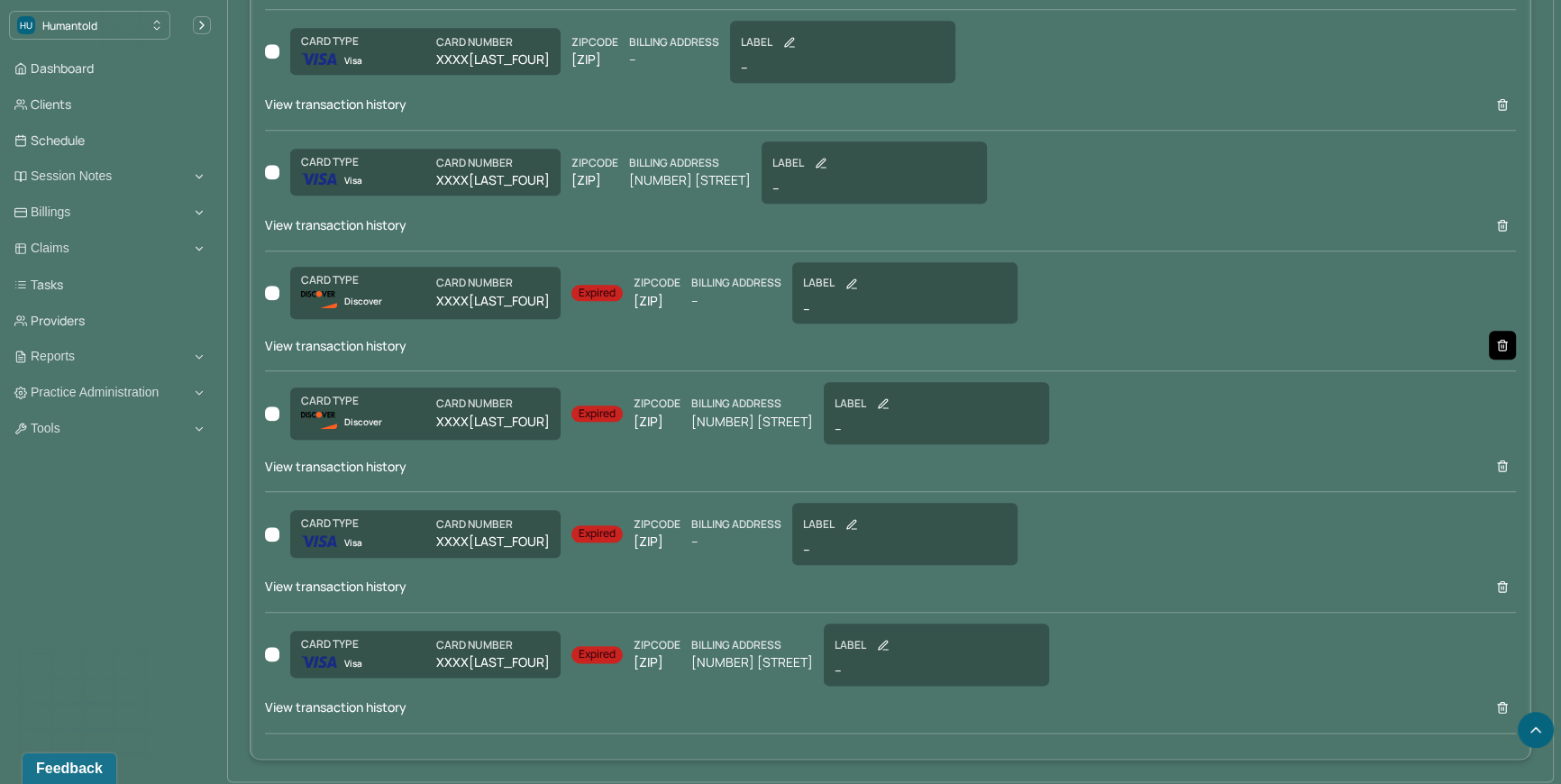 click 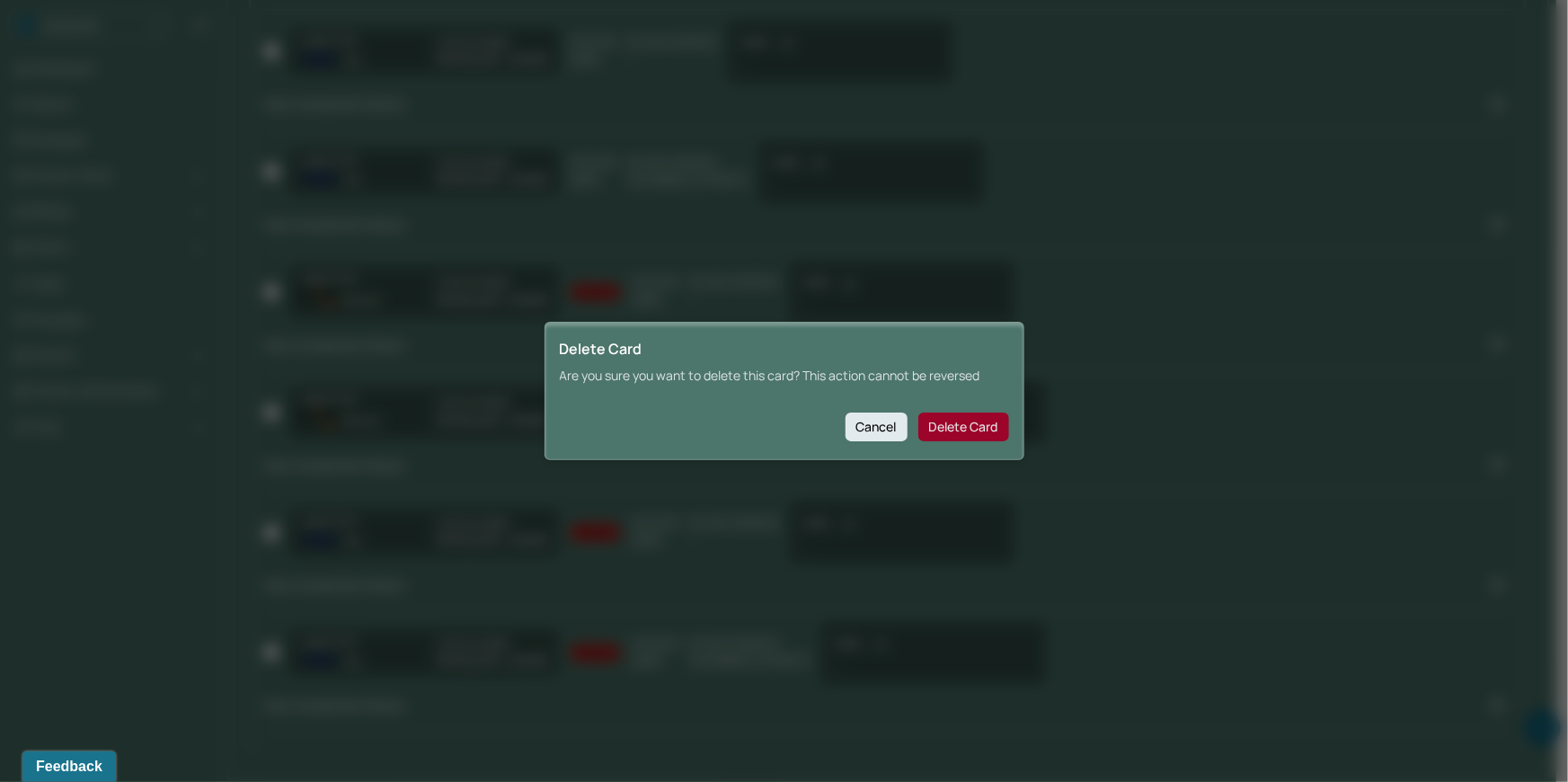 click on "Delete Card" at bounding box center (963, 427) 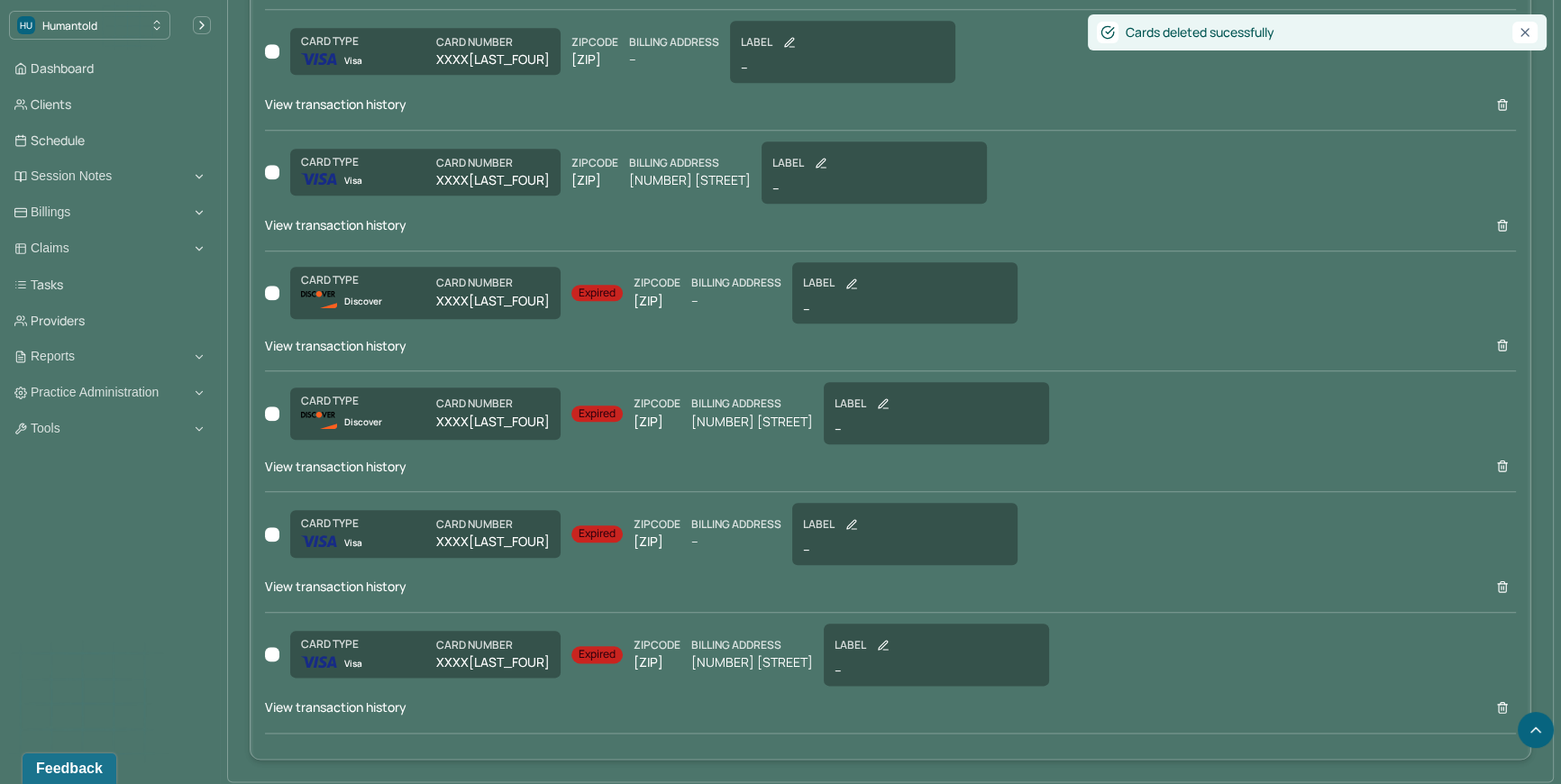 scroll, scrollTop: 2435, scrollLeft: 0, axis: vertical 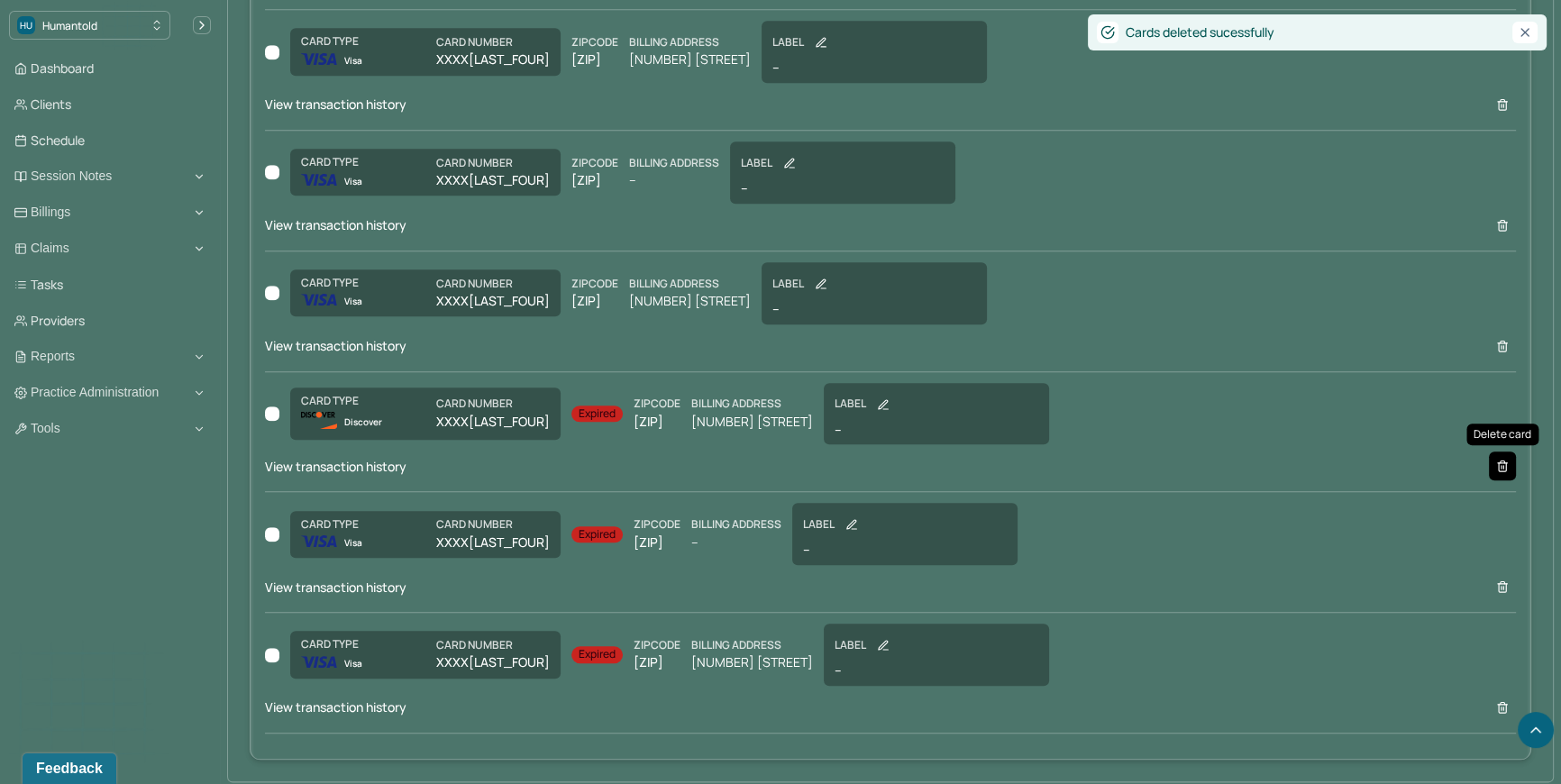 click 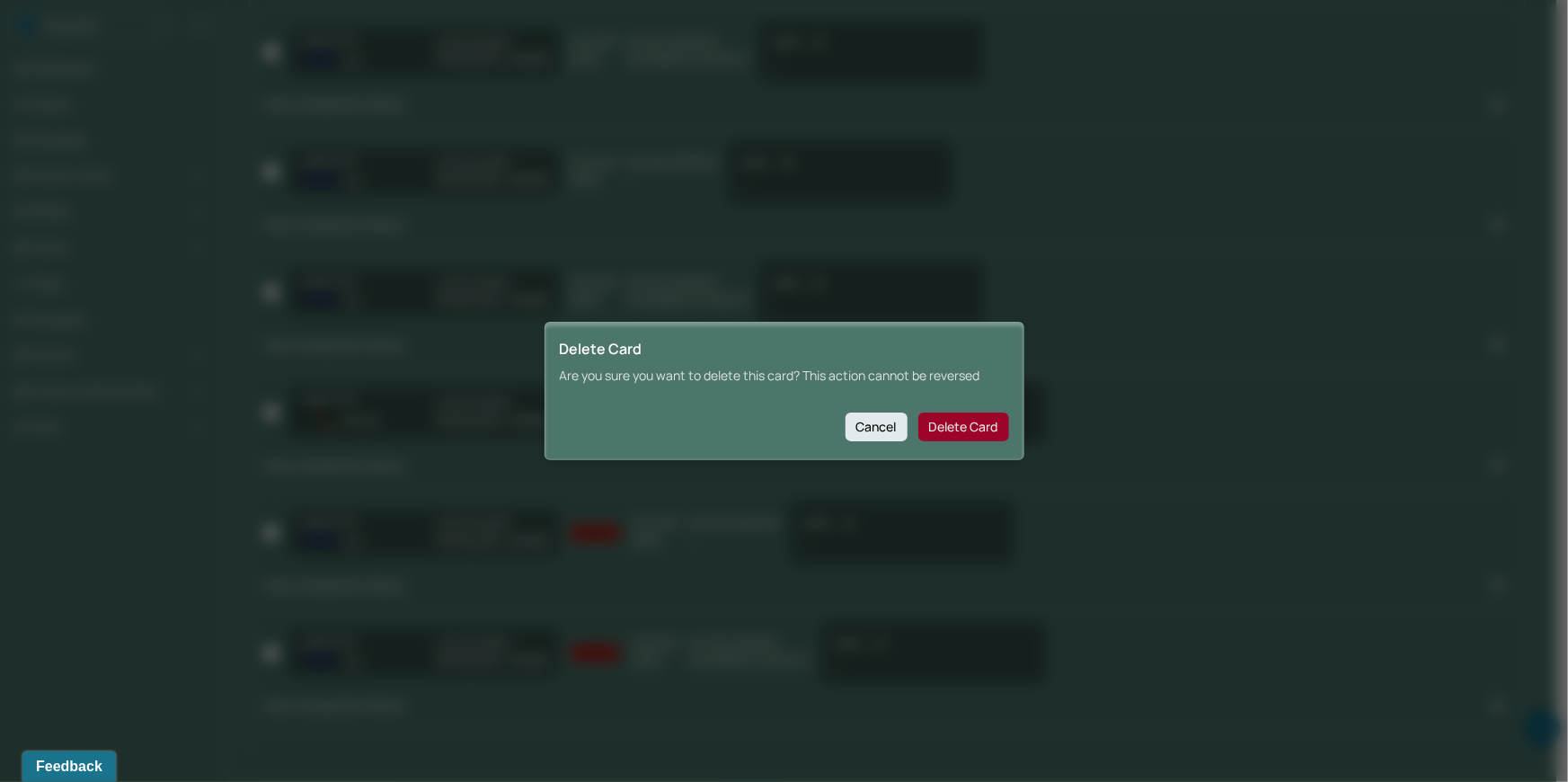 click on "Delete Card" at bounding box center [963, 427] 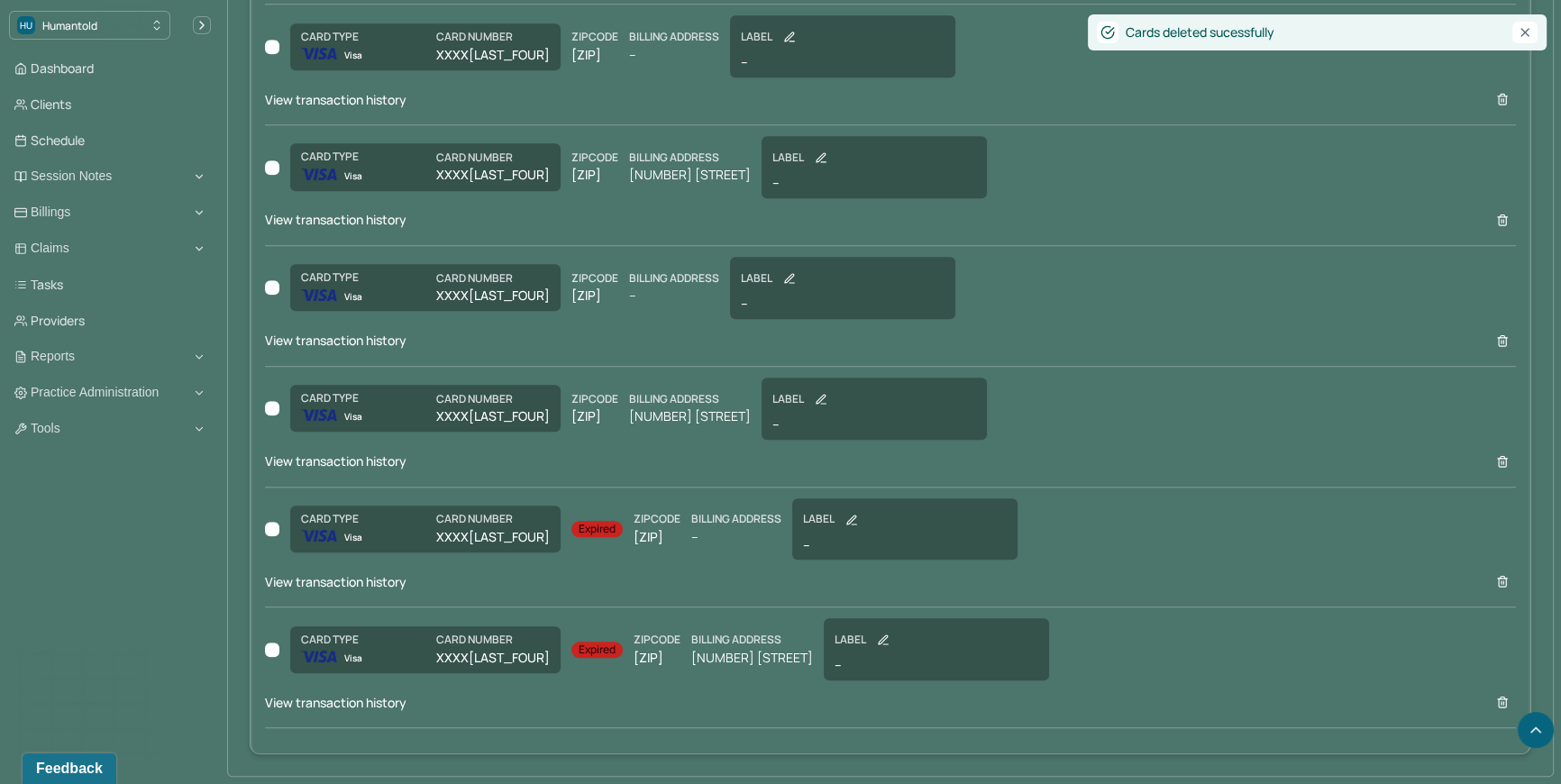 scroll, scrollTop: 2315, scrollLeft: 0, axis: vertical 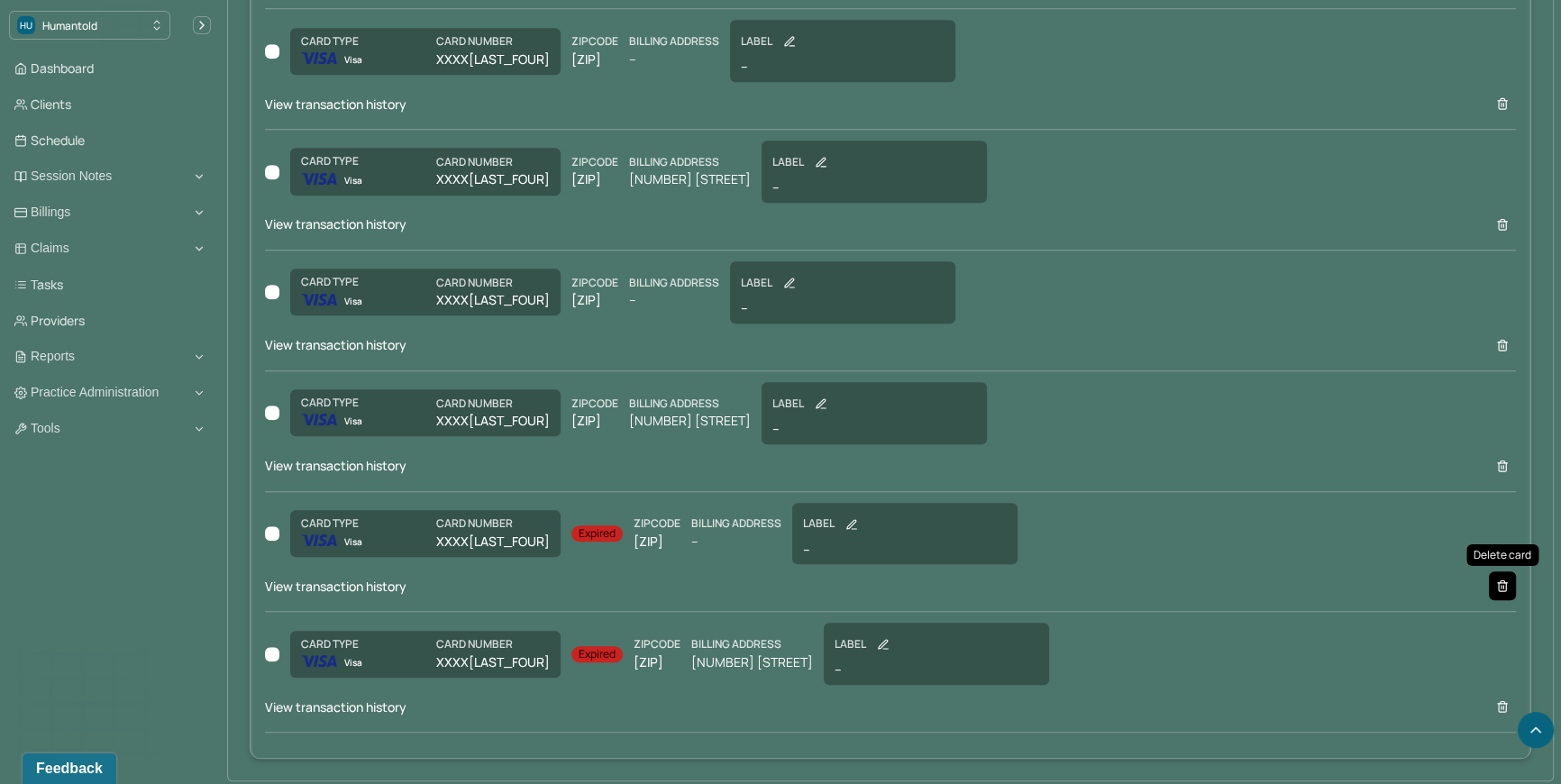 click 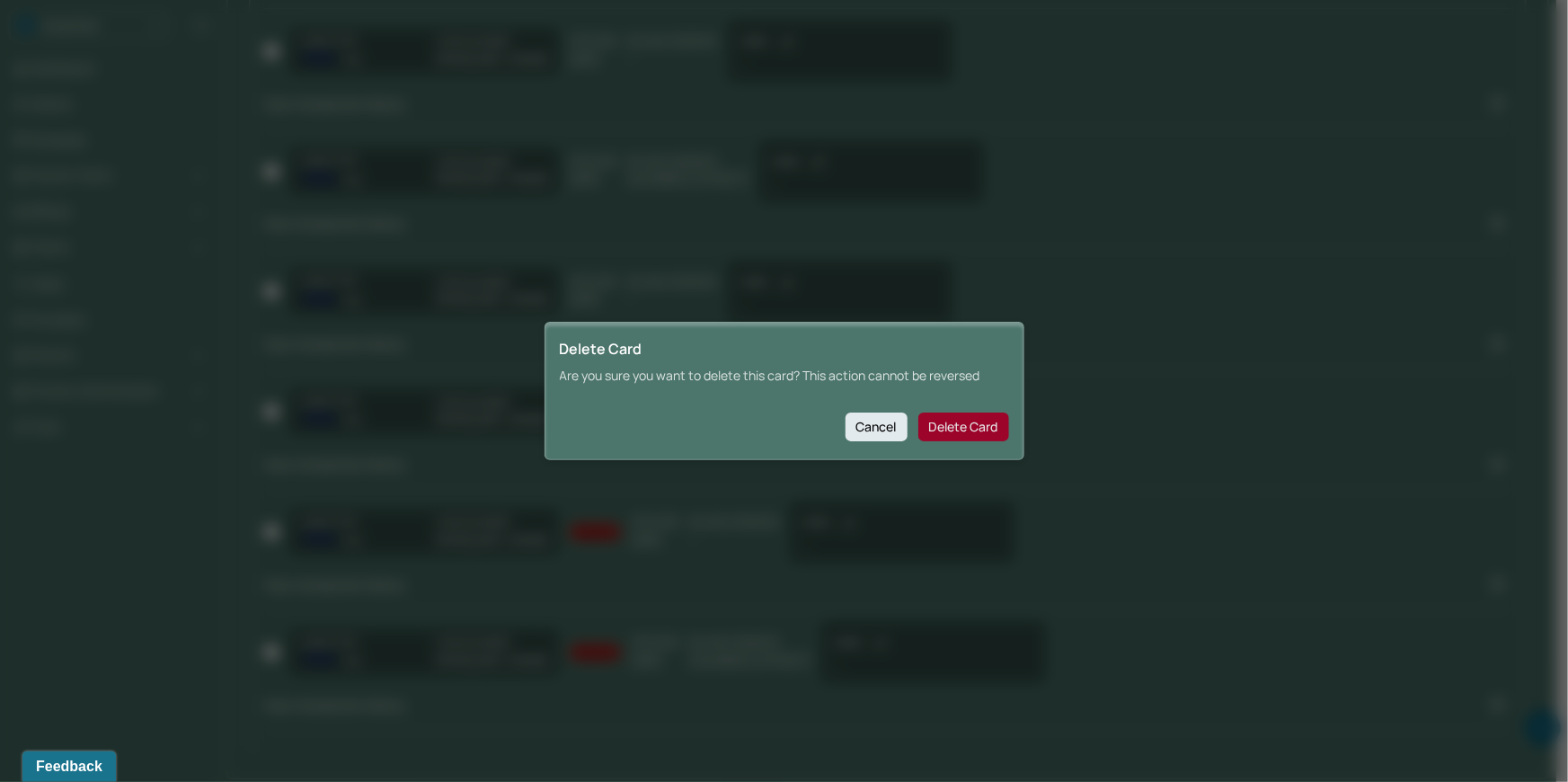 click on "Delete Card" at bounding box center (963, 427) 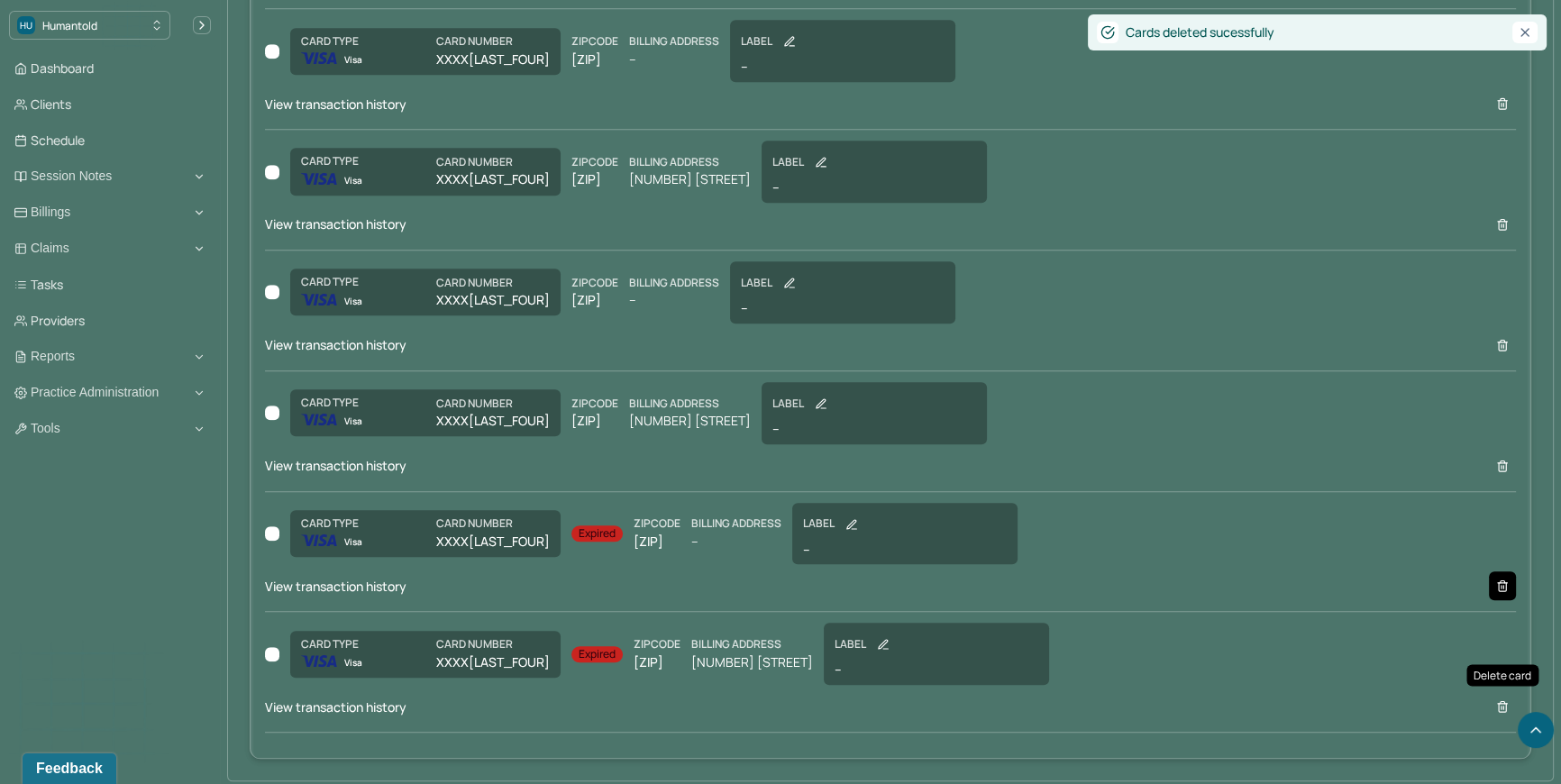 scroll, scrollTop: 2194, scrollLeft: 0, axis: vertical 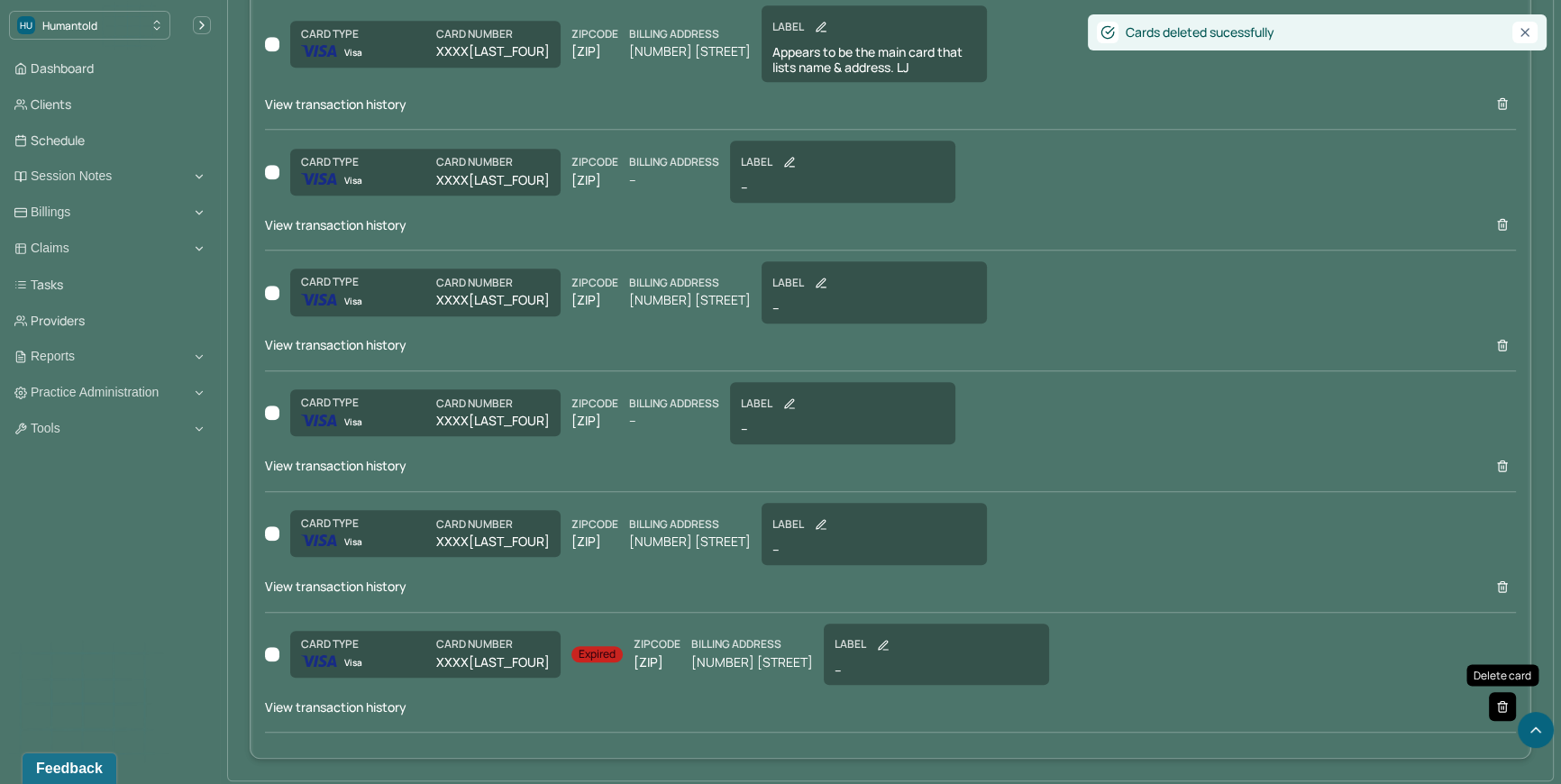 click at bounding box center [1502, 707] 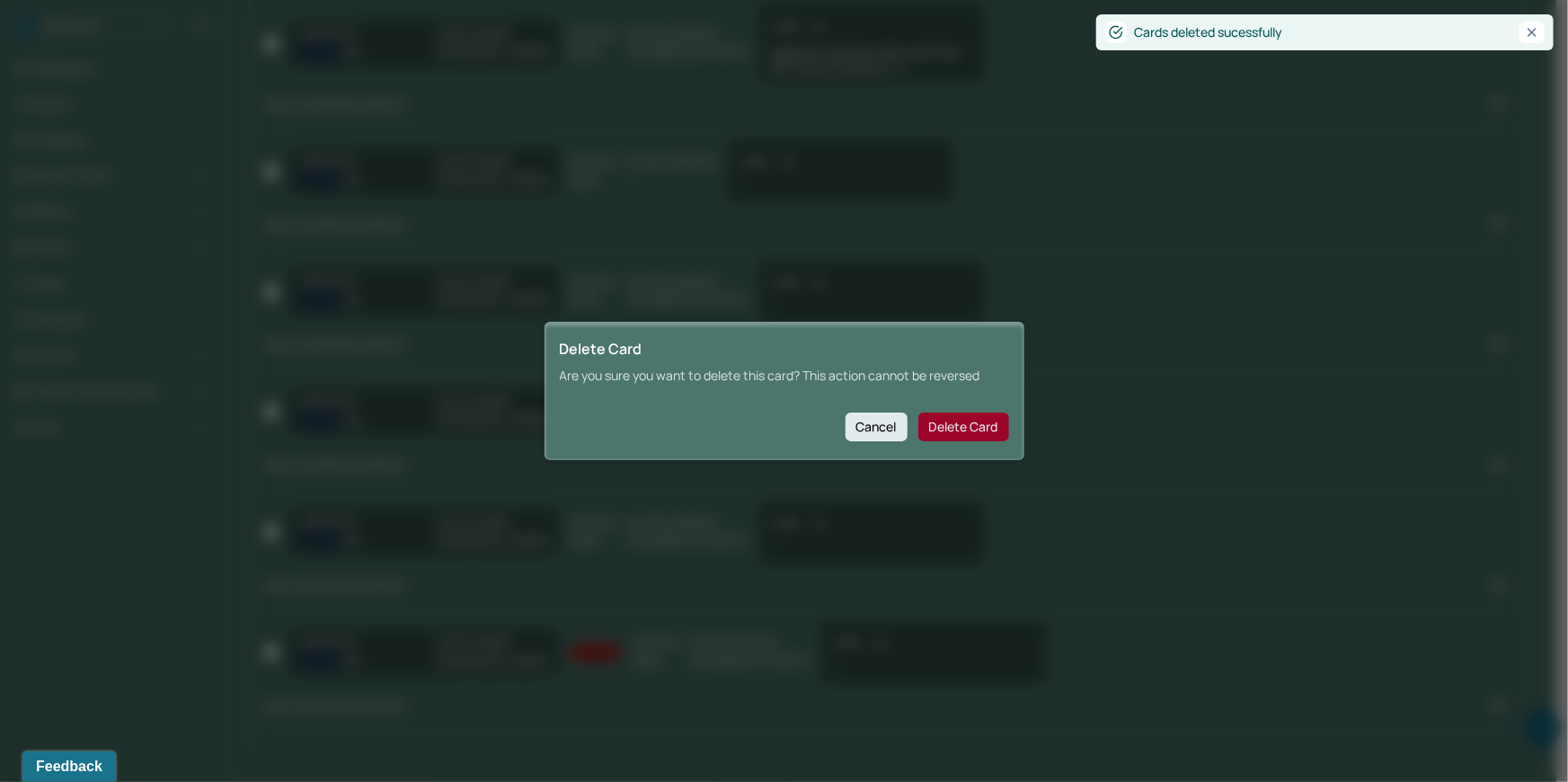 click on "Delete Card" at bounding box center [963, 427] 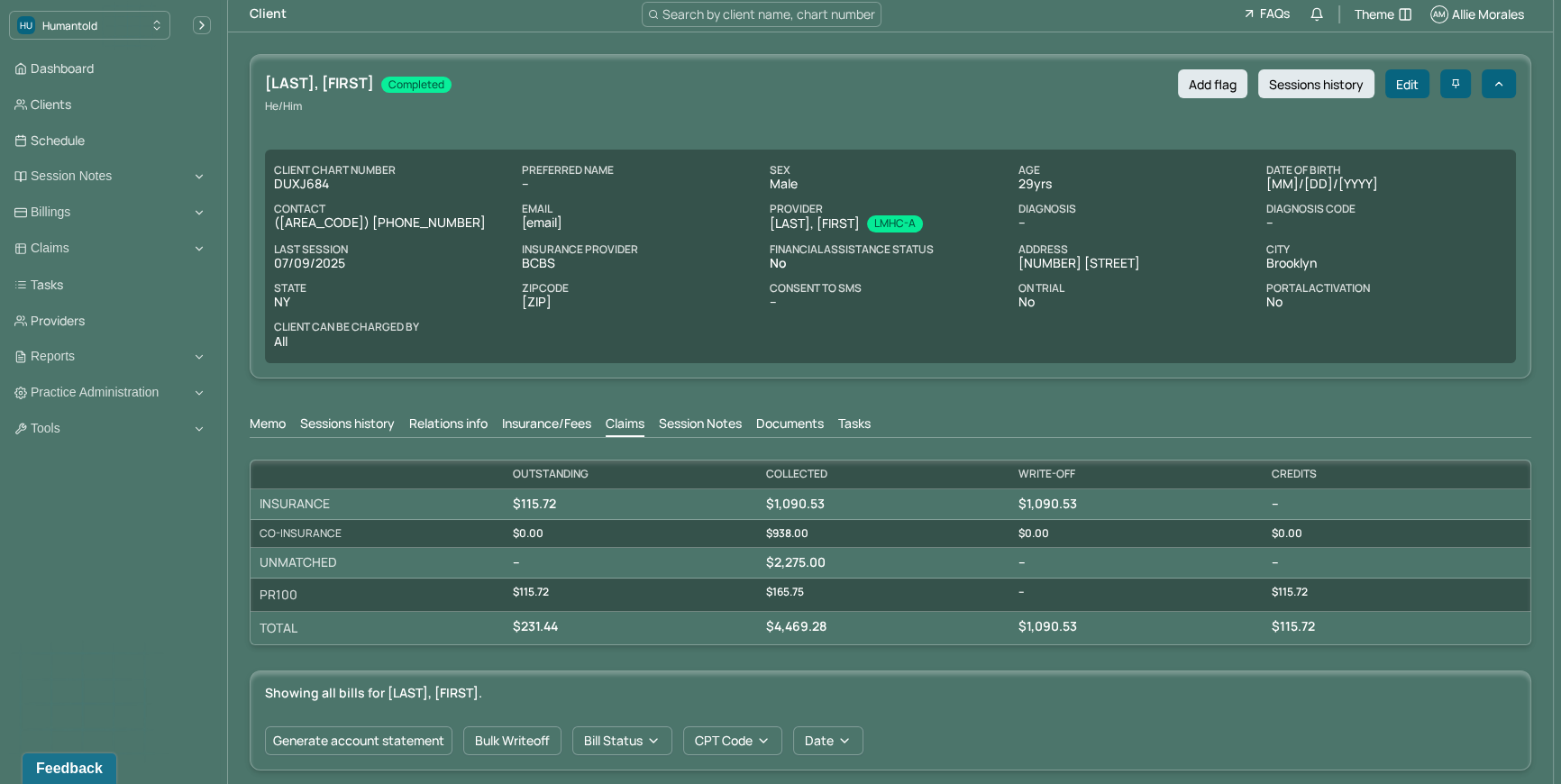 scroll, scrollTop: 0, scrollLeft: 0, axis: both 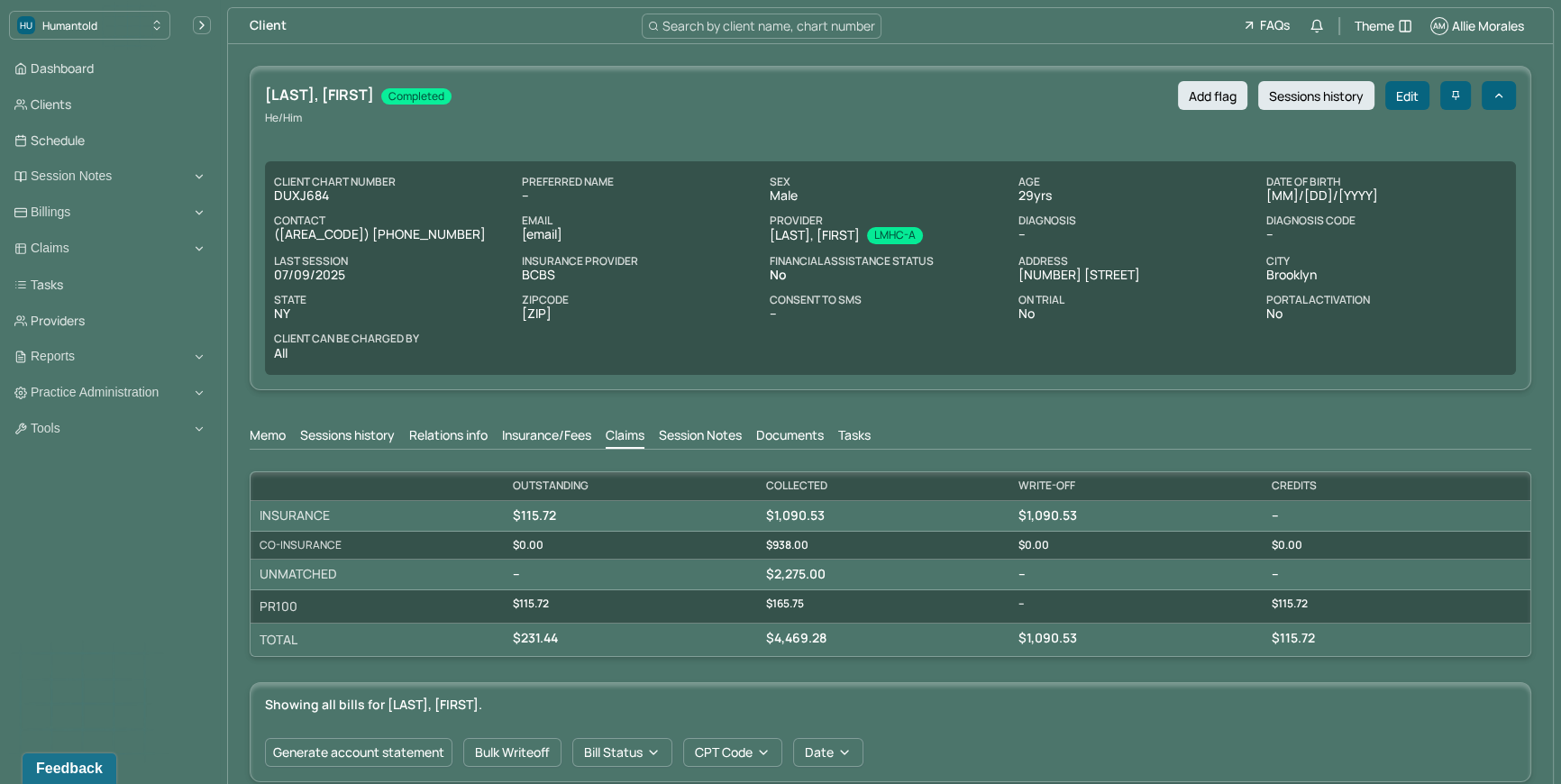 click on "Search by client name, chart number" at bounding box center [769, 25] 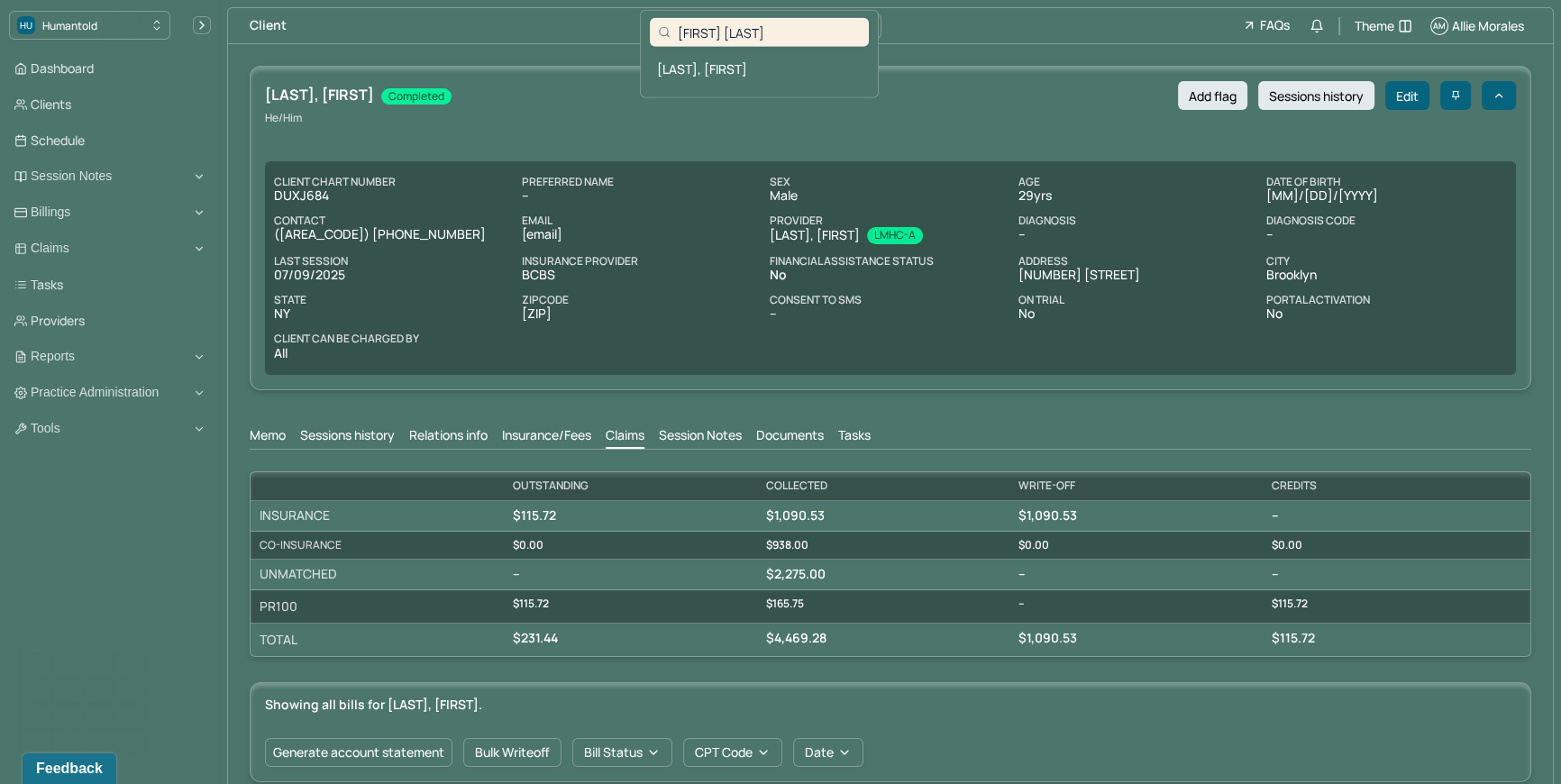 type on "[FIRST] [LAST]" 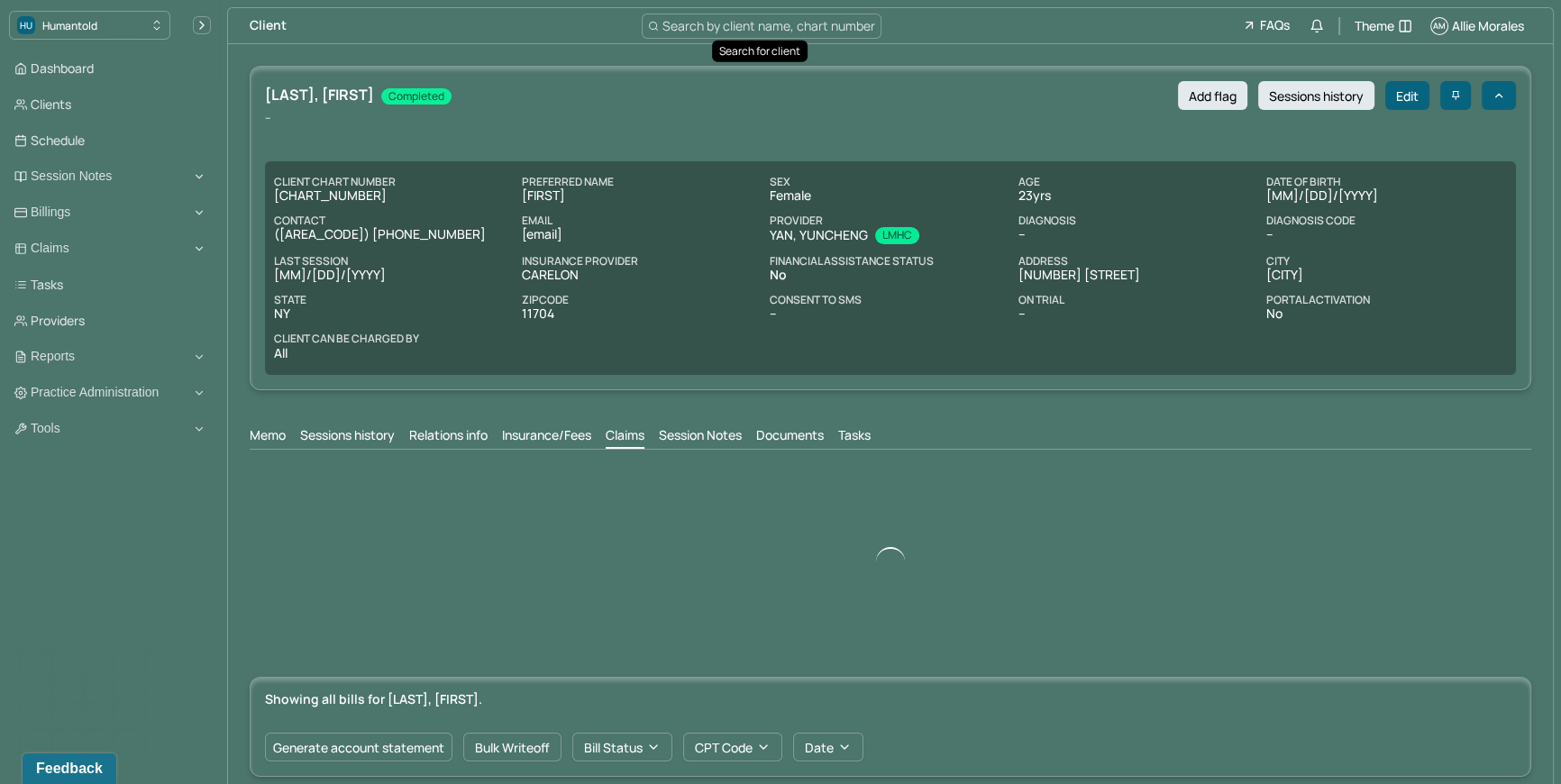 scroll, scrollTop: 0, scrollLeft: 0, axis: both 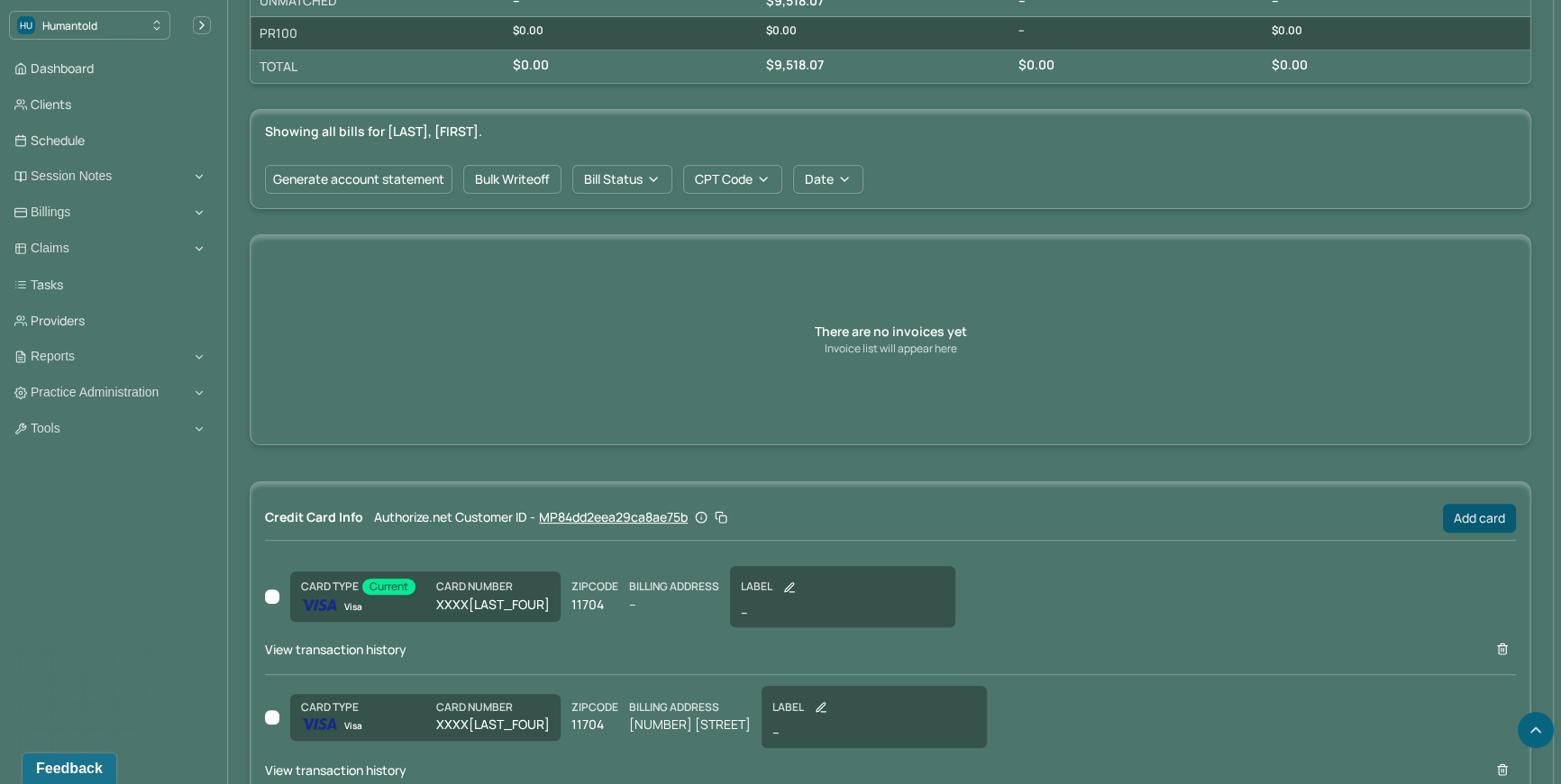 click on "Add card" at bounding box center (1479, 518) 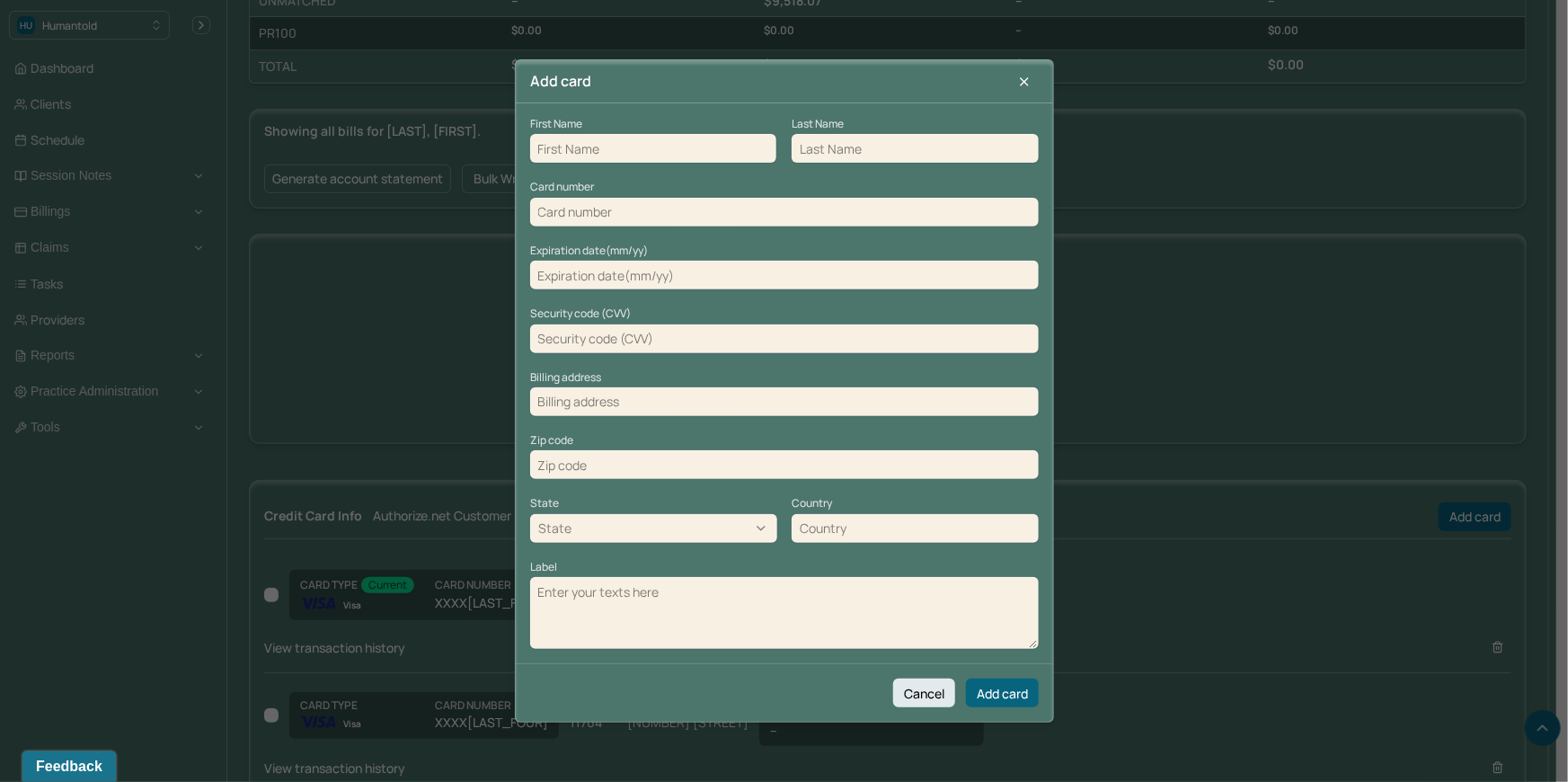 click at bounding box center [653, 148] 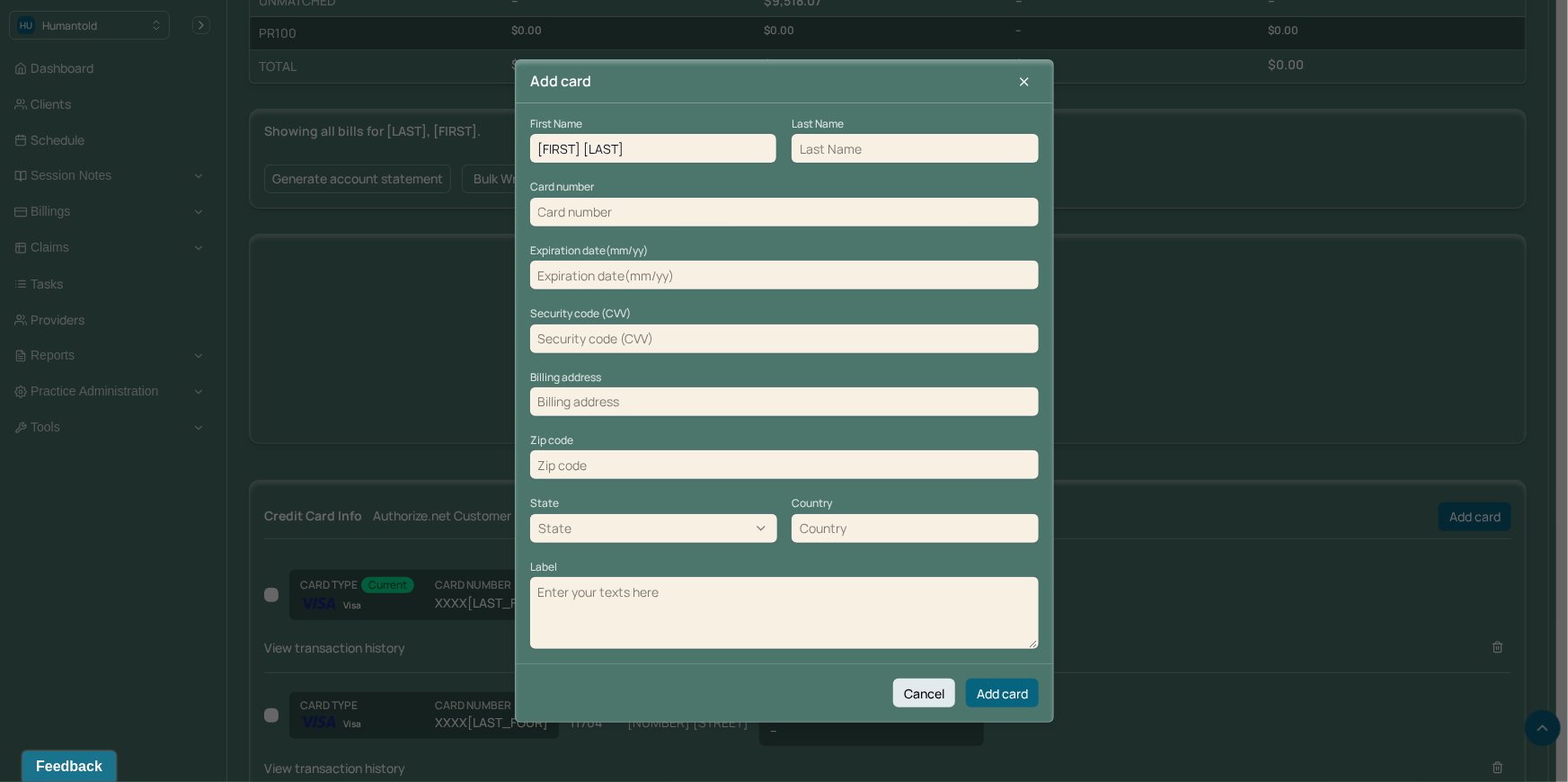 drag, startPoint x: 651, startPoint y: 144, endPoint x: 607, endPoint y: 152, distance: 44.72136 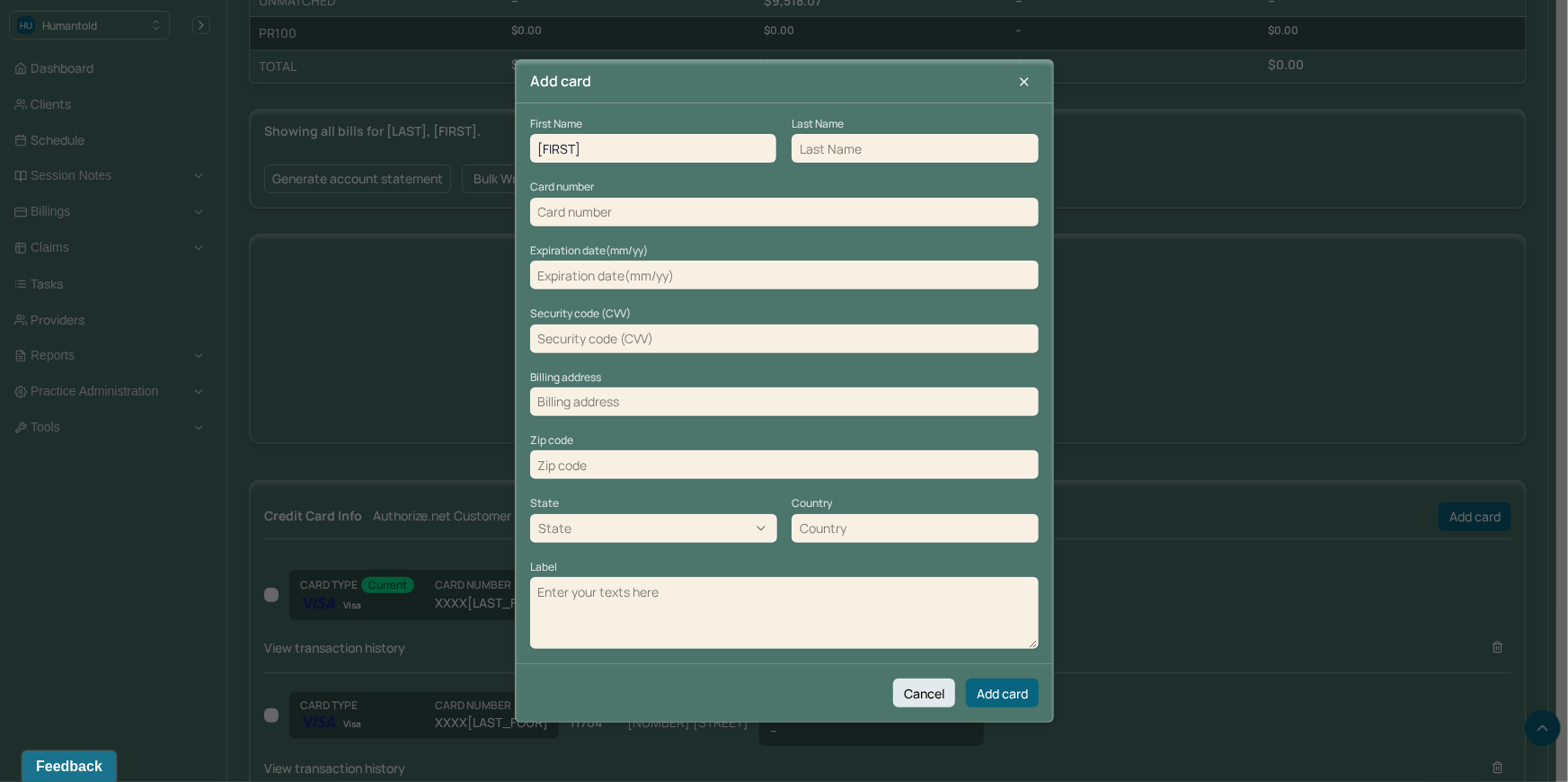 type on "Florenstine" 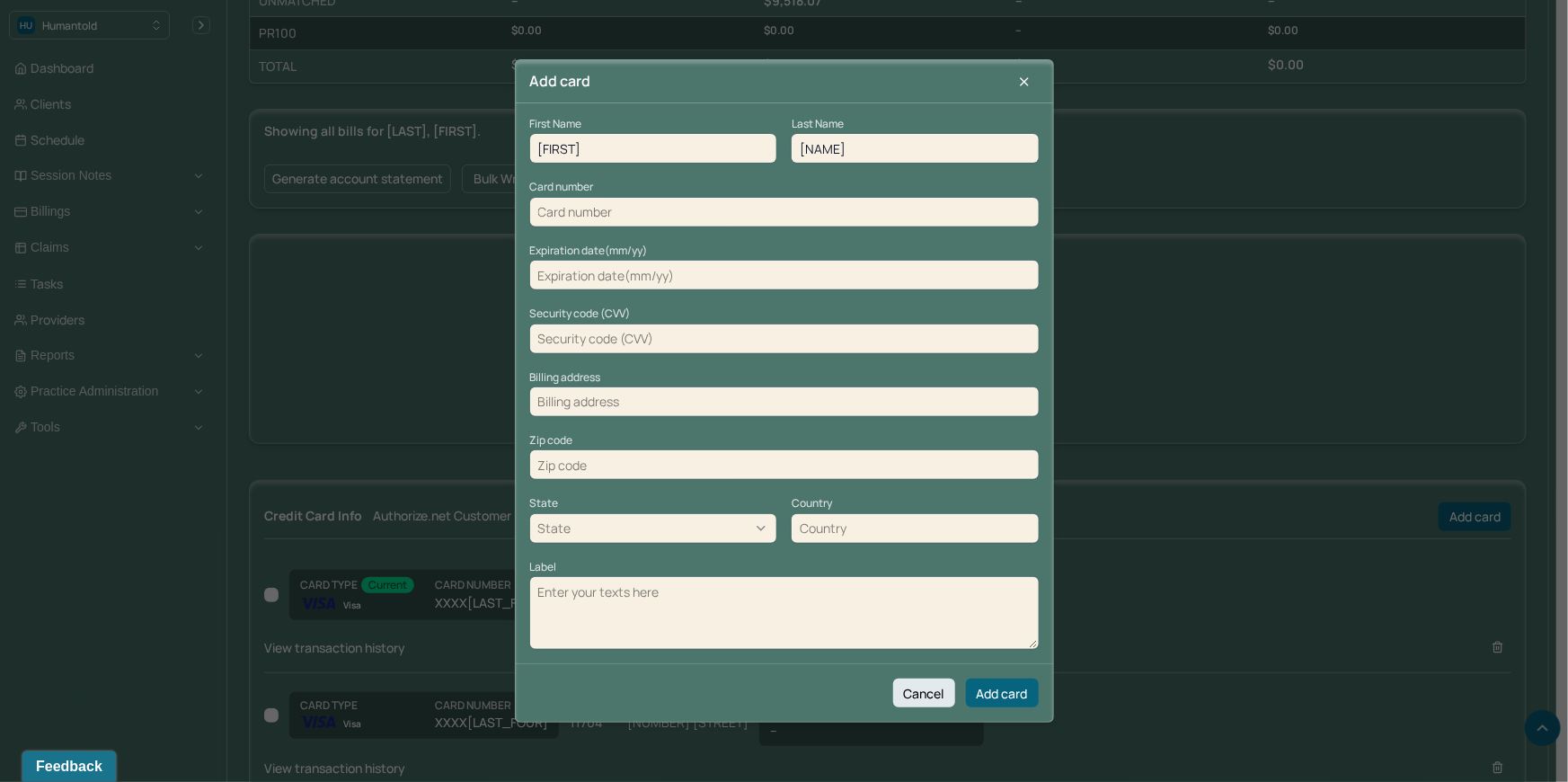 type on "Pierre" 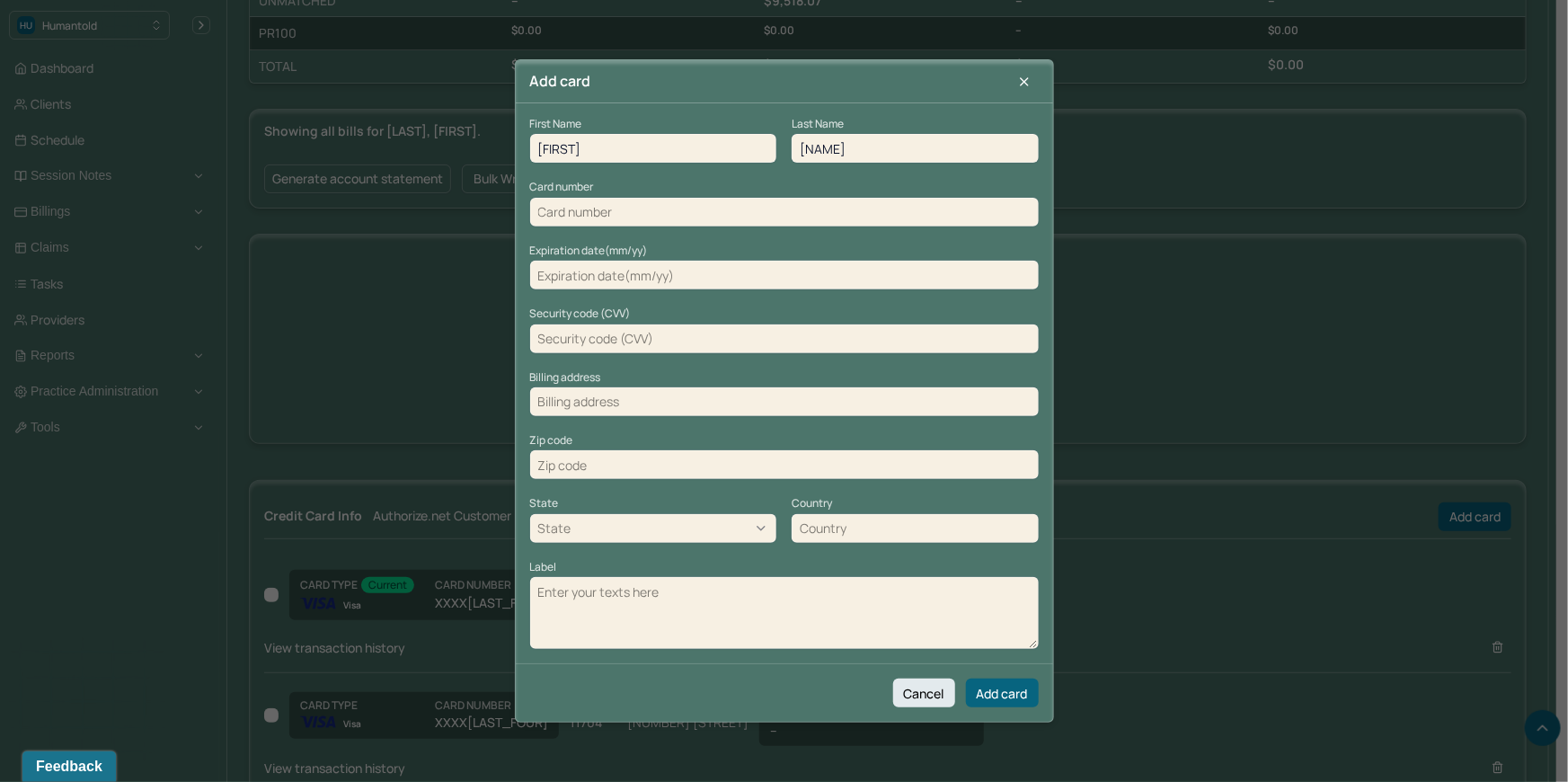 click at bounding box center [784, 212] 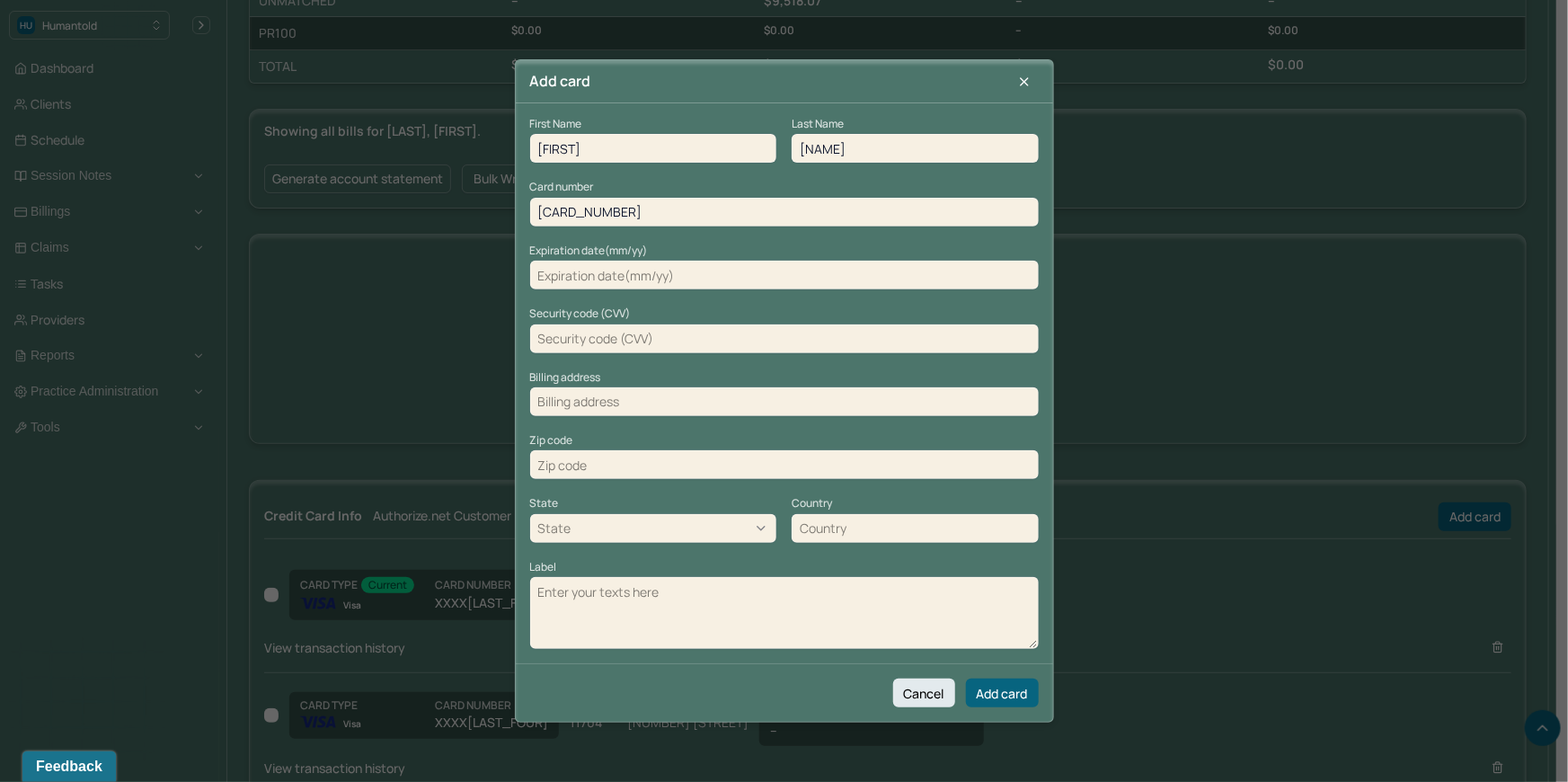 click on "4820 9931 4772 2988" at bounding box center (784, 212) 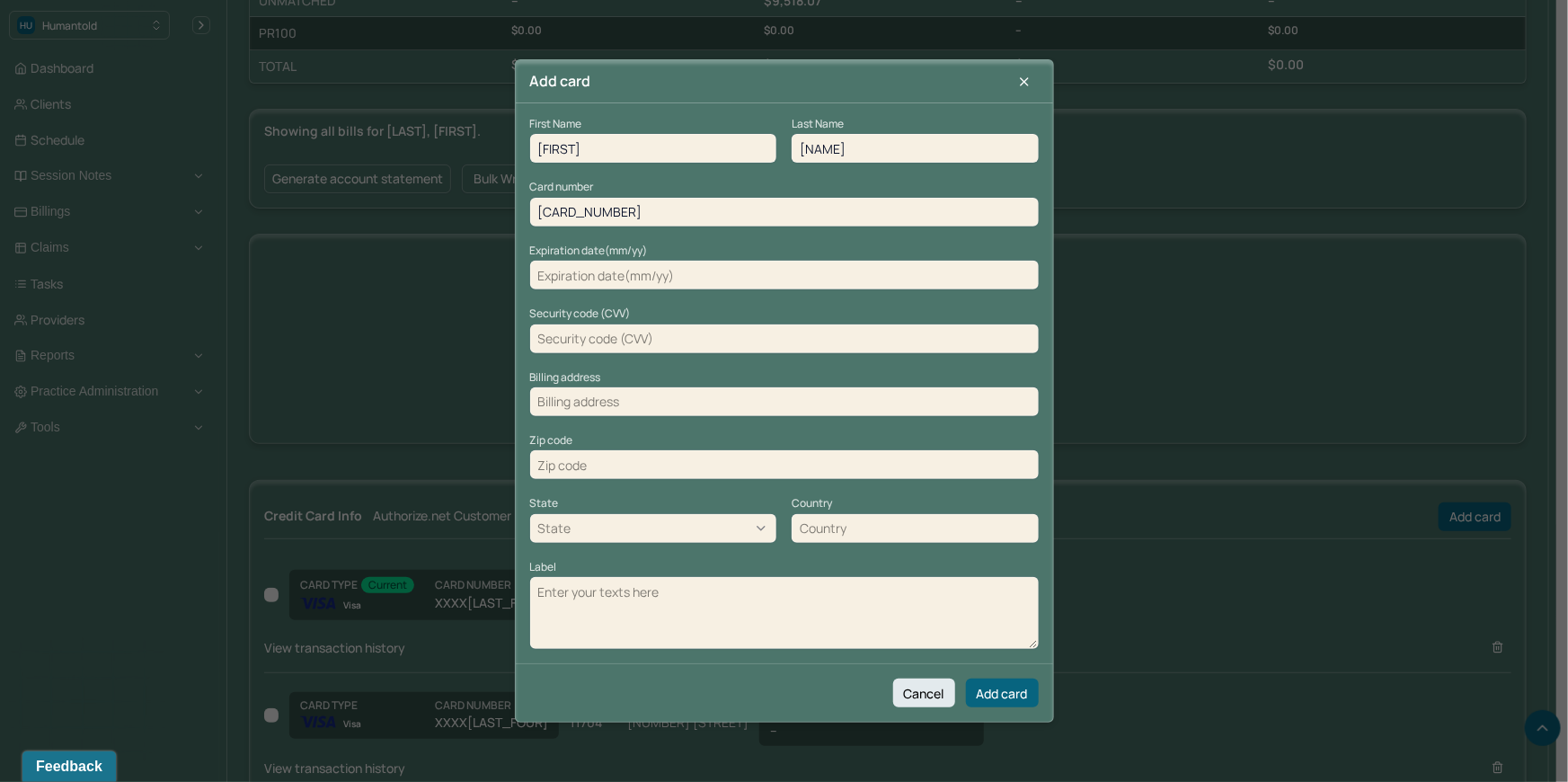 click on "4820 9931 47722988" at bounding box center [784, 212] 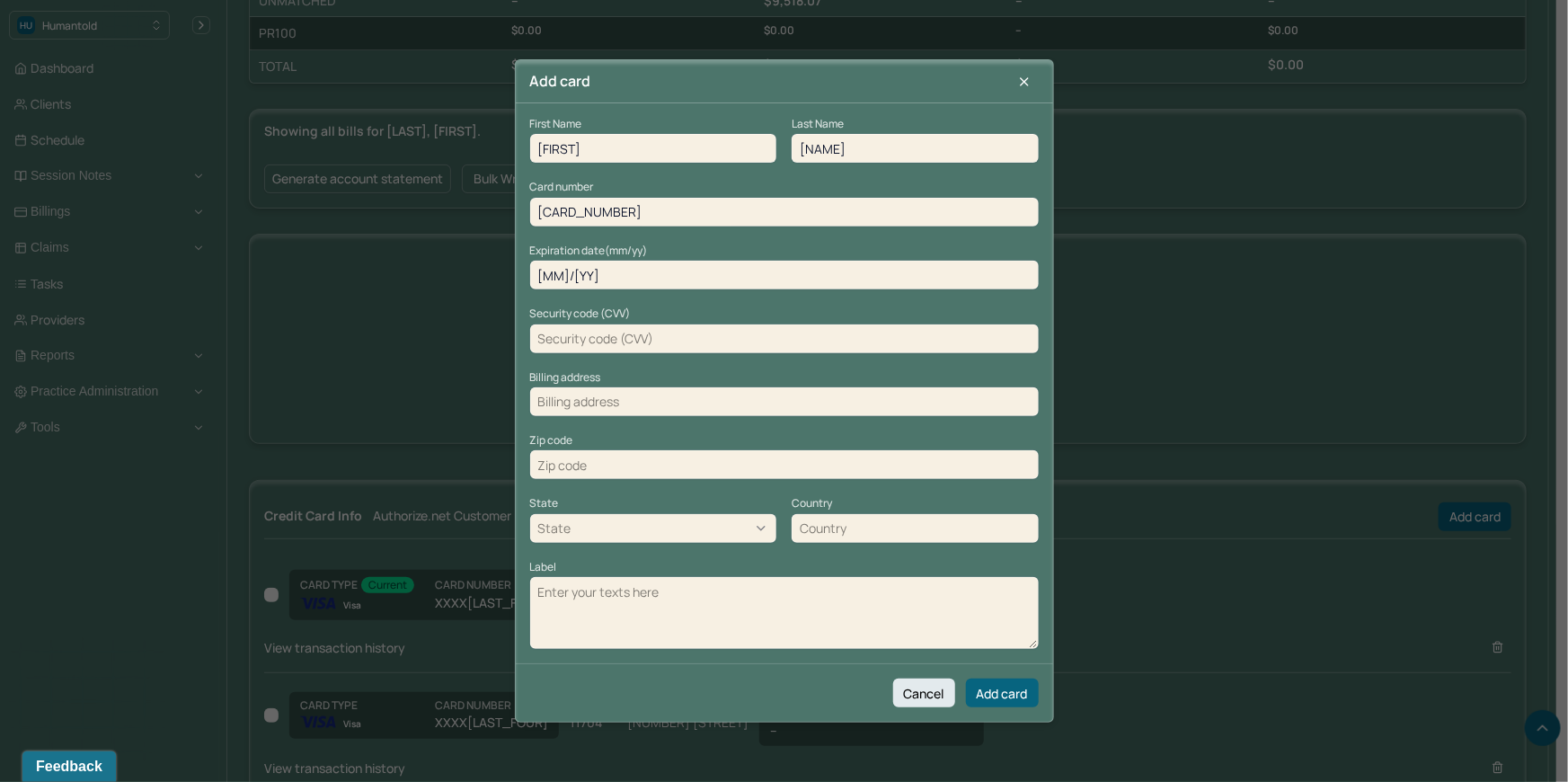 type on "04/28" 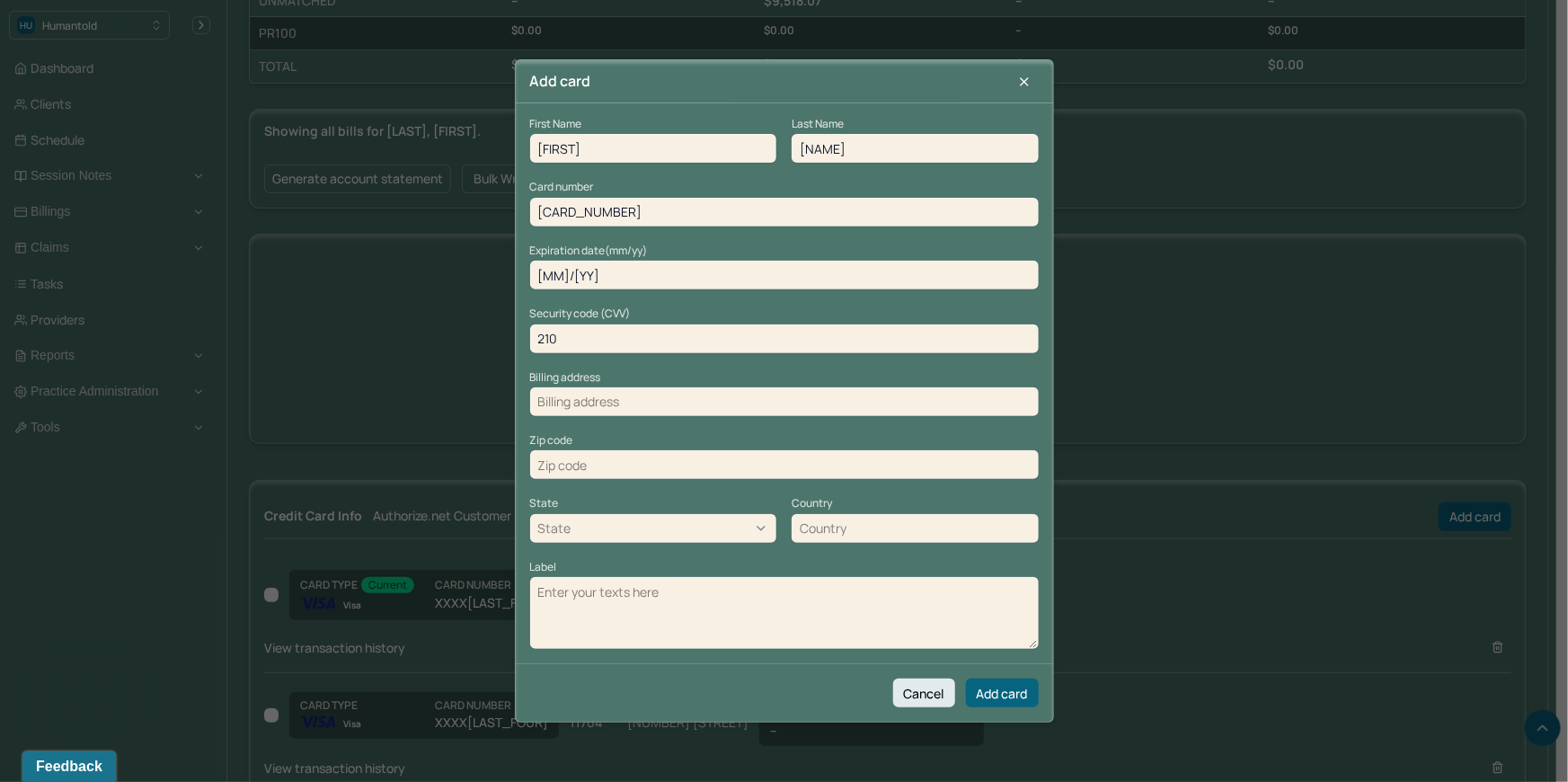 type on "210" 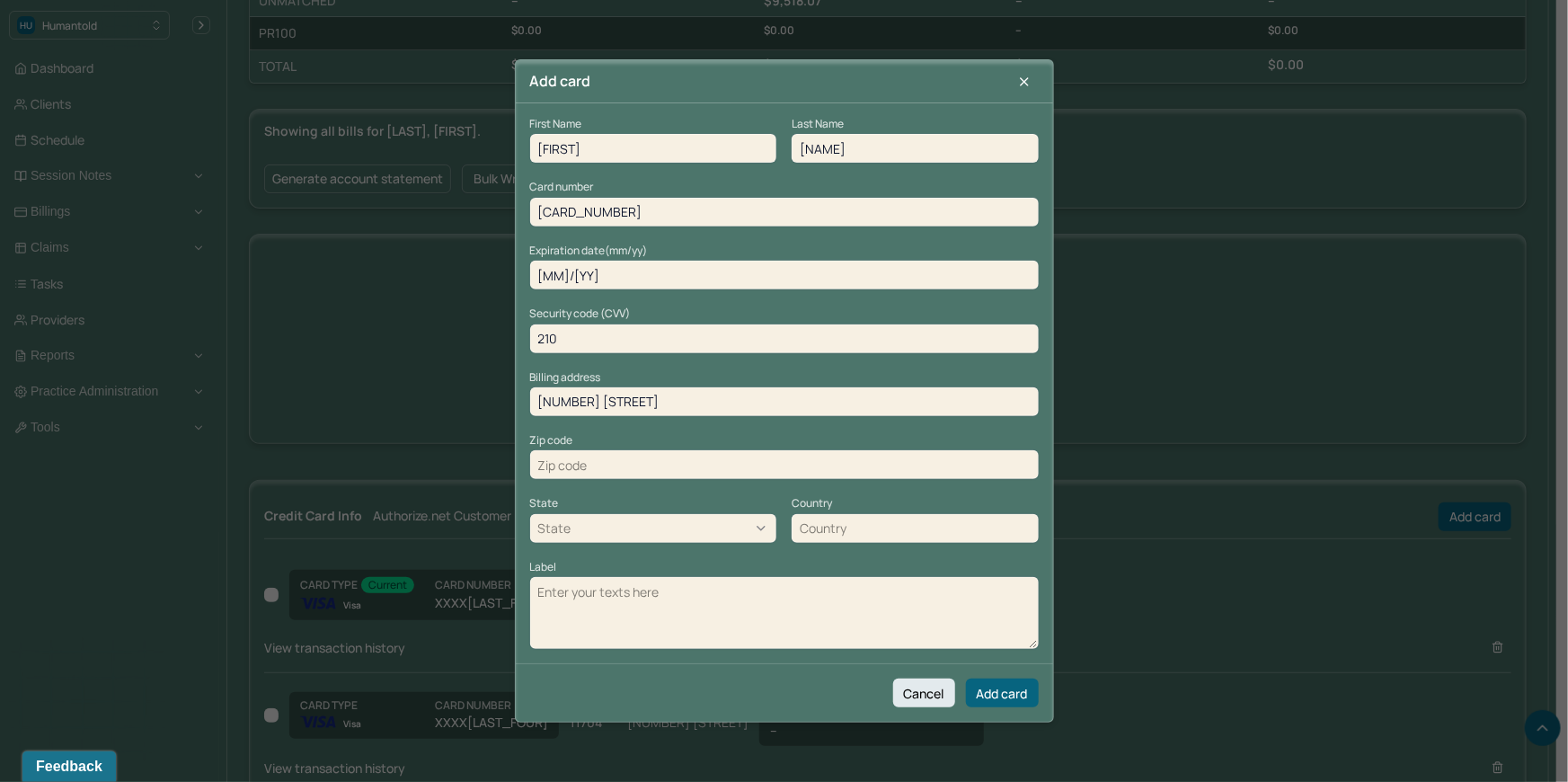 type on "533 12th st" 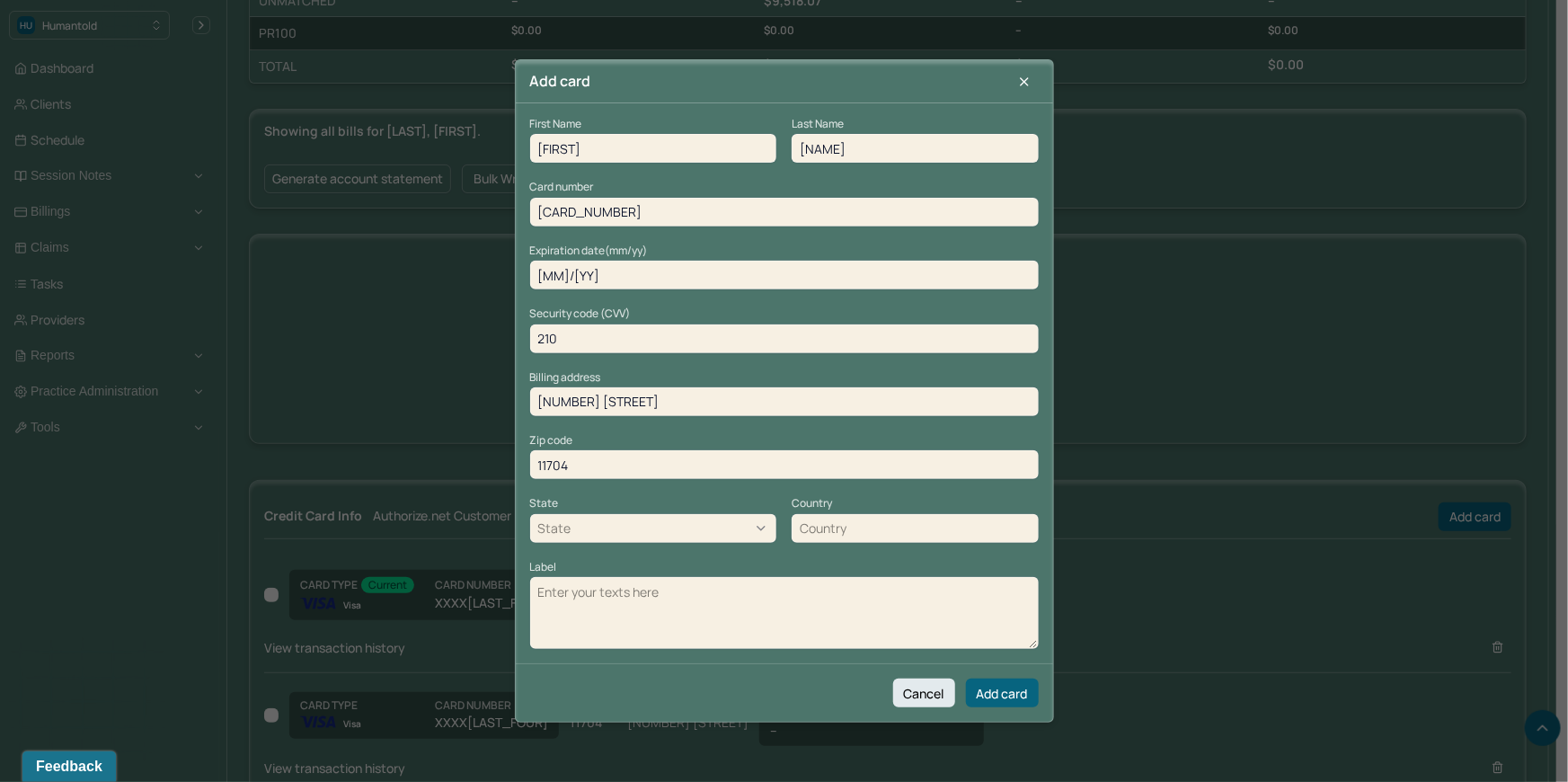 type on "11704" 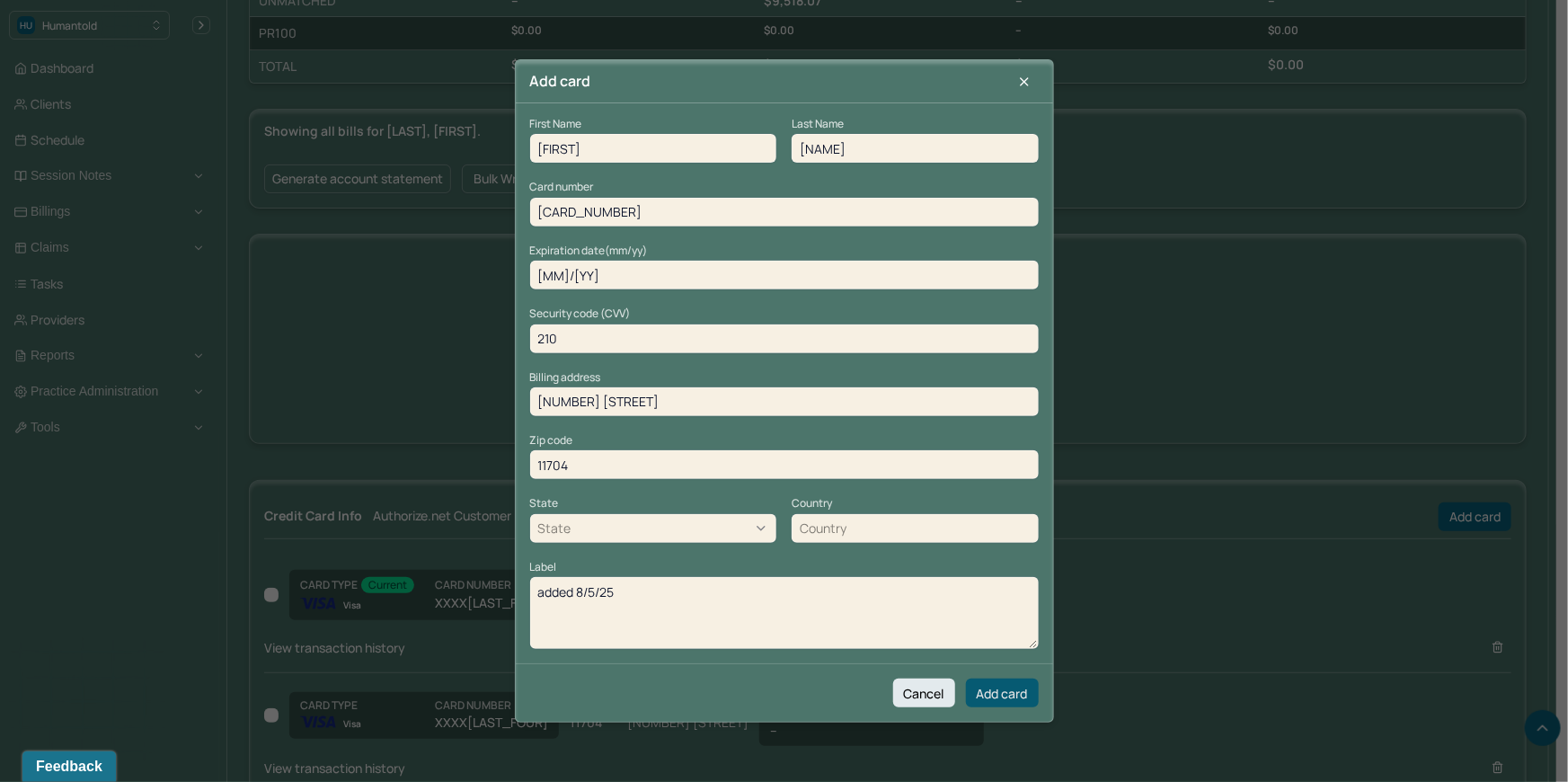 type on "added 8/5/25" 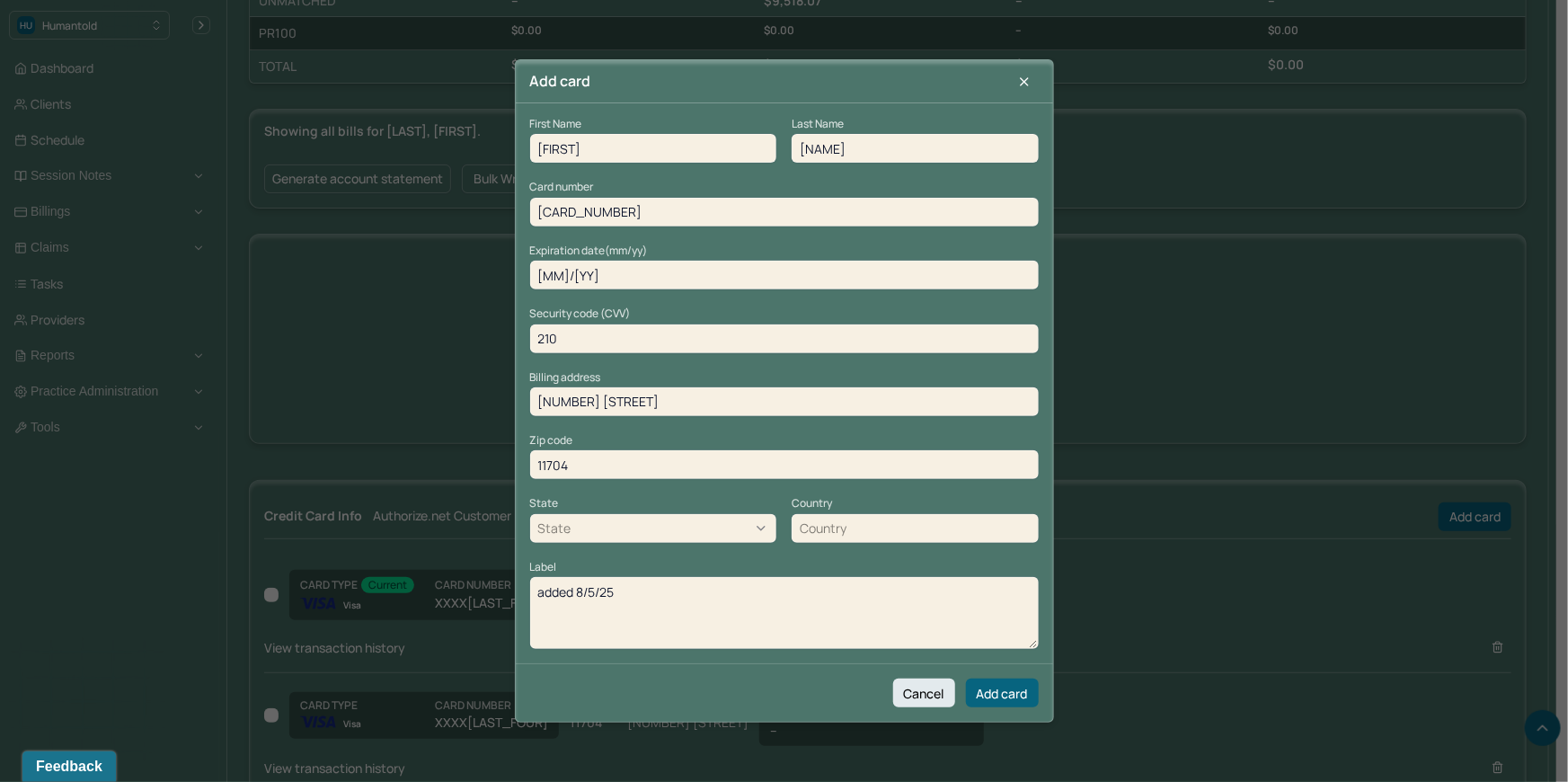 drag, startPoint x: 658, startPoint y: 212, endPoint x: 531, endPoint y: 215, distance: 127.0354 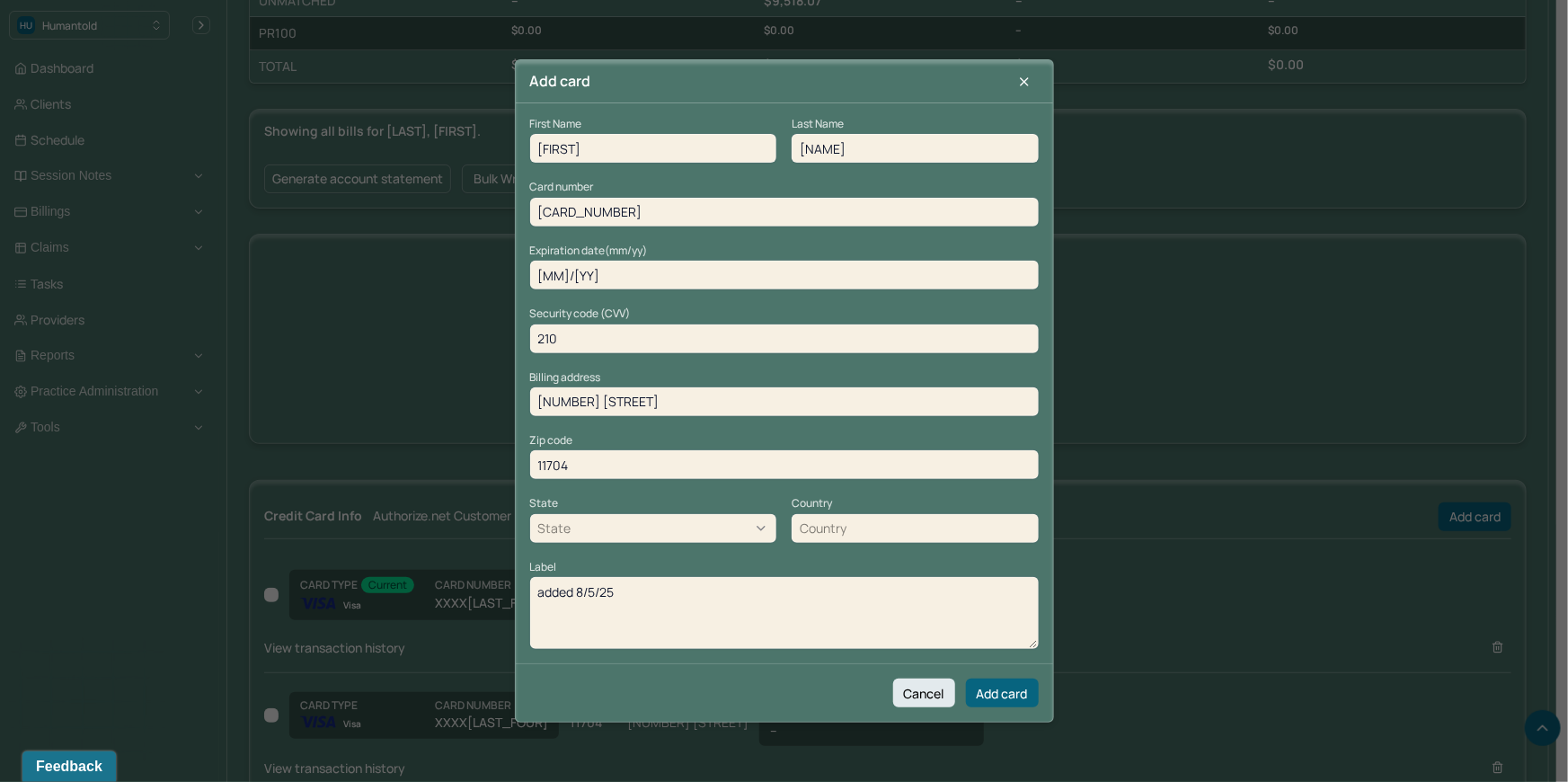 paste on "9931 4772" 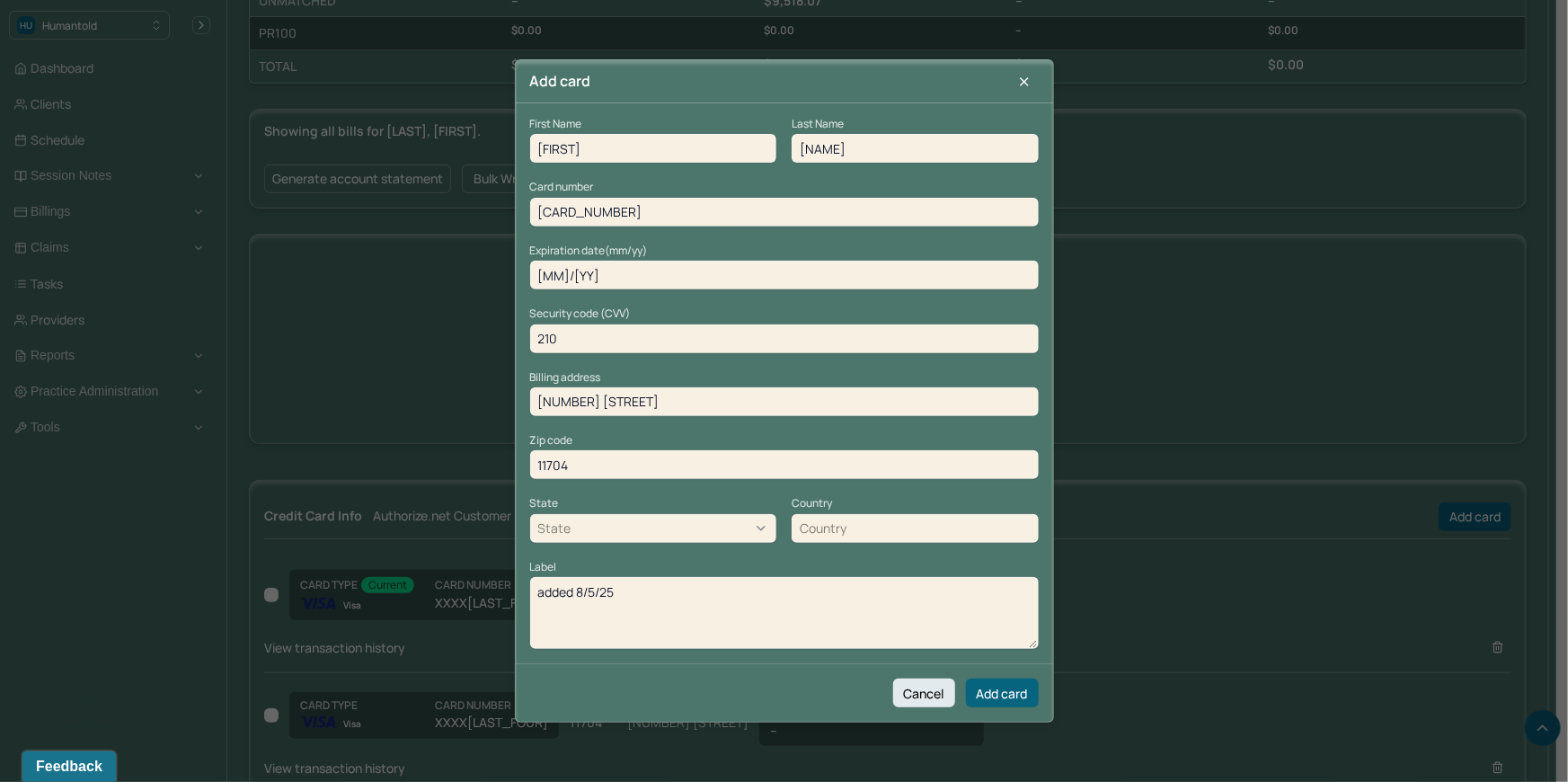 click on "4820 9931 4772 2988" at bounding box center [784, 212] 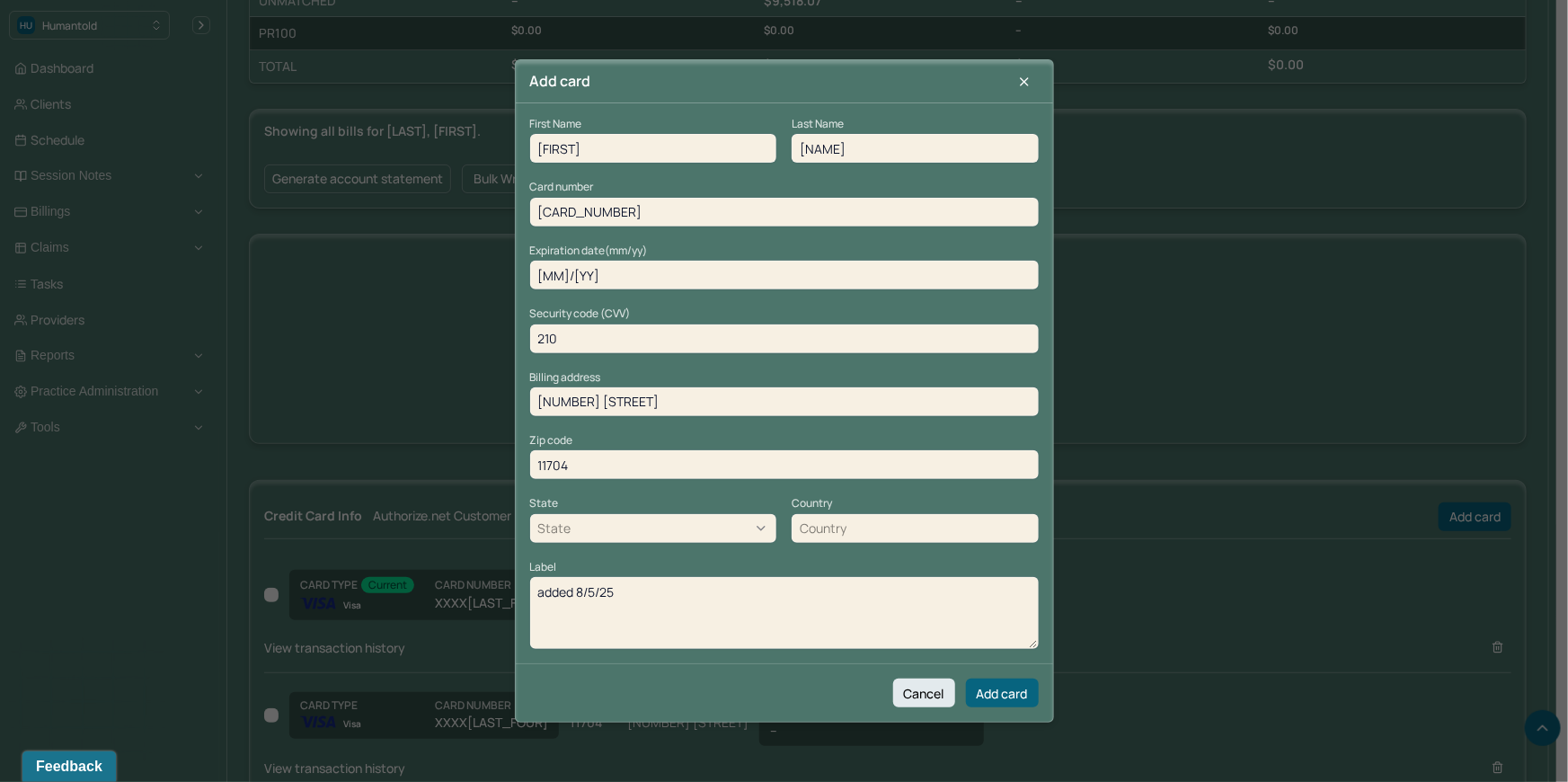 type on "4820993147722988" 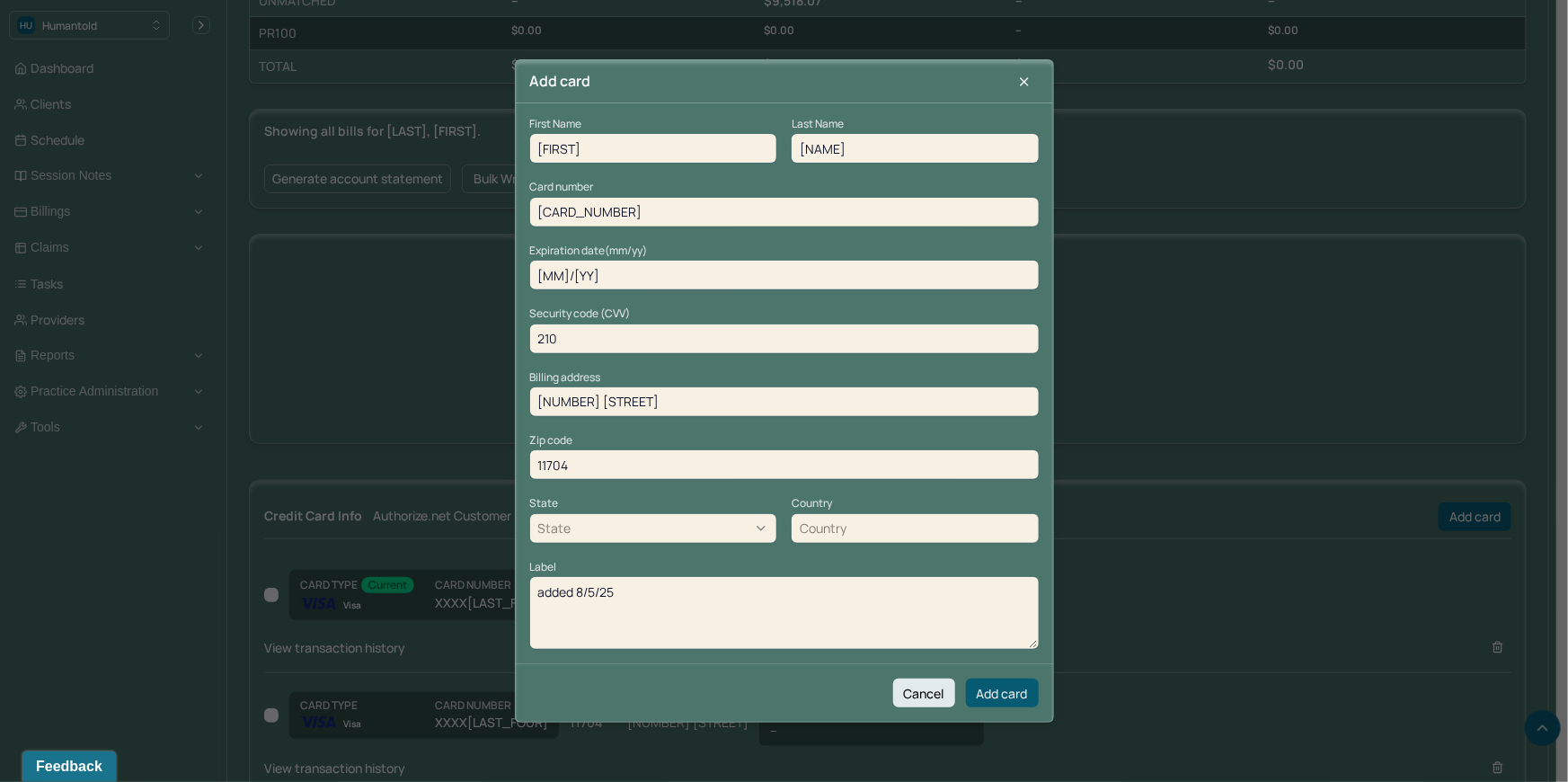 click on "Add card" at bounding box center [1002, 693] 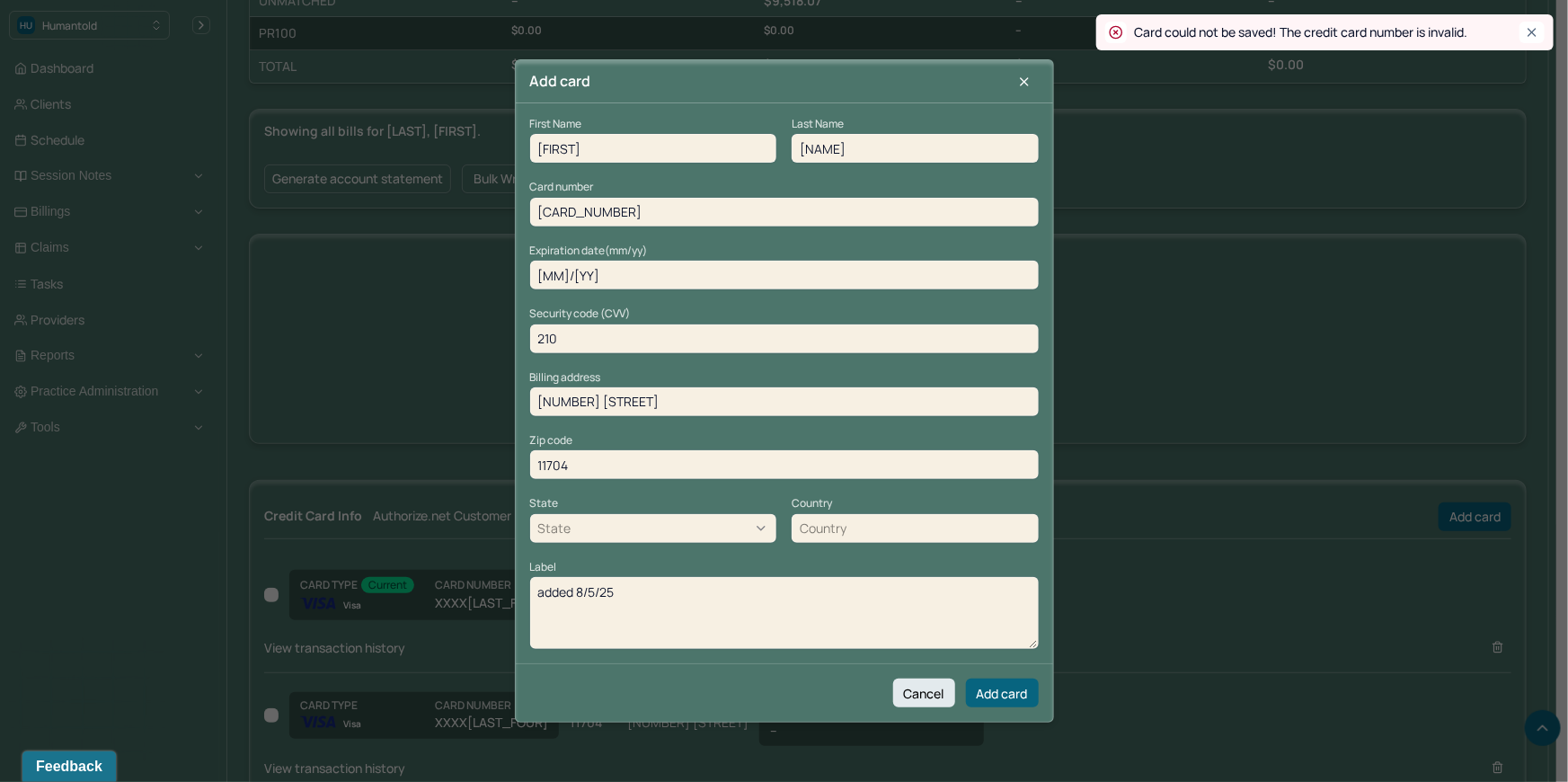 click on "Pierre" at bounding box center [915, 148] 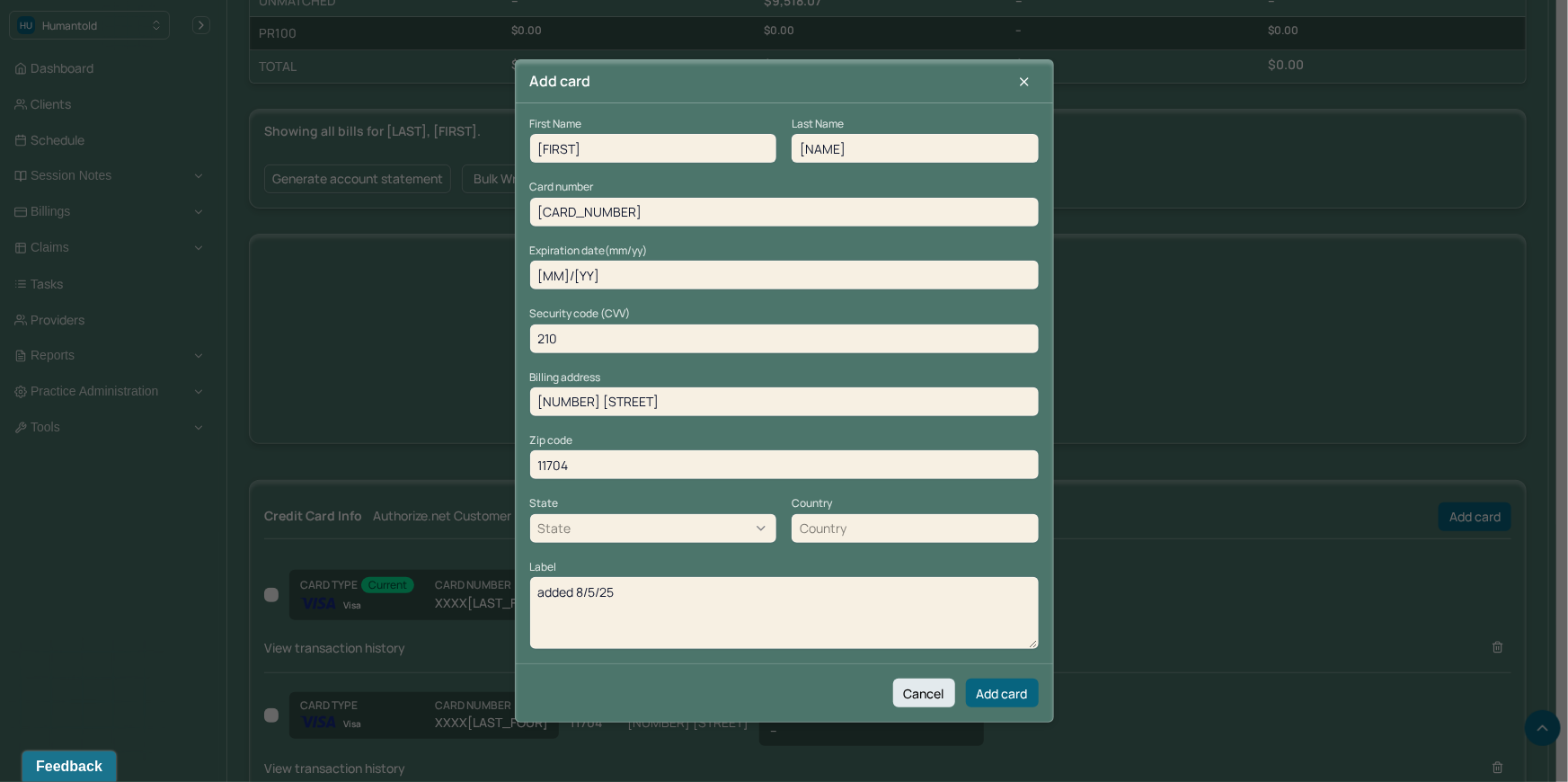 drag, startPoint x: 657, startPoint y: 147, endPoint x: 536, endPoint y: 136, distance: 121.49897 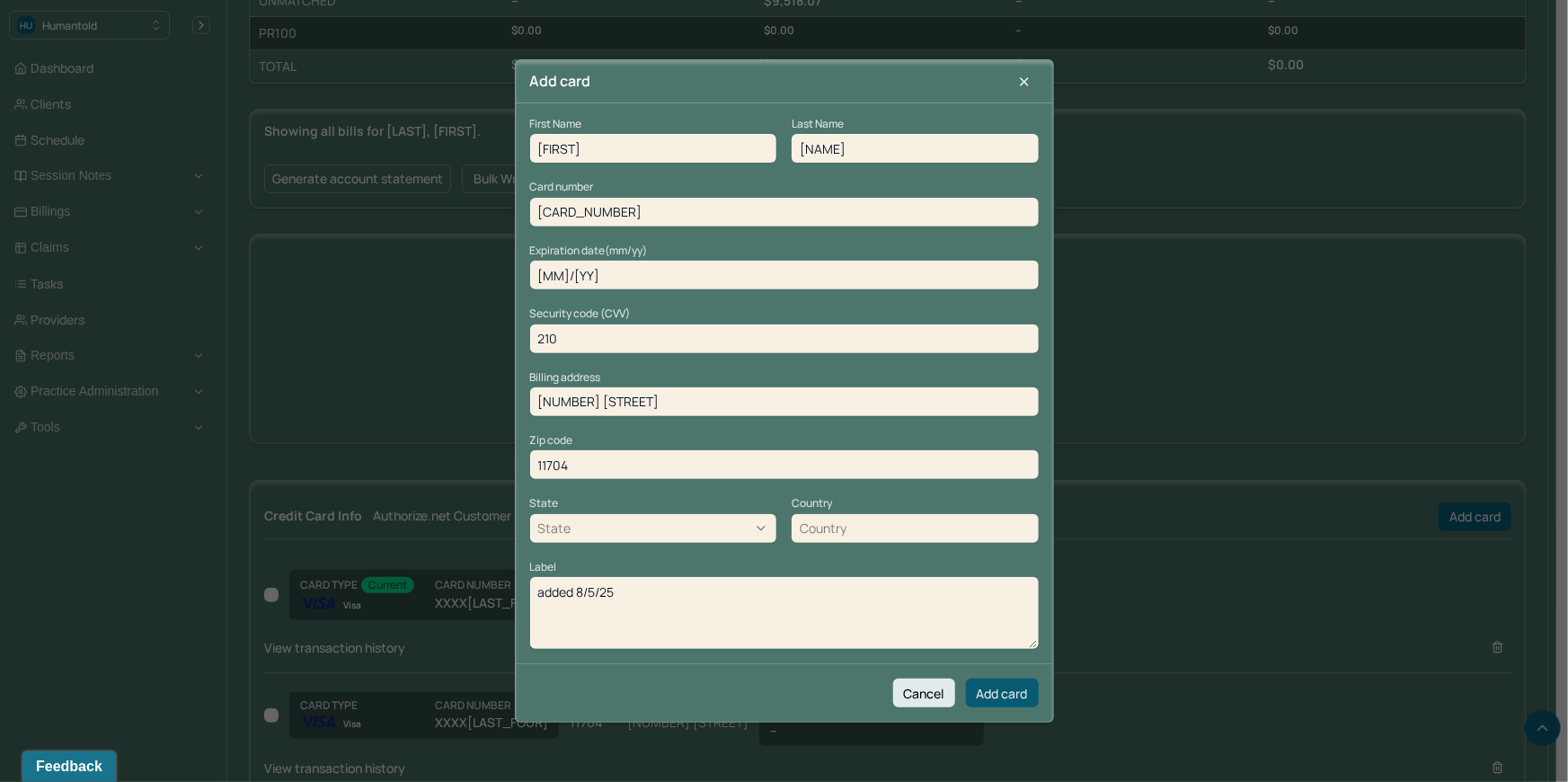 type on "Dario" 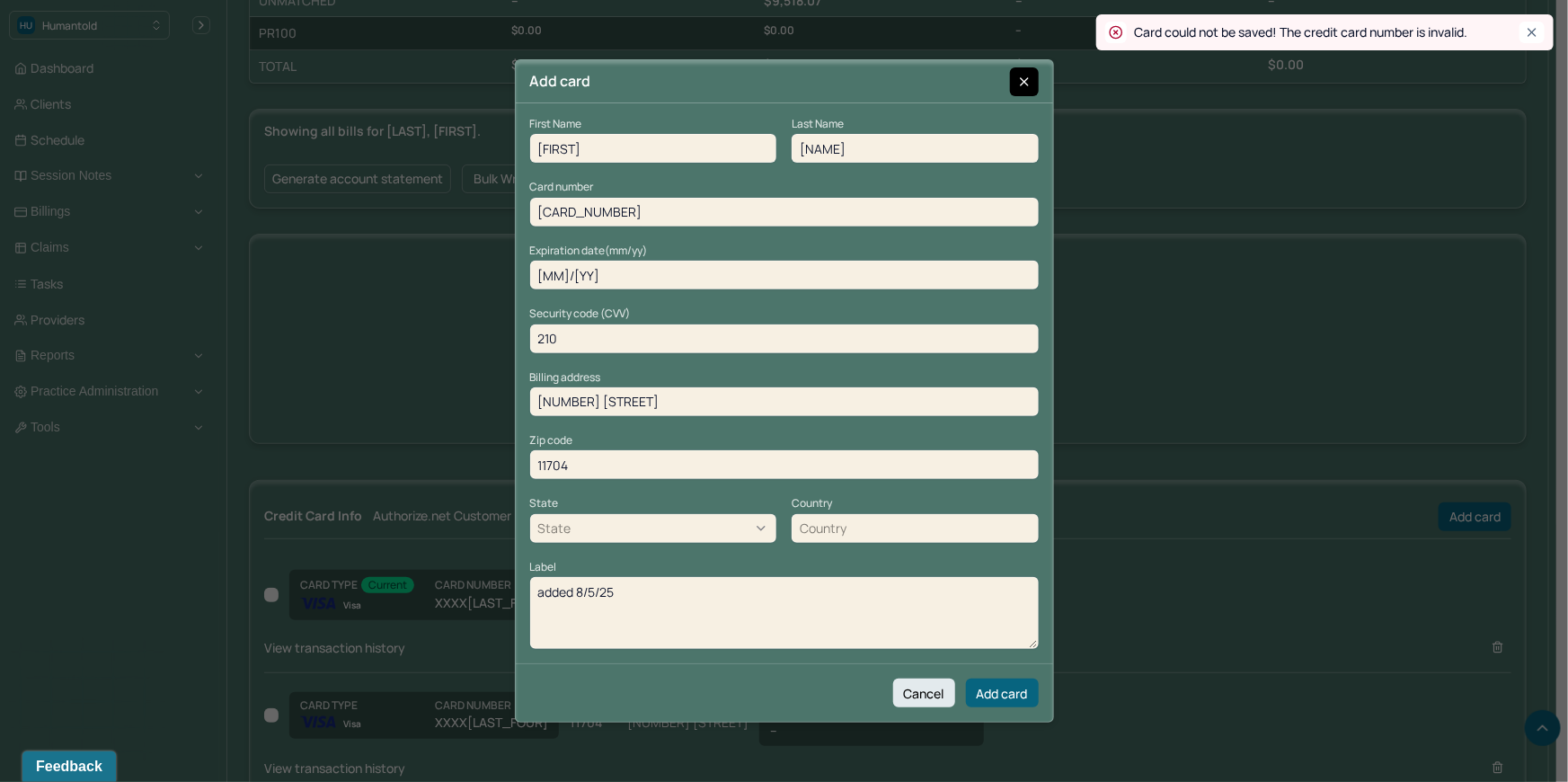click 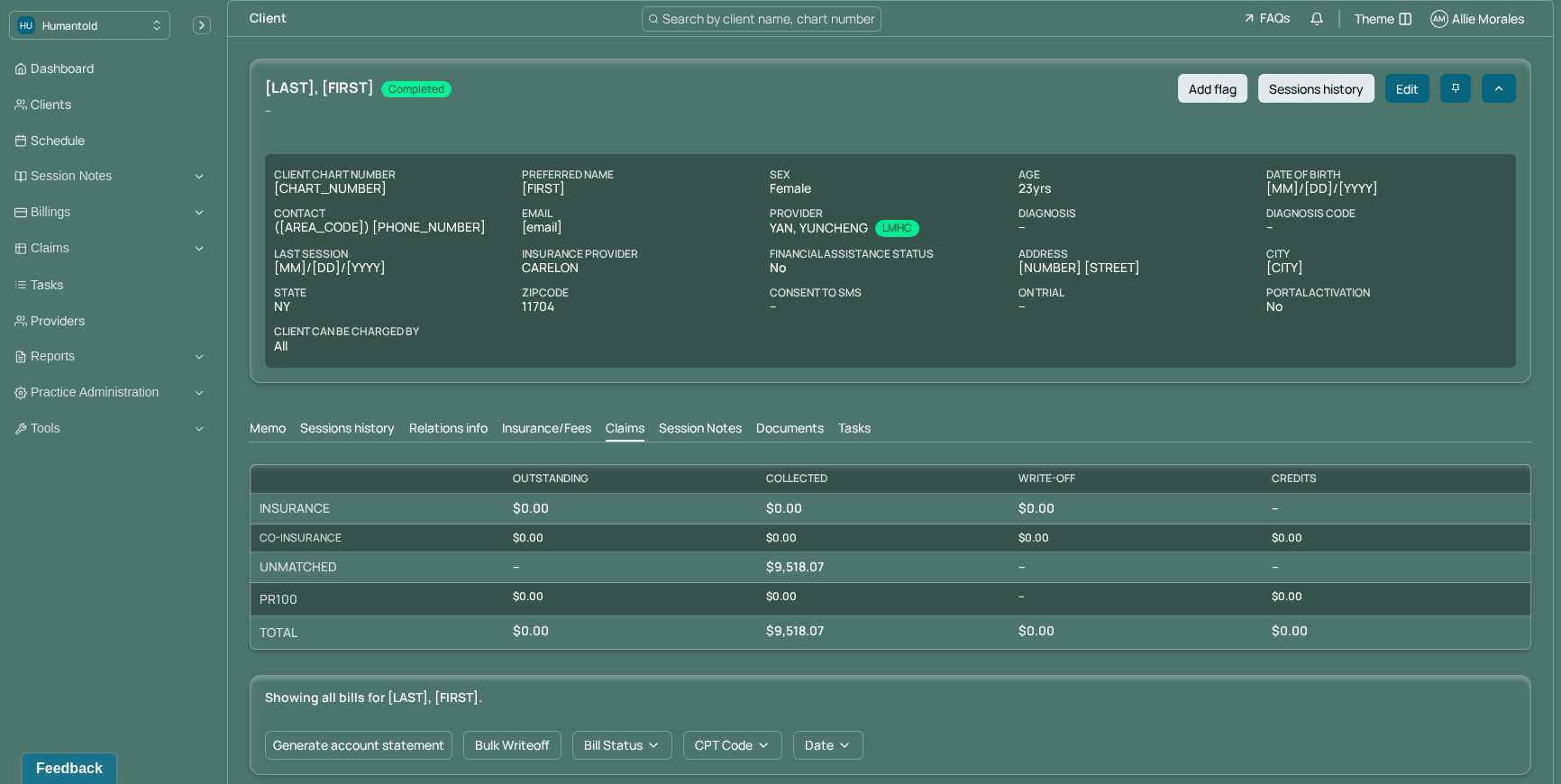scroll, scrollTop: 0, scrollLeft: 0, axis: both 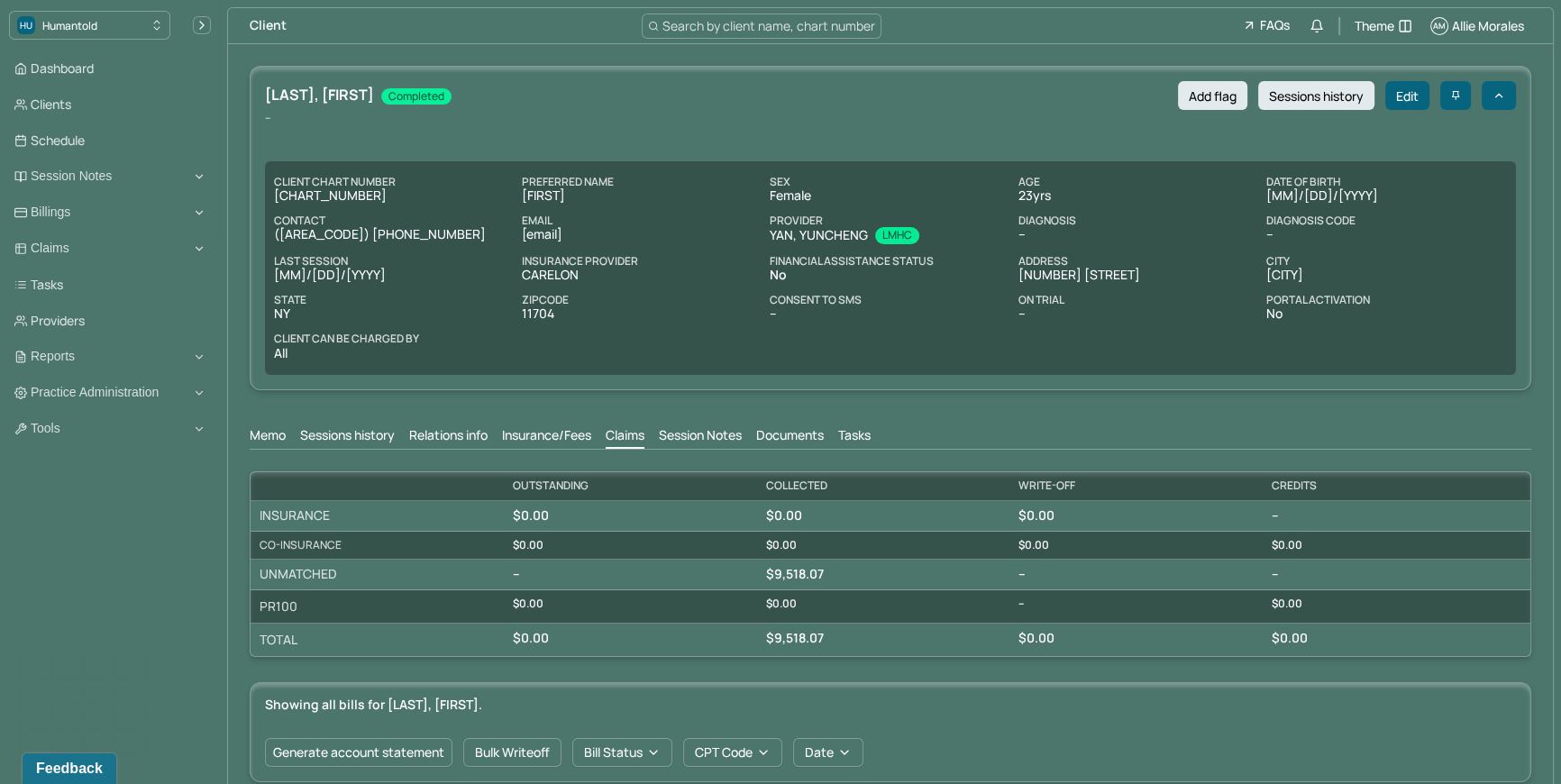 drag, startPoint x: 520, startPoint y: 231, endPoint x: 680, endPoint y: 236, distance: 160.07811 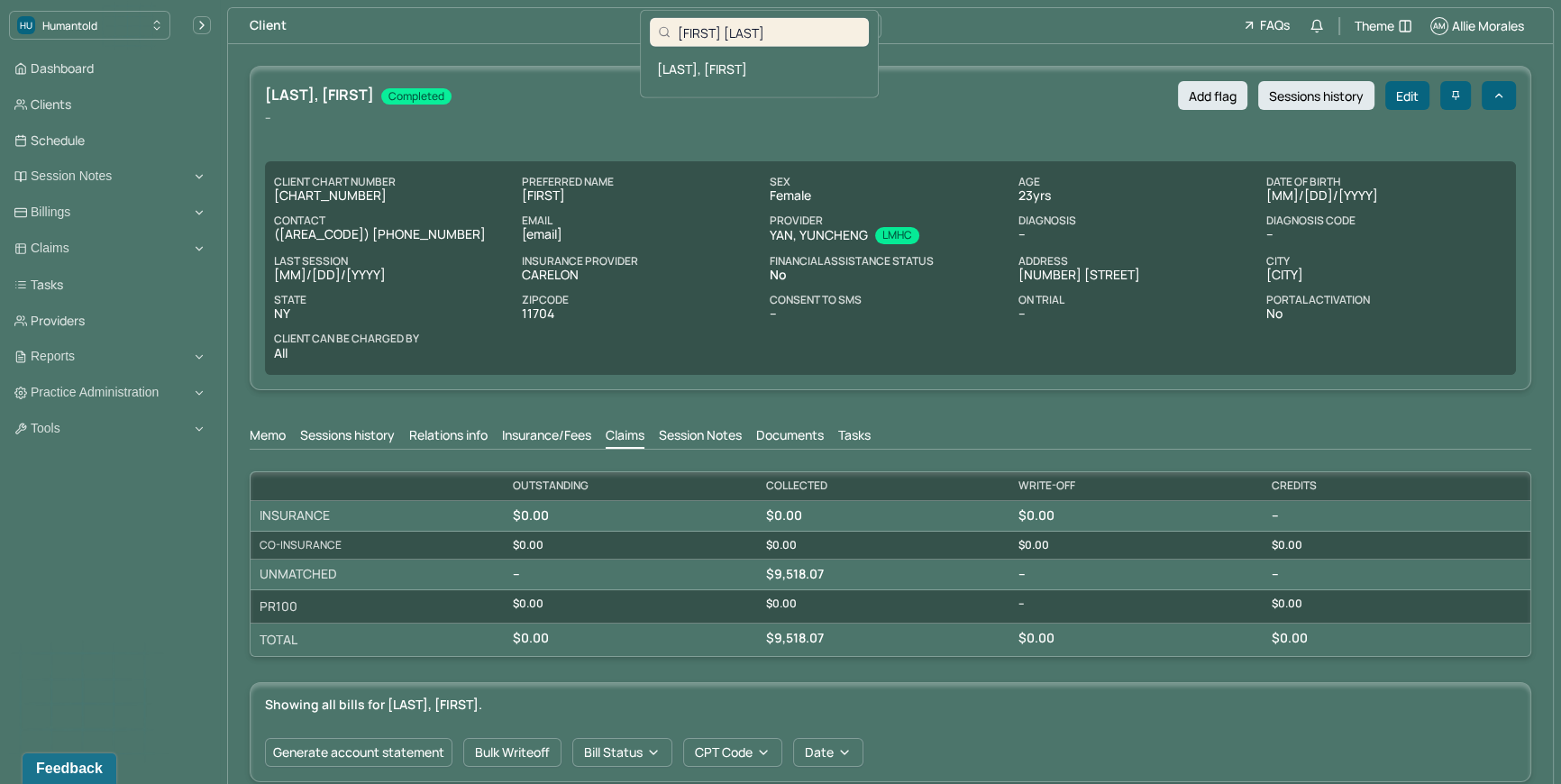 click on "PIERRE, FLORENSTINE completed Add flag Sessions history Edit -- CLIENT CHART NUMBER PCLY979 PREFERRED NAME Flora SEX female AGE 23  yrs DATE OF BIRTH 01/16/2002  CONTACT (516) 514-6007 EMAIL florapierre77@gmail.com PROVIDER YAN, YUNCHENG LMHC DIAGNOSIS -- DIAGNOSIS CODE -- LAST SESSION 11/27/2024 insurance provider CARELON FINANCIAL ASSISTANCE STATUS no Address 533 12th St City West Babylon State NY Zipcode 11704 Consent to Sms -- On Trial -- Portal Activation No Client can be charged by All Memo Sessions history Relations info Insurance/Fees Claims Session Notes Documents Tasks  OUTSTANDING COLLECTED WRITE-OFF CREDITS INSURANCE $0.00 $0.00 $0.00 -- CO-INSURANCE $0.00 $0.00 $0.00 $0.00 UNMATCHED -- $9,518.07 -- -- PR100 $0.00 $0.00 -- $0.00 Total $0.00 $9,518.07 $0.00 $0.00 Showing all bills for PIERRE, FLORENSTINE.  Generate account statement Bulk Writeoff Bill Status CPT Code Date There are no invoices yet Invoice list will appear here Credit Card Info   Authorize.net Customer ID -     MP84dd2eea29ca8ae75b" at bounding box center [890, 790] 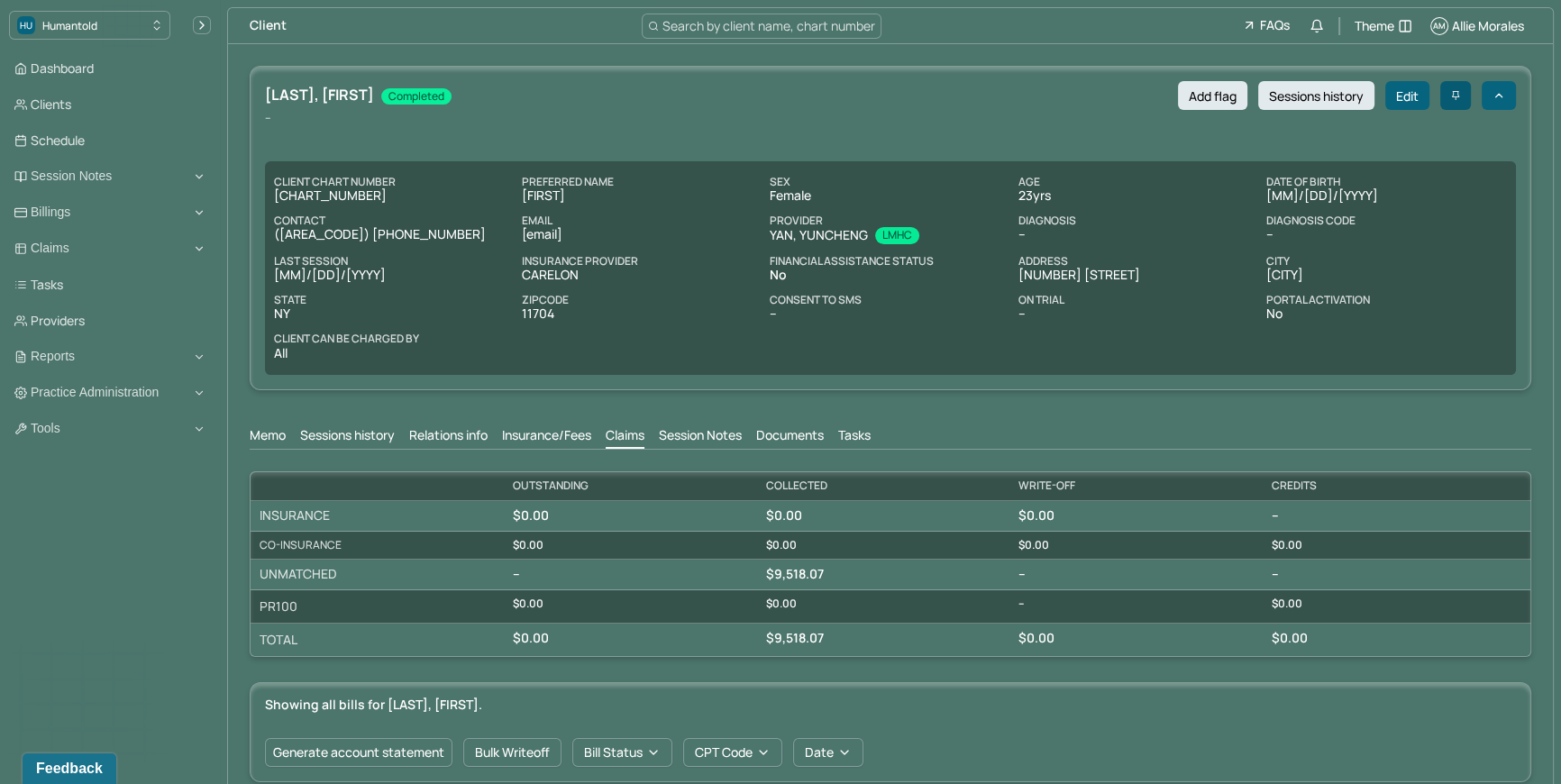 click at bounding box center [1456, 96] 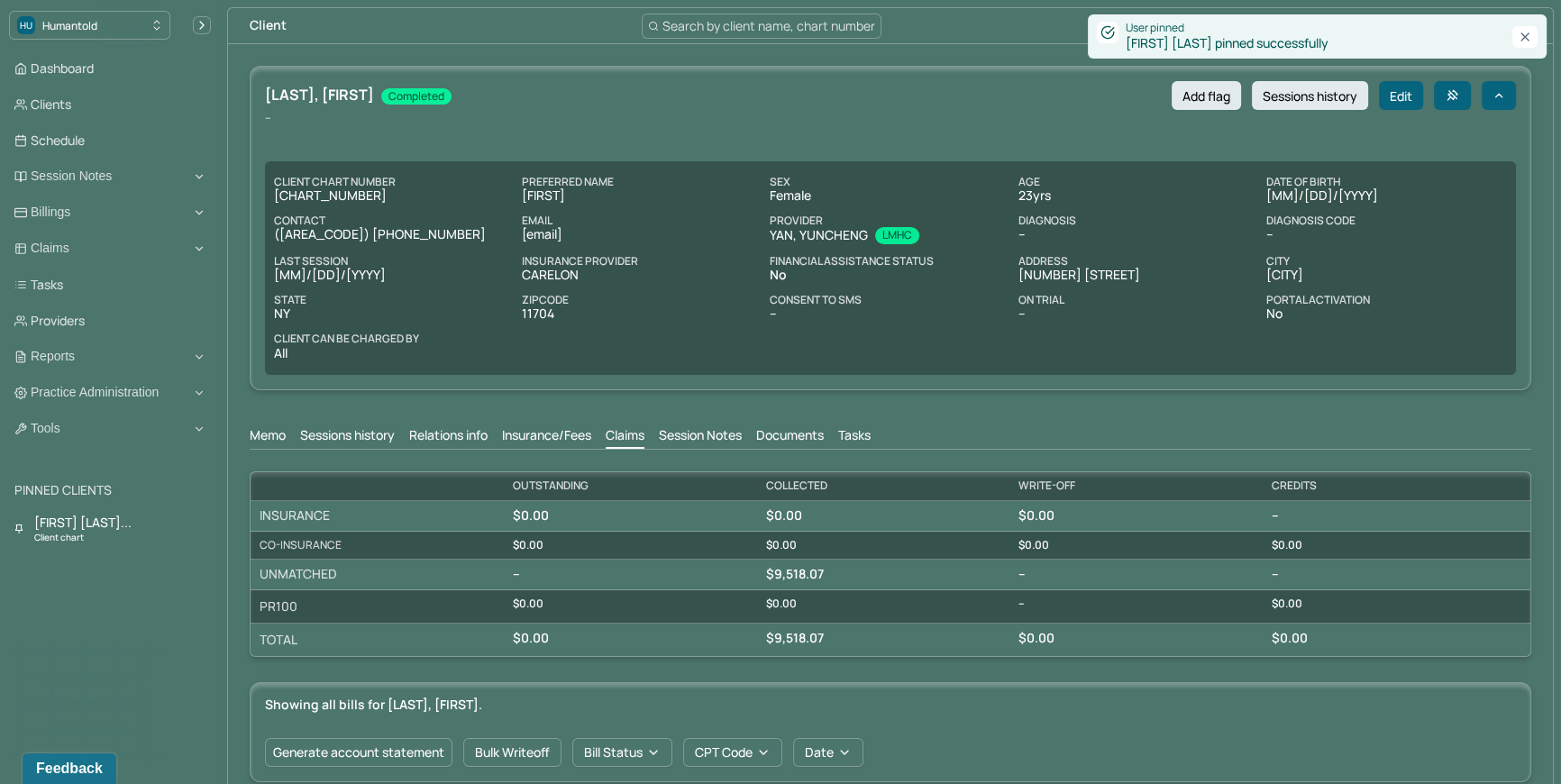 click on "Search by client name, chart number" at bounding box center [769, 25] 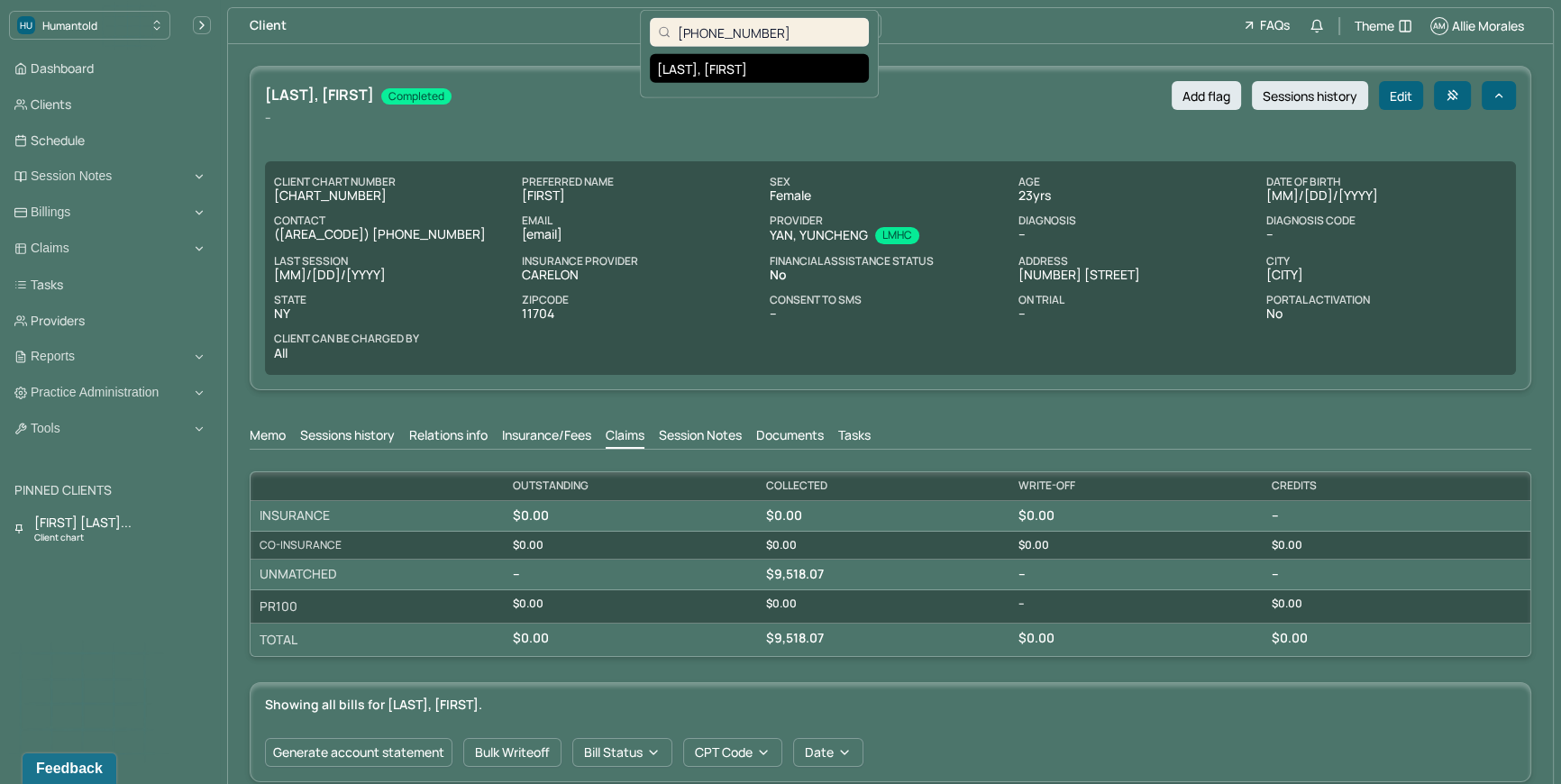 type on "3474253582" 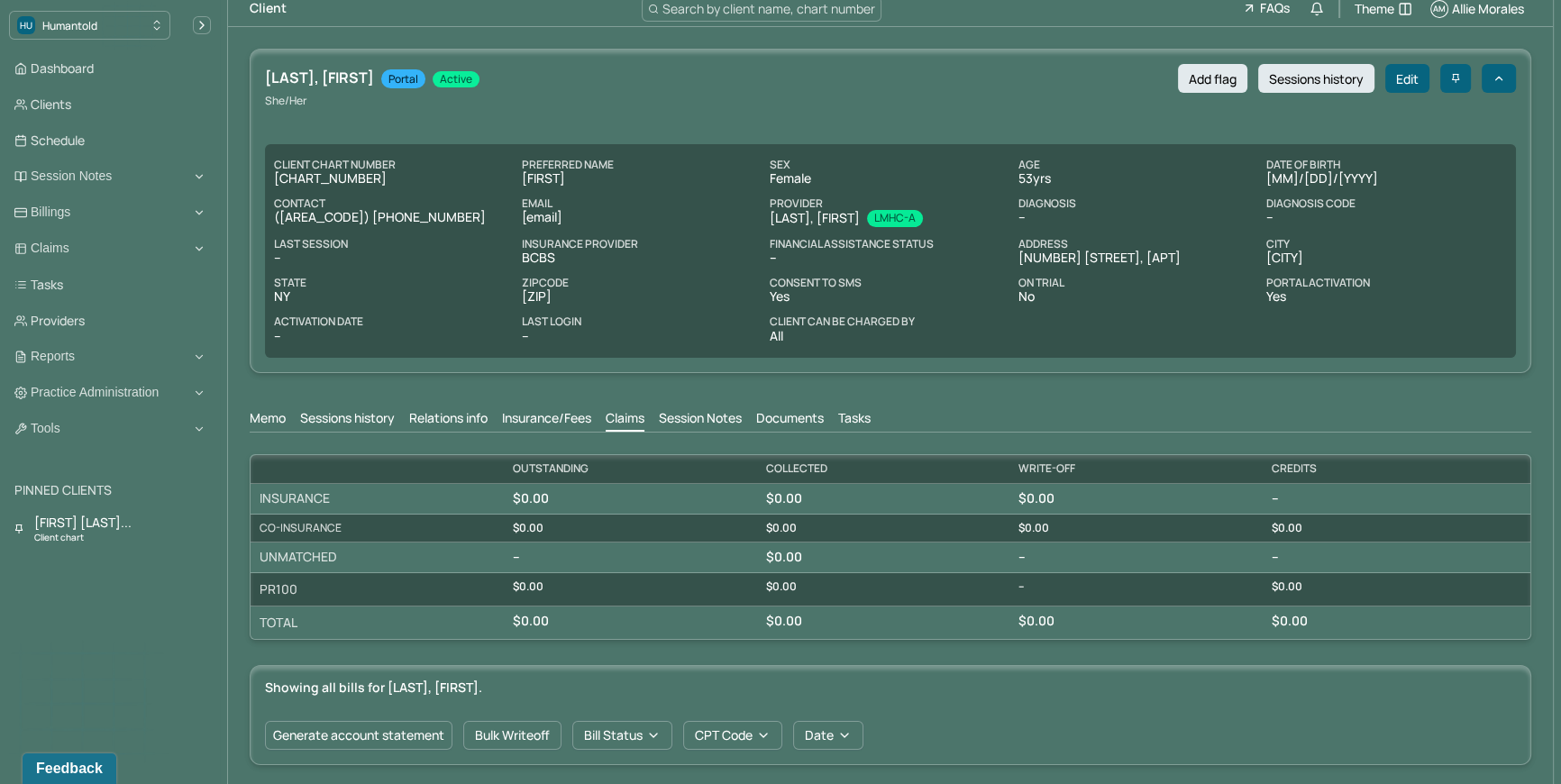 scroll, scrollTop: 0, scrollLeft: 0, axis: both 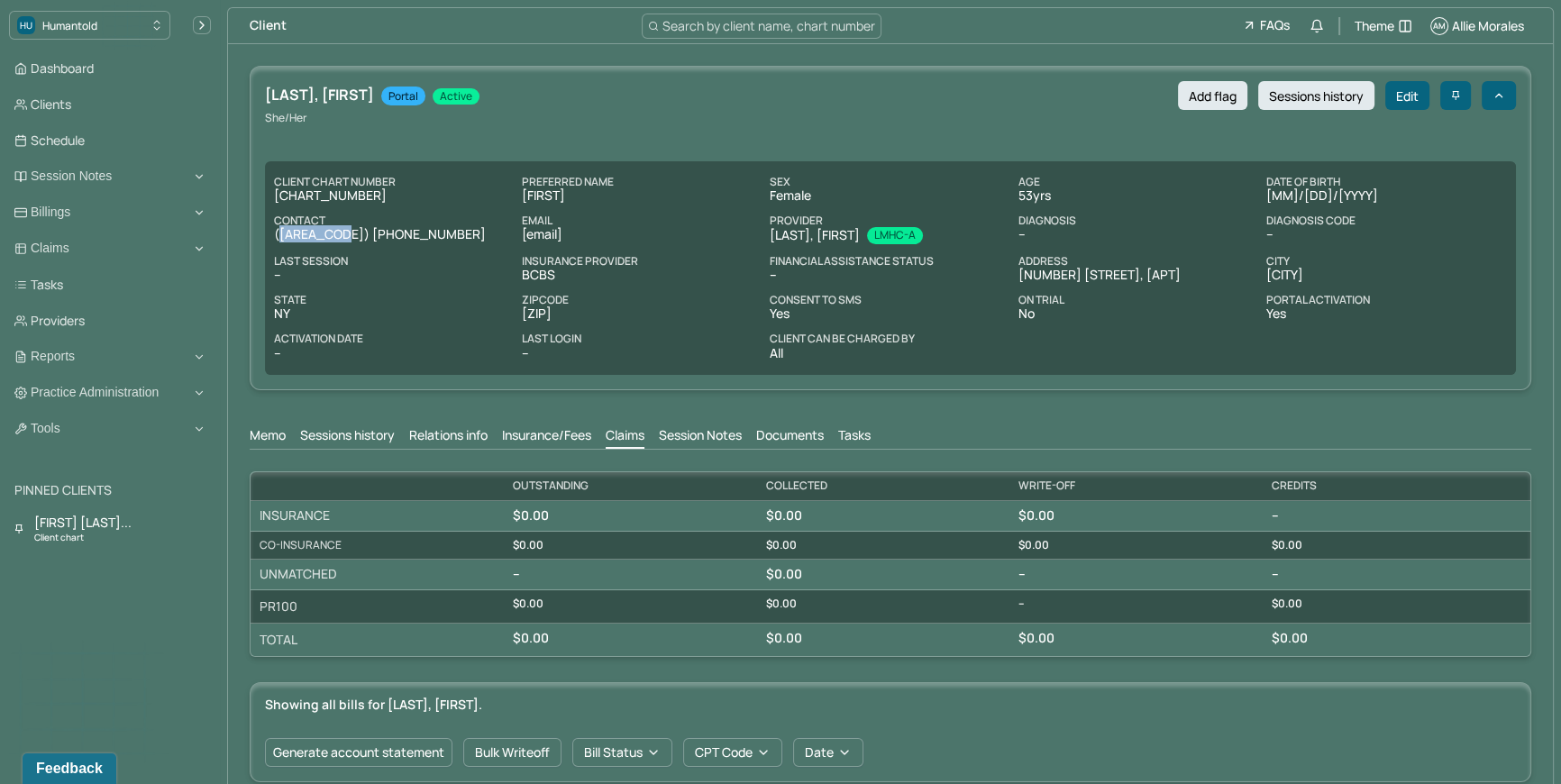 drag, startPoint x: 277, startPoint y: 231, endPoint x: 339, endPoint y: 232, distance: 62.00806 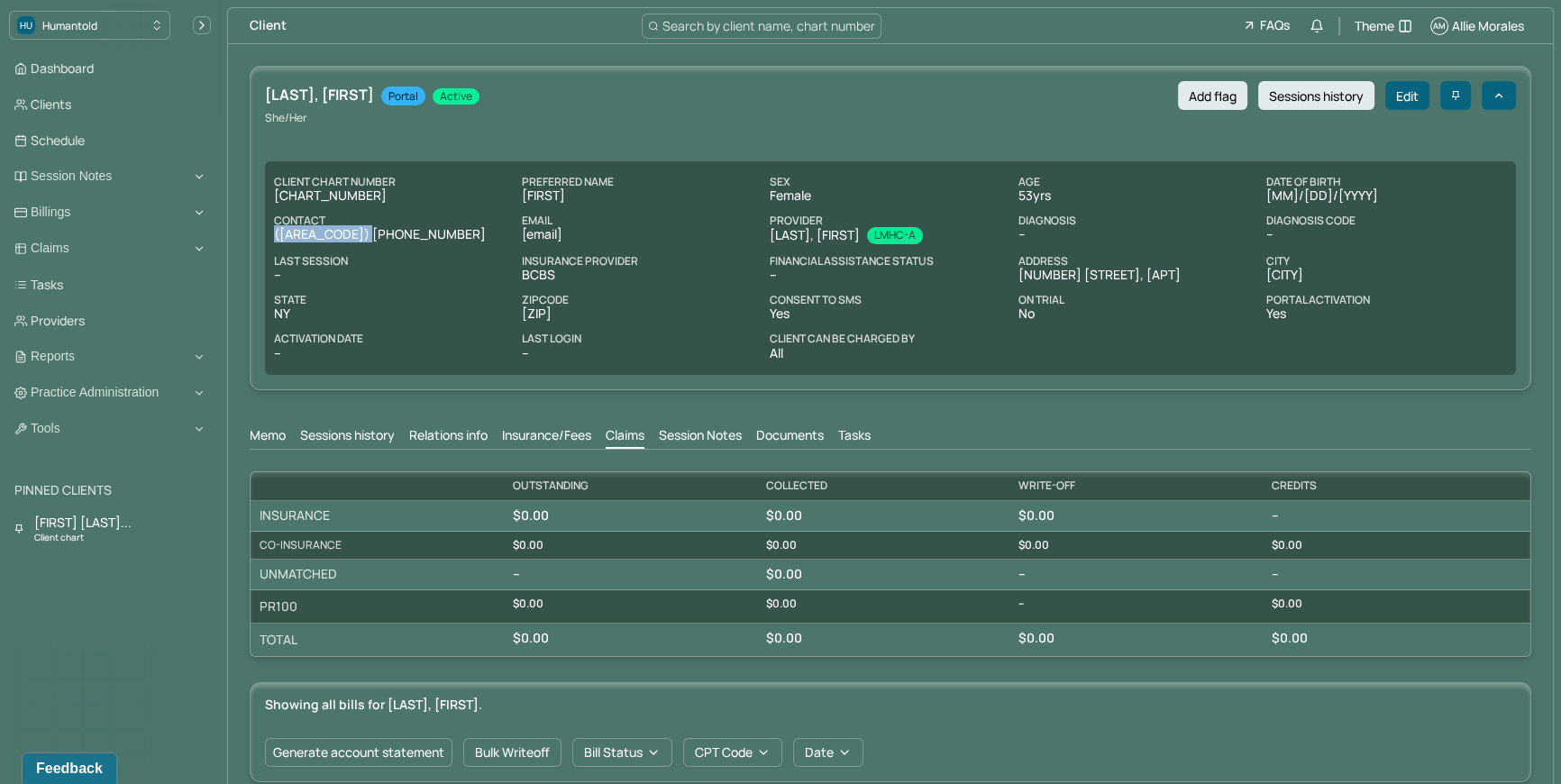 copy on "(347) 425-3582" 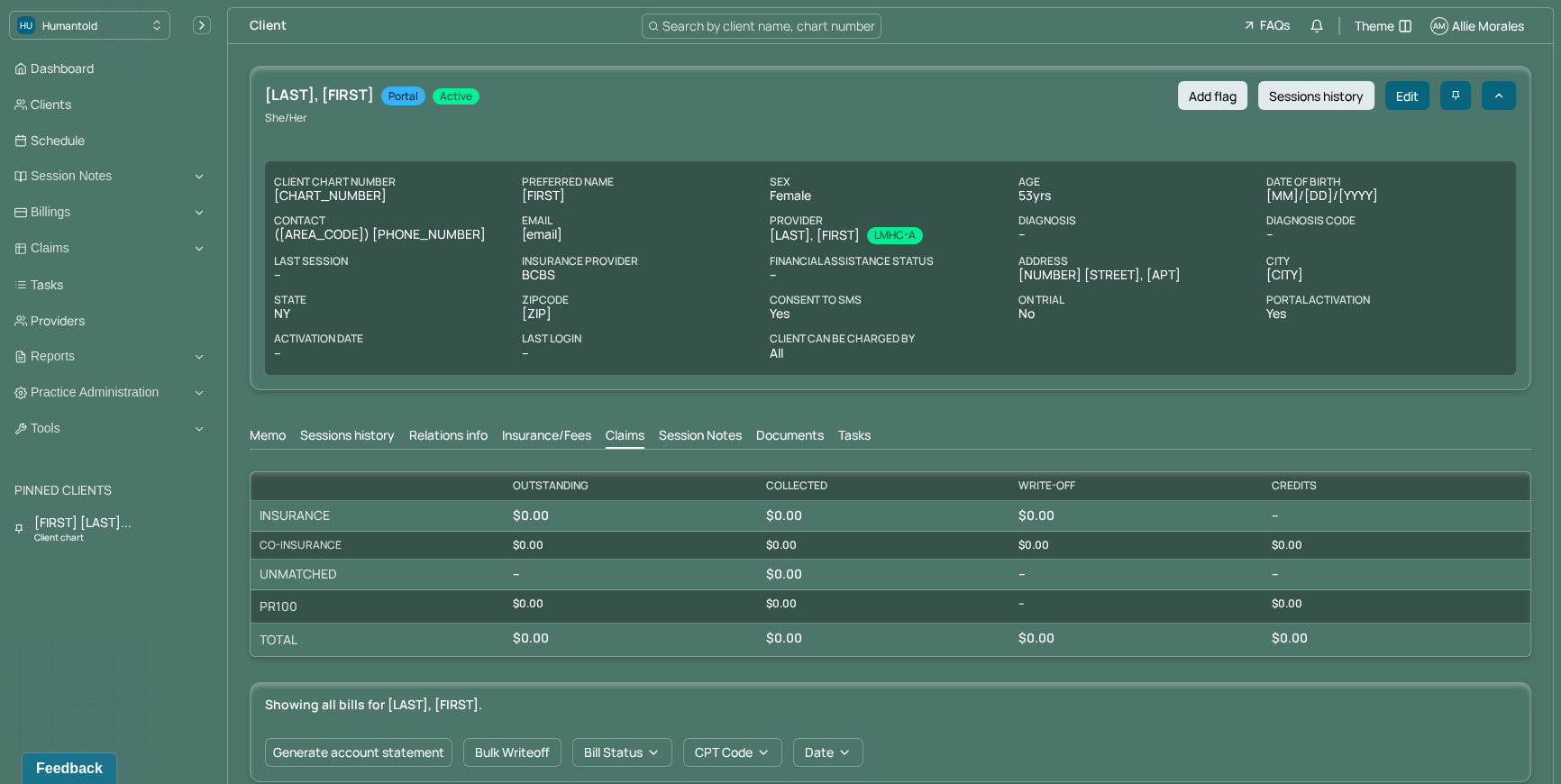 click on "No" at bounding box center [1137, 314] 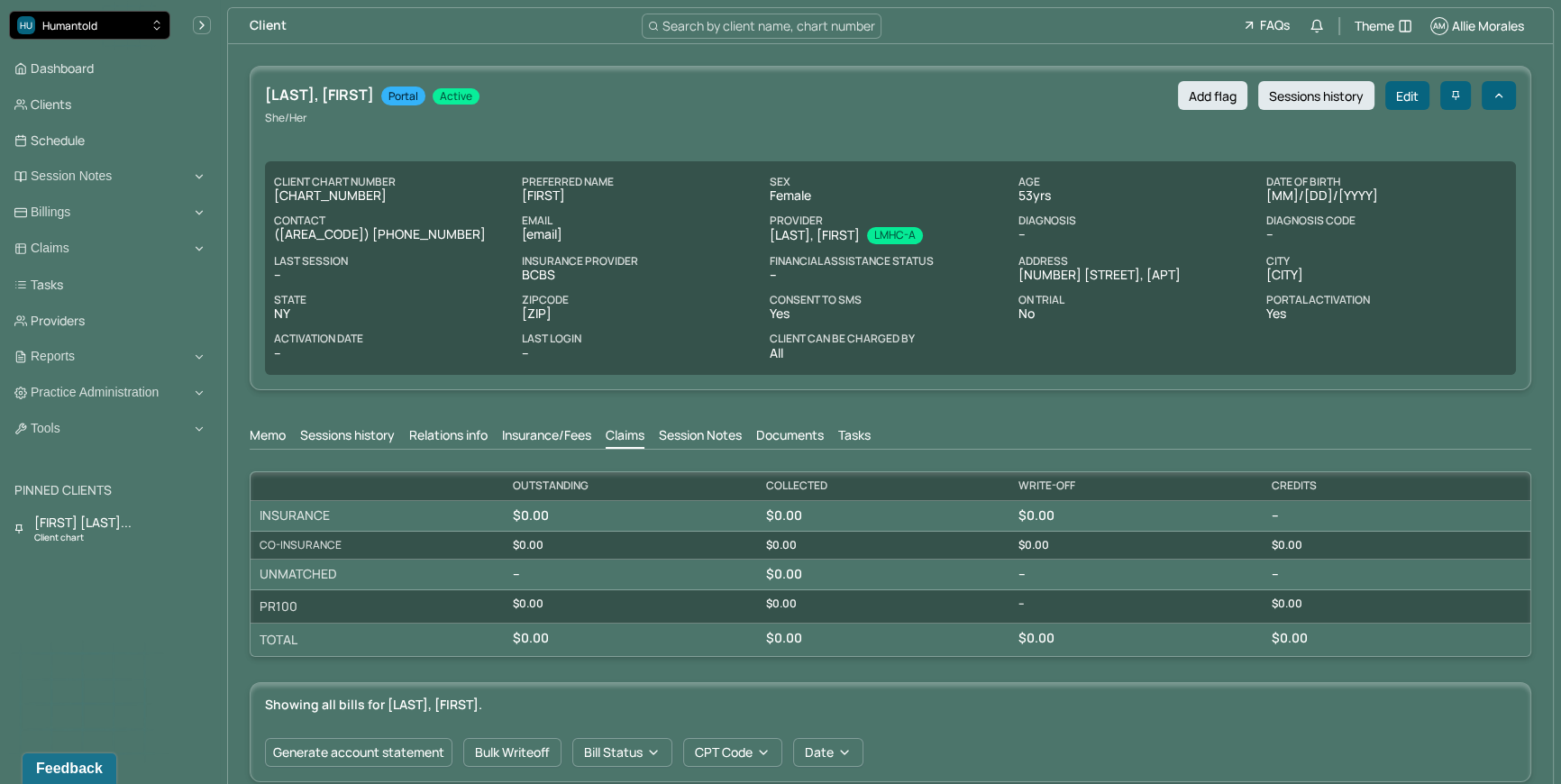 click on "Humantold" at bounding box center [69, 25] 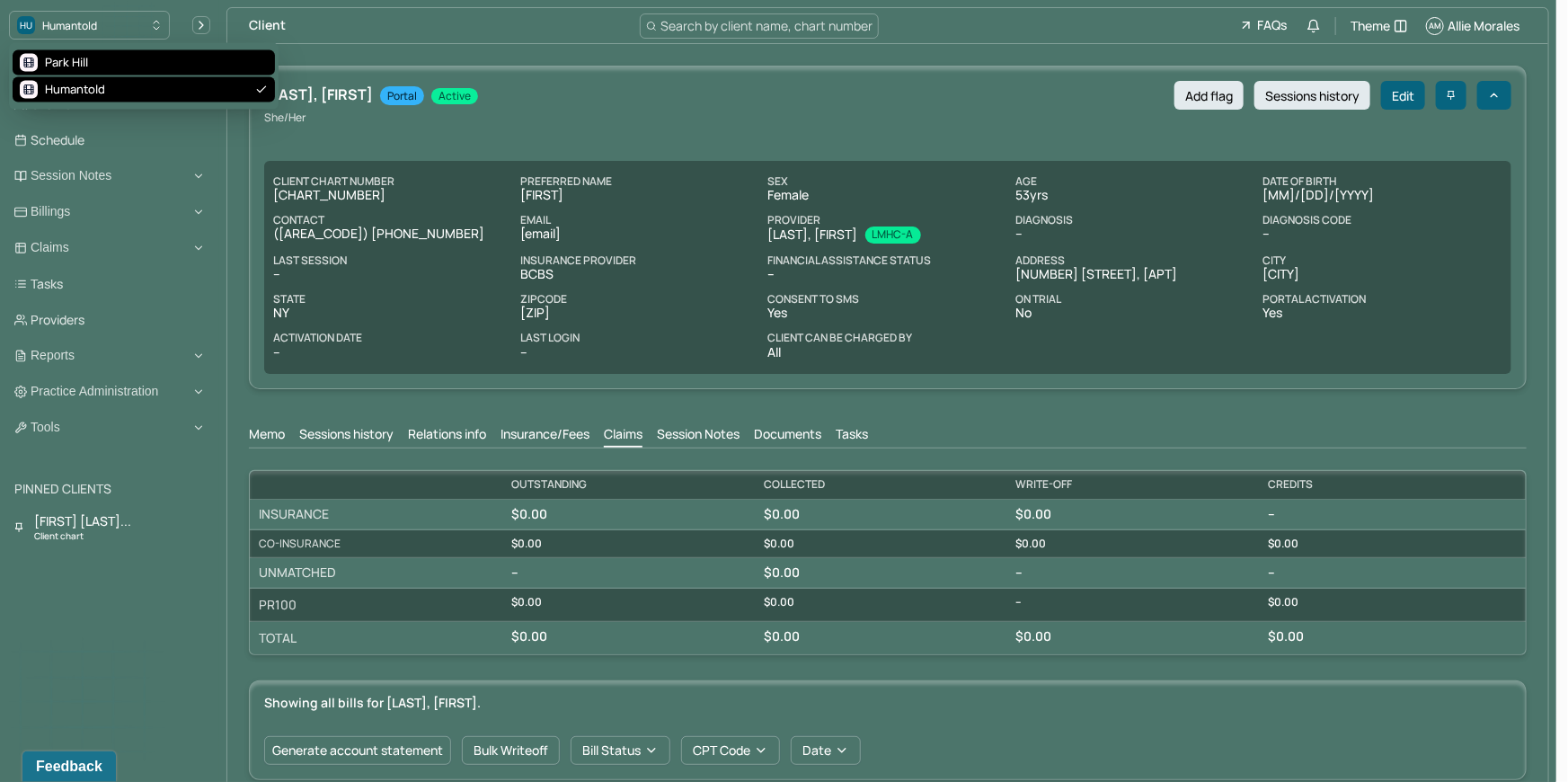 click on "Park Hill" at bounding box center (66, 63) 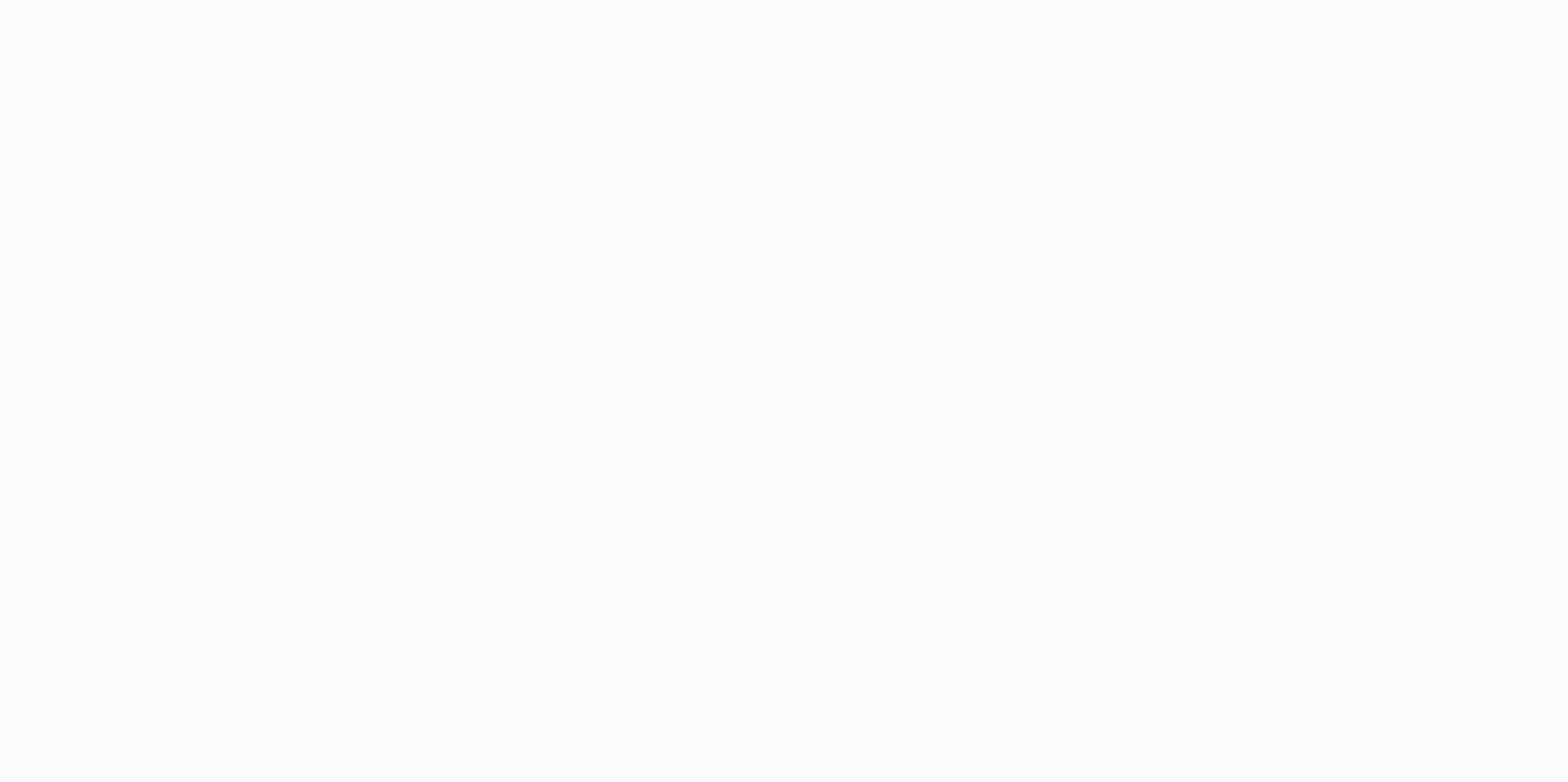 scroll, scrollTop: 0, scrollLeft: 0, axis: both 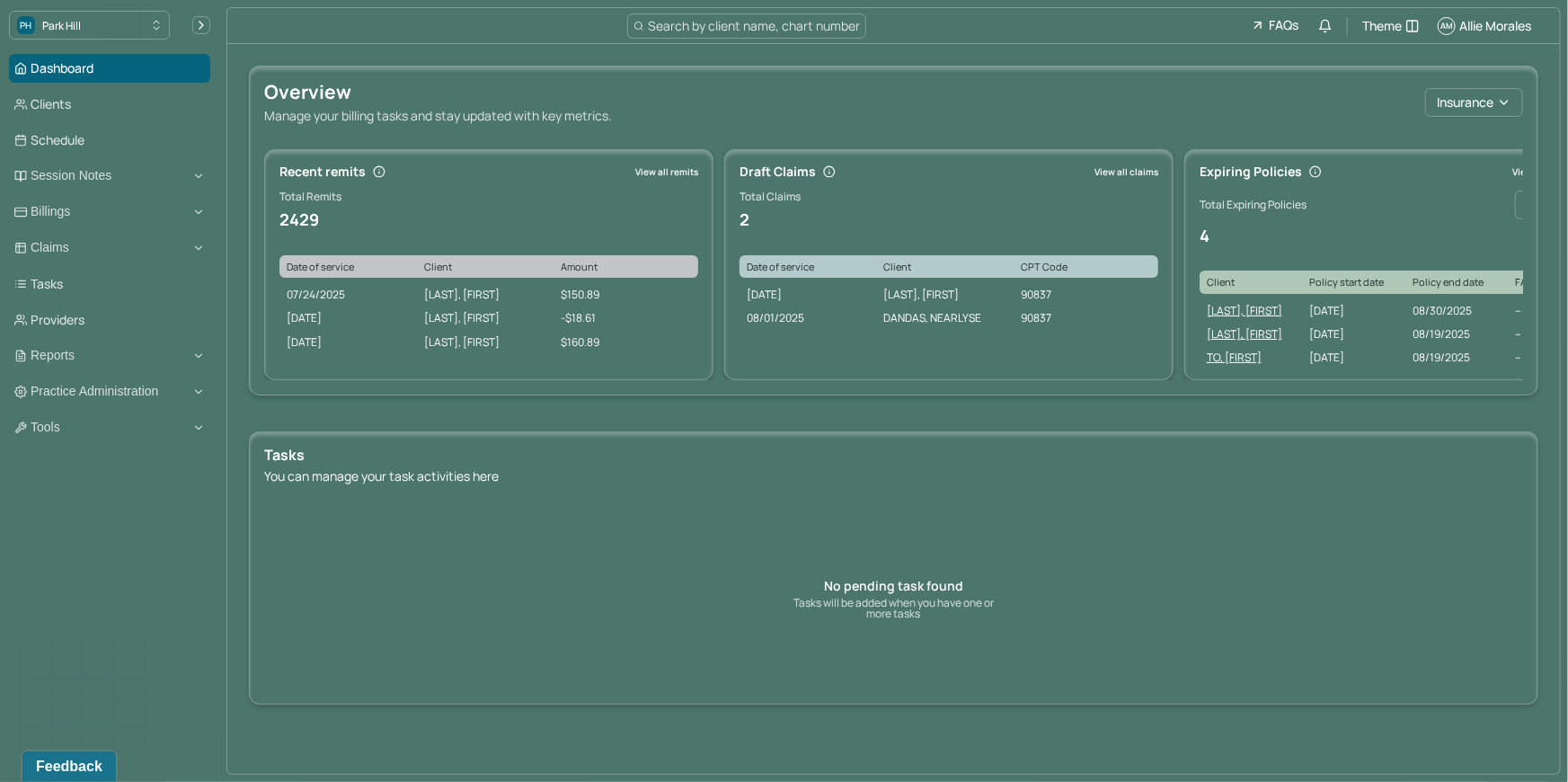 click on "Search by client name, chart number  FAQs Theme AM Allie   [FIRST] [LAST]" at bounding box center [893, 26] 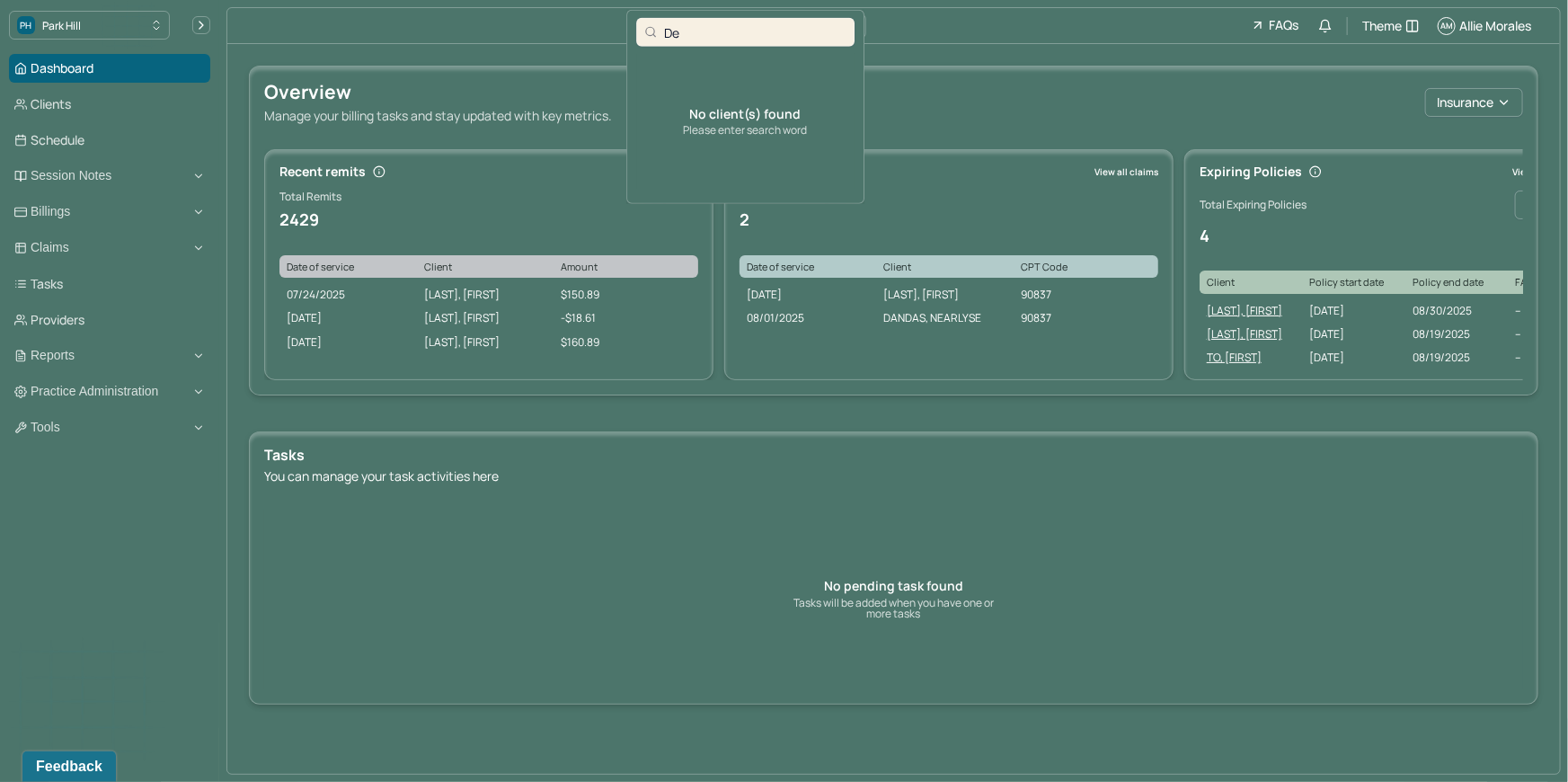 type on "D" 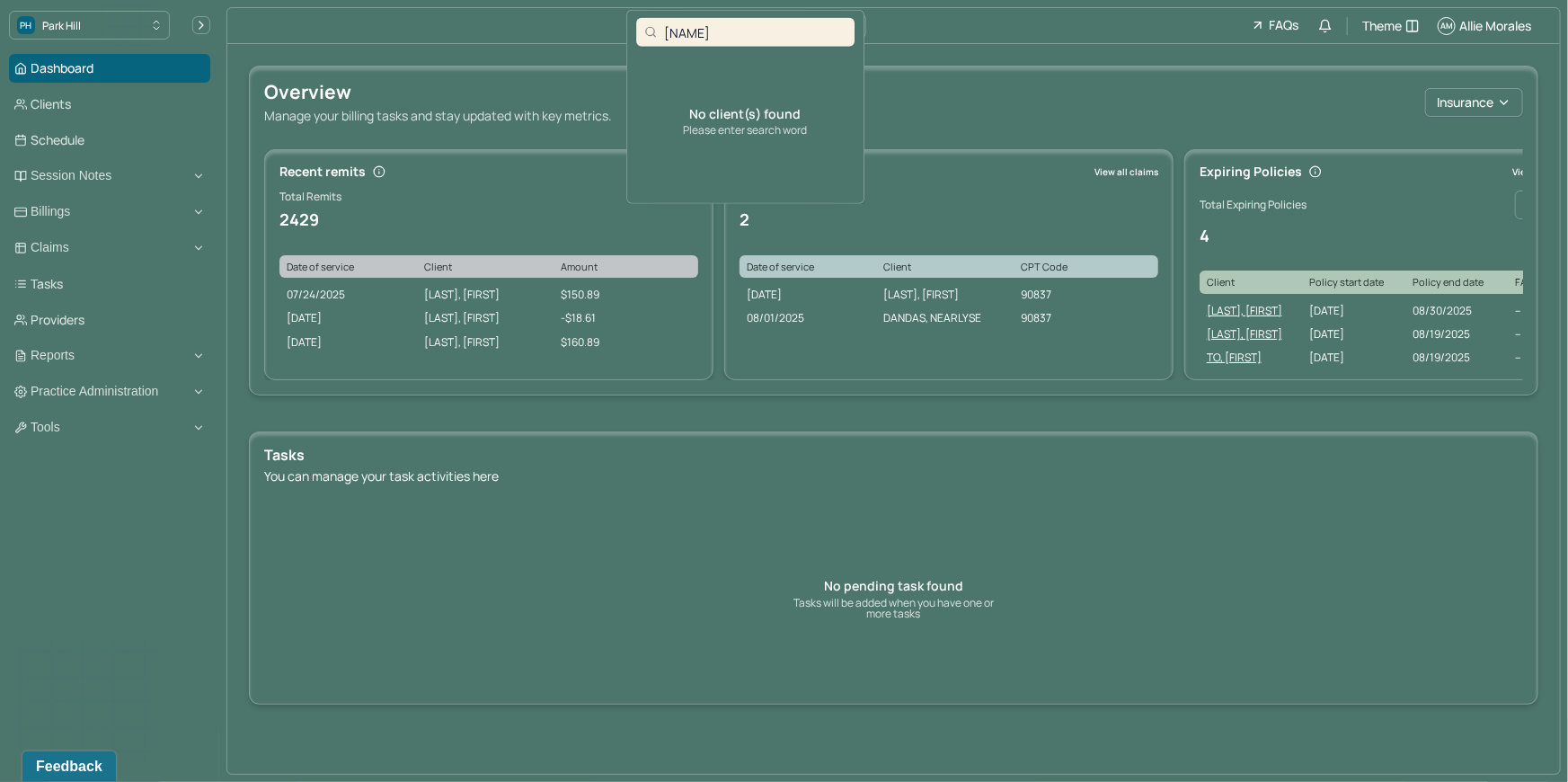 paste on "Huynh" 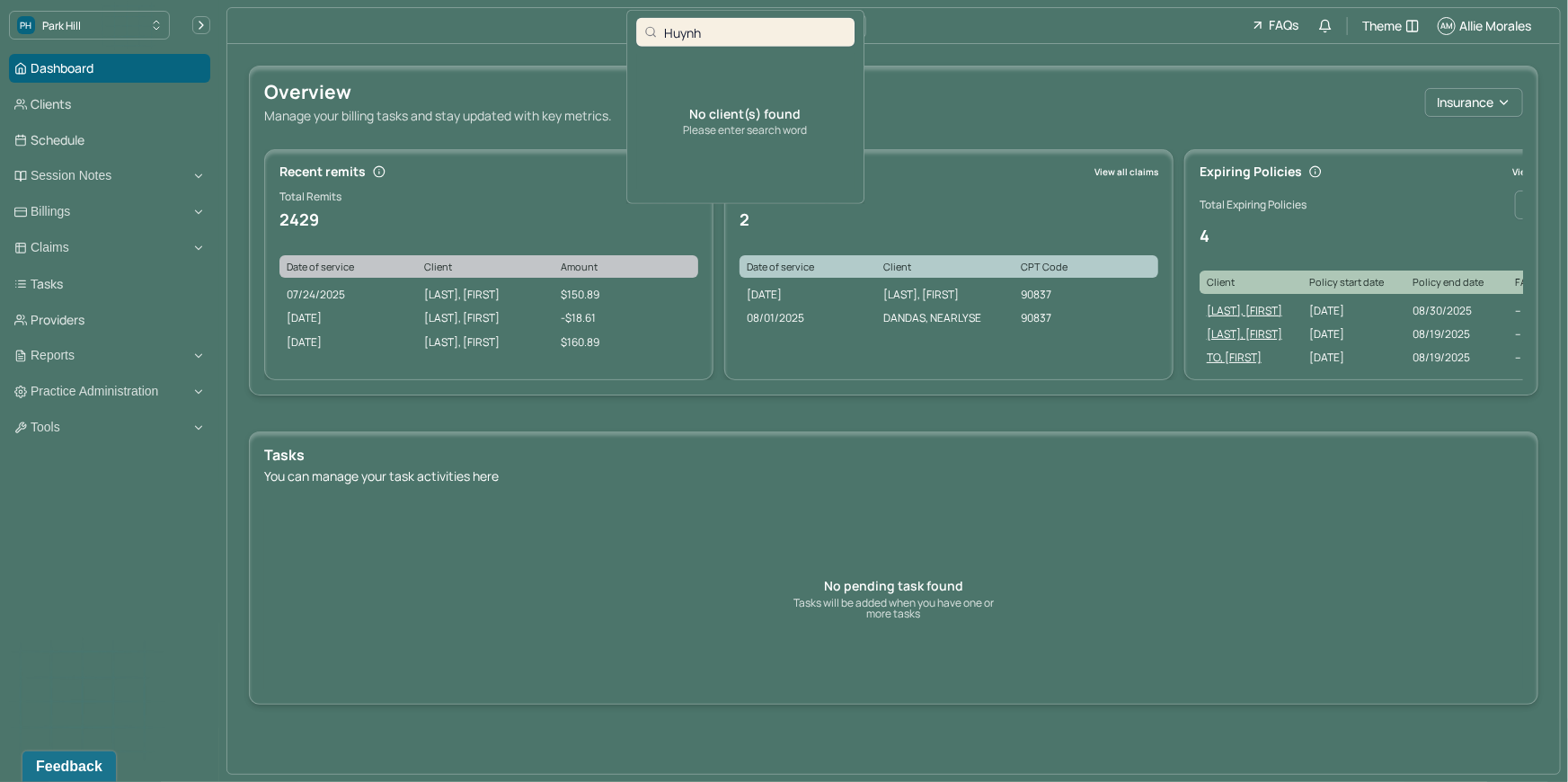 drag, startPoint x: 713, startPoint y: 31, endPoint x: 628, endPoint y: 32, distance: 85.00588 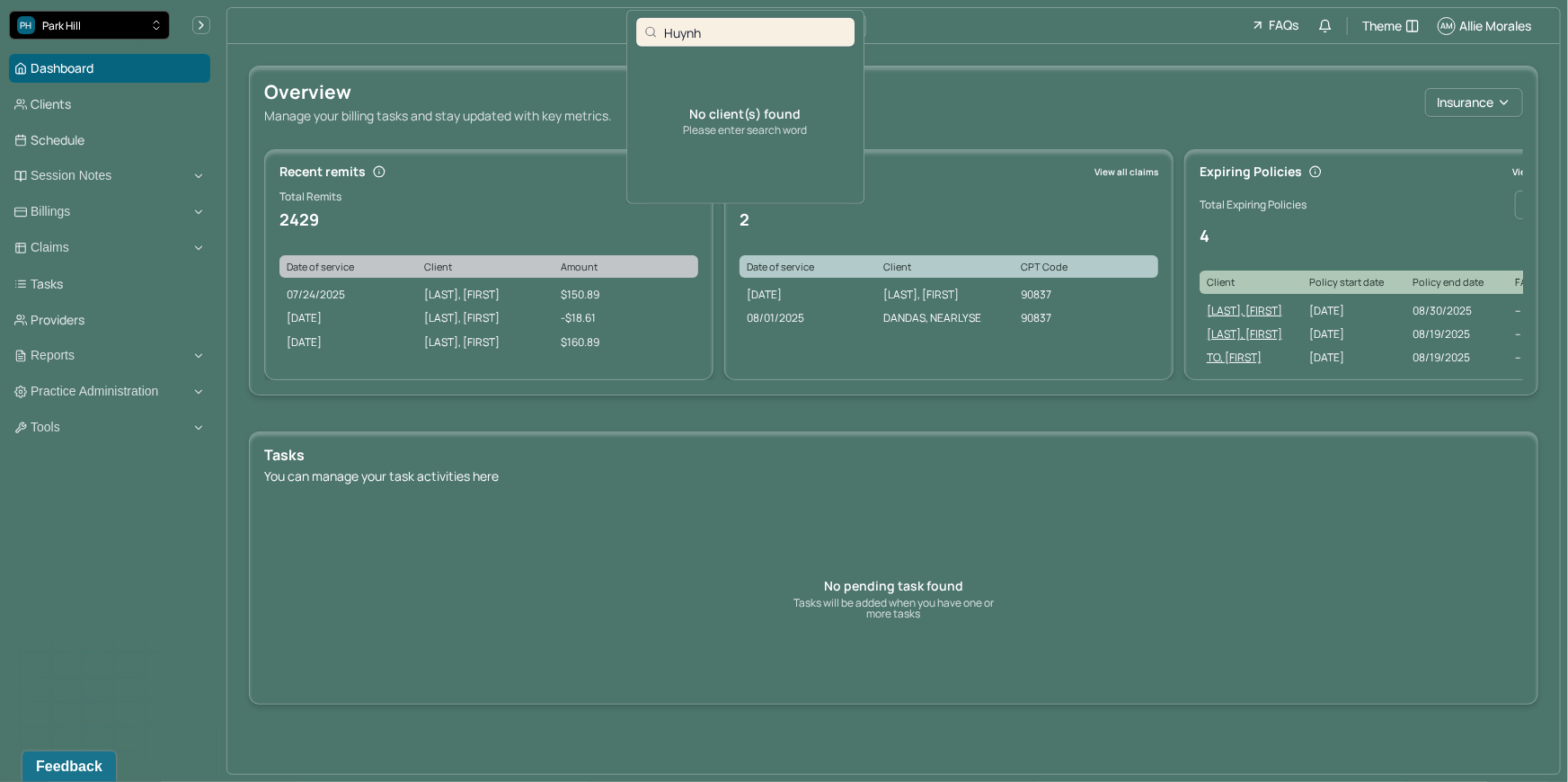 click on "PH Park Hill" at bounding box center [89, 25] 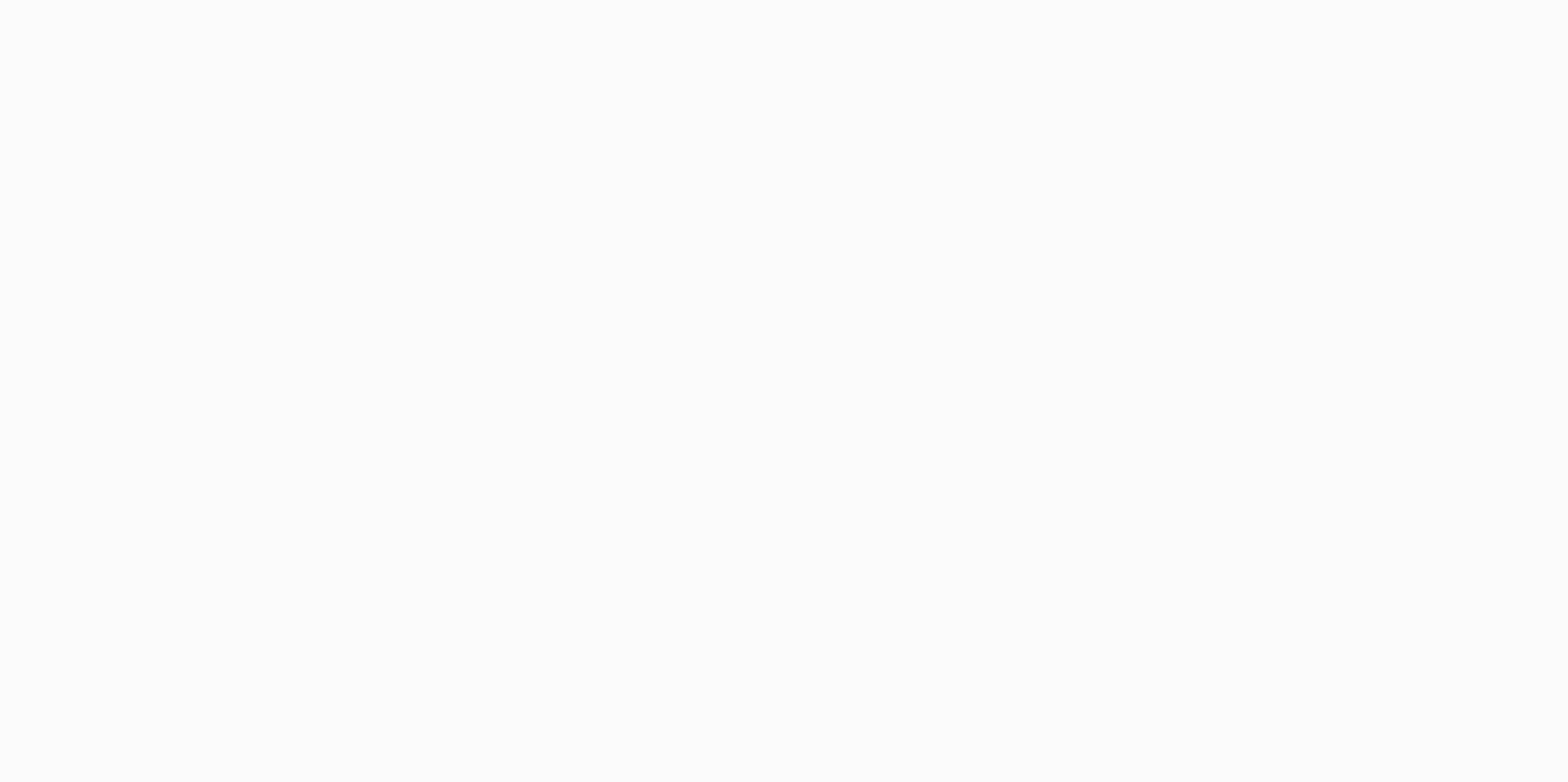 scroll, scrollTop: 0, scrollLeft: 0, axis: both 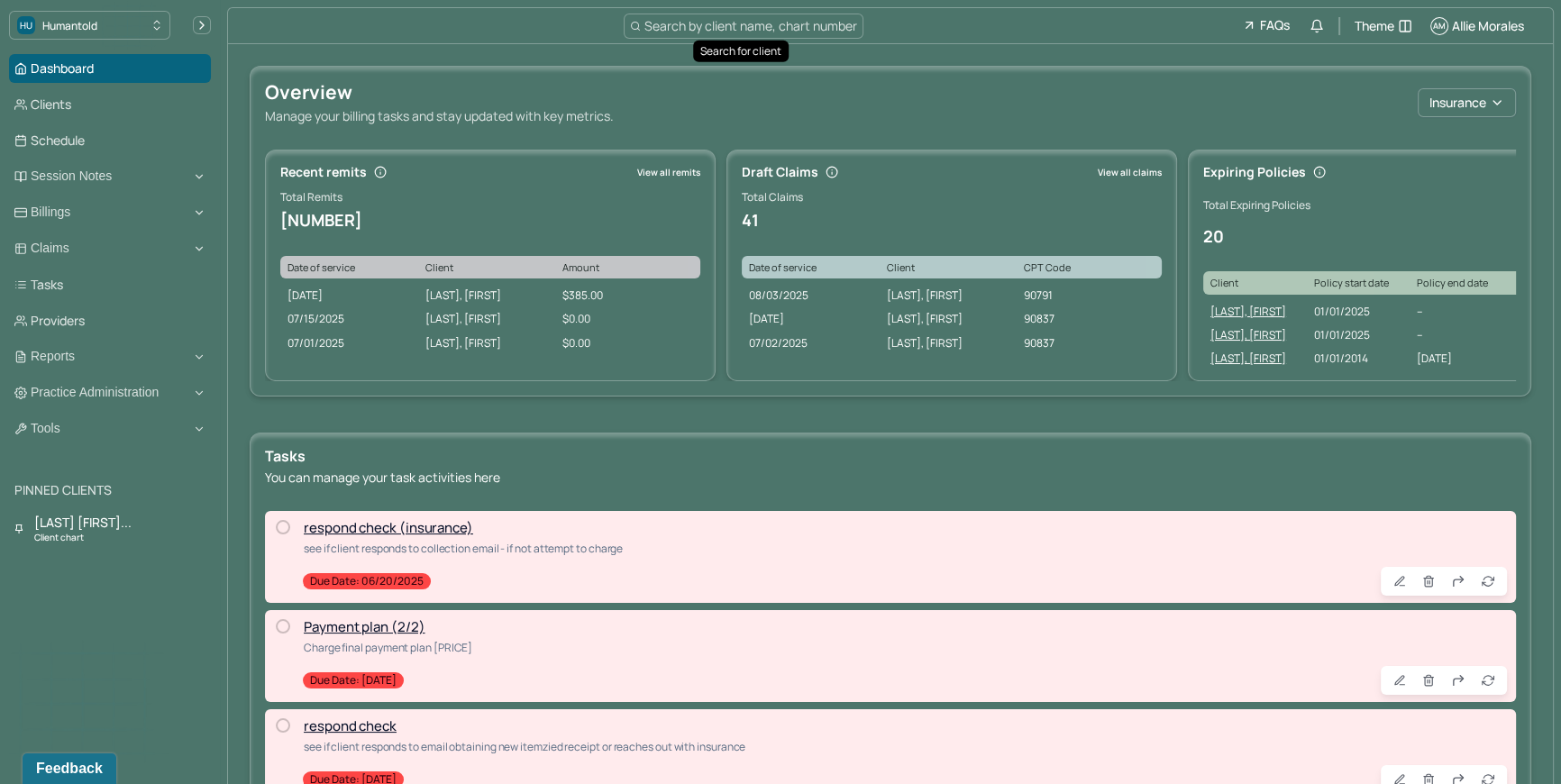 click on "Search by client name, chart number" at bounding box center (751, 25) 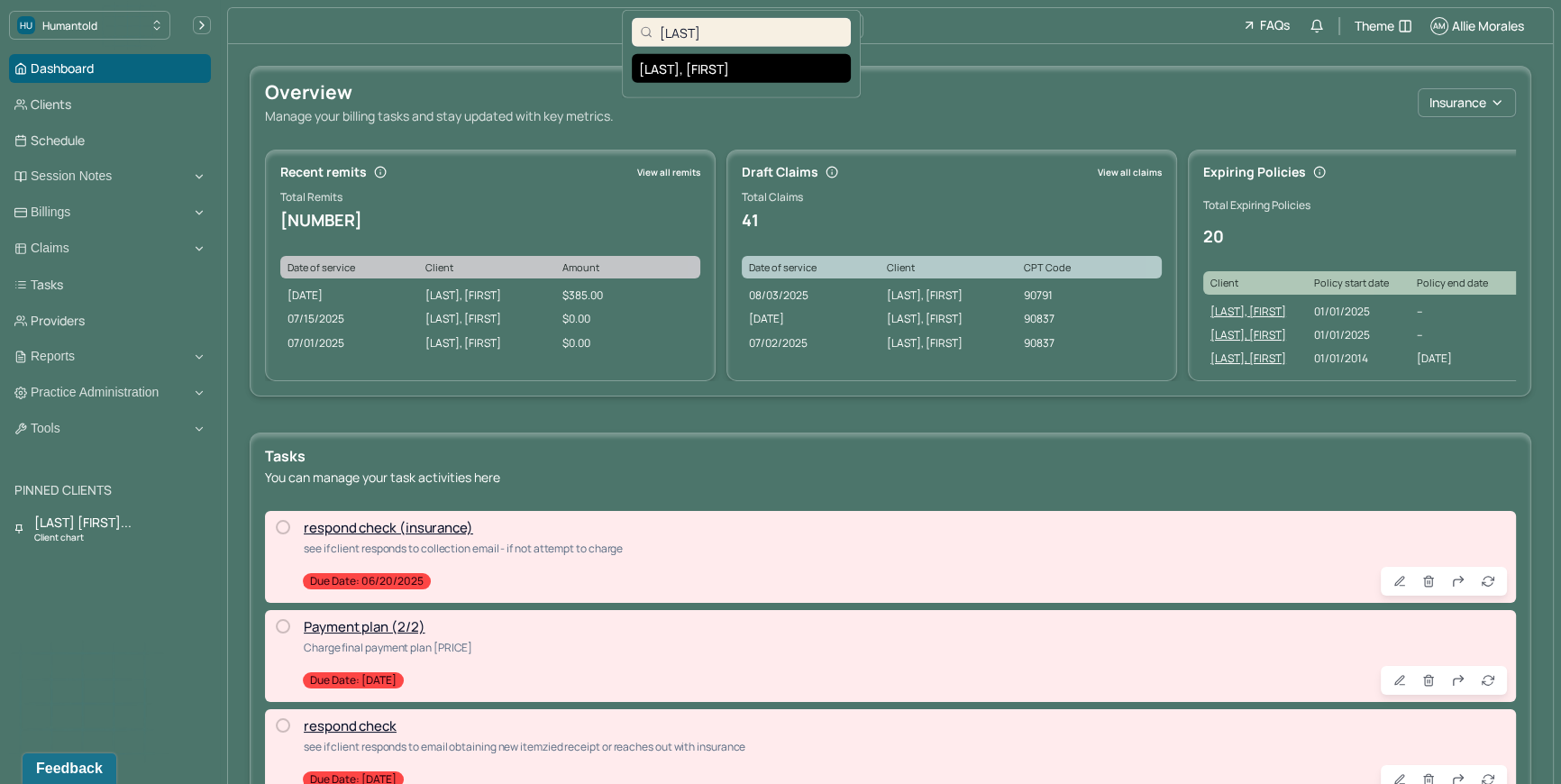 type on "[LAST]" 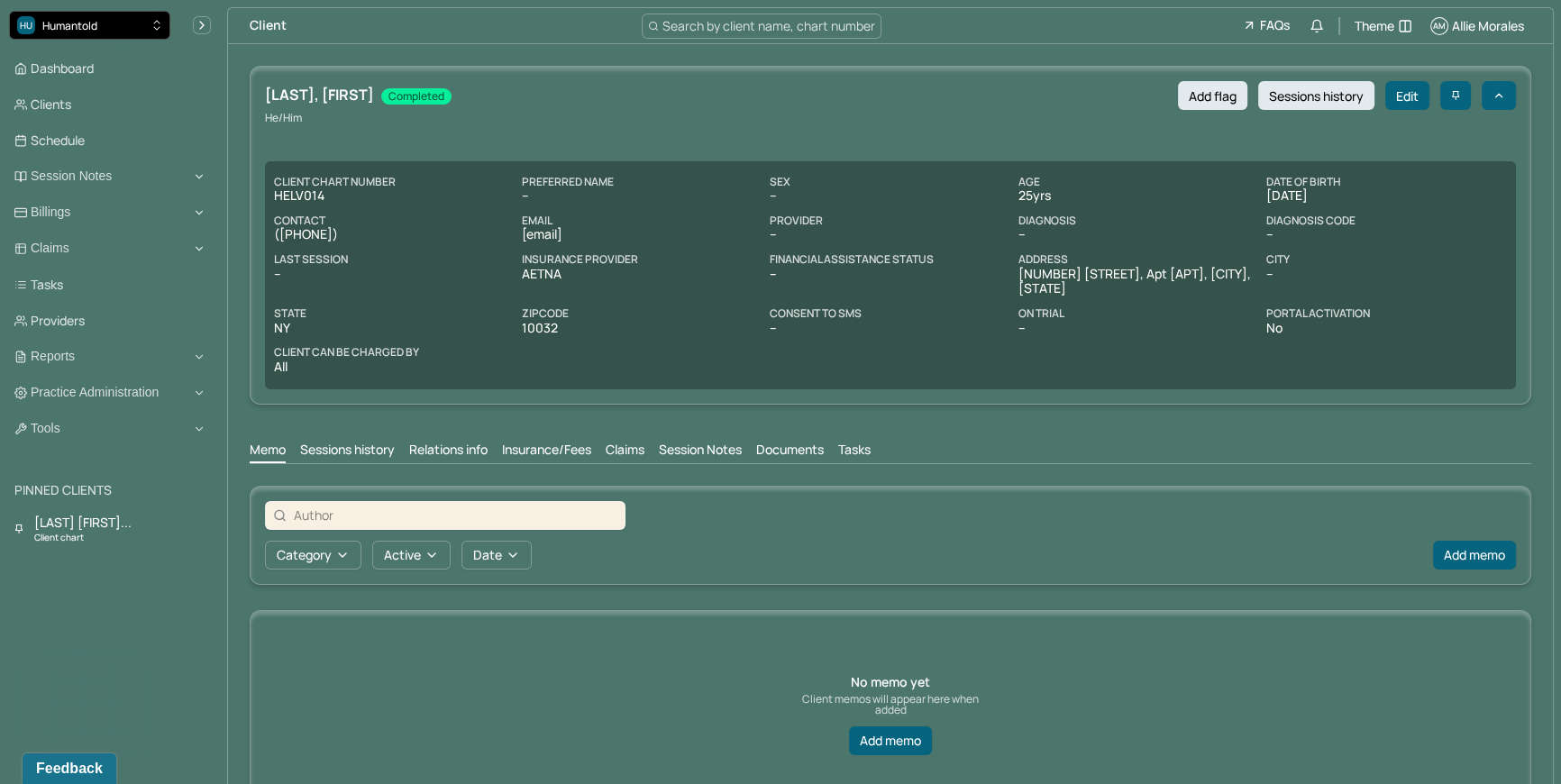 click on "HU Humantold" at bounding box center (89, 25) 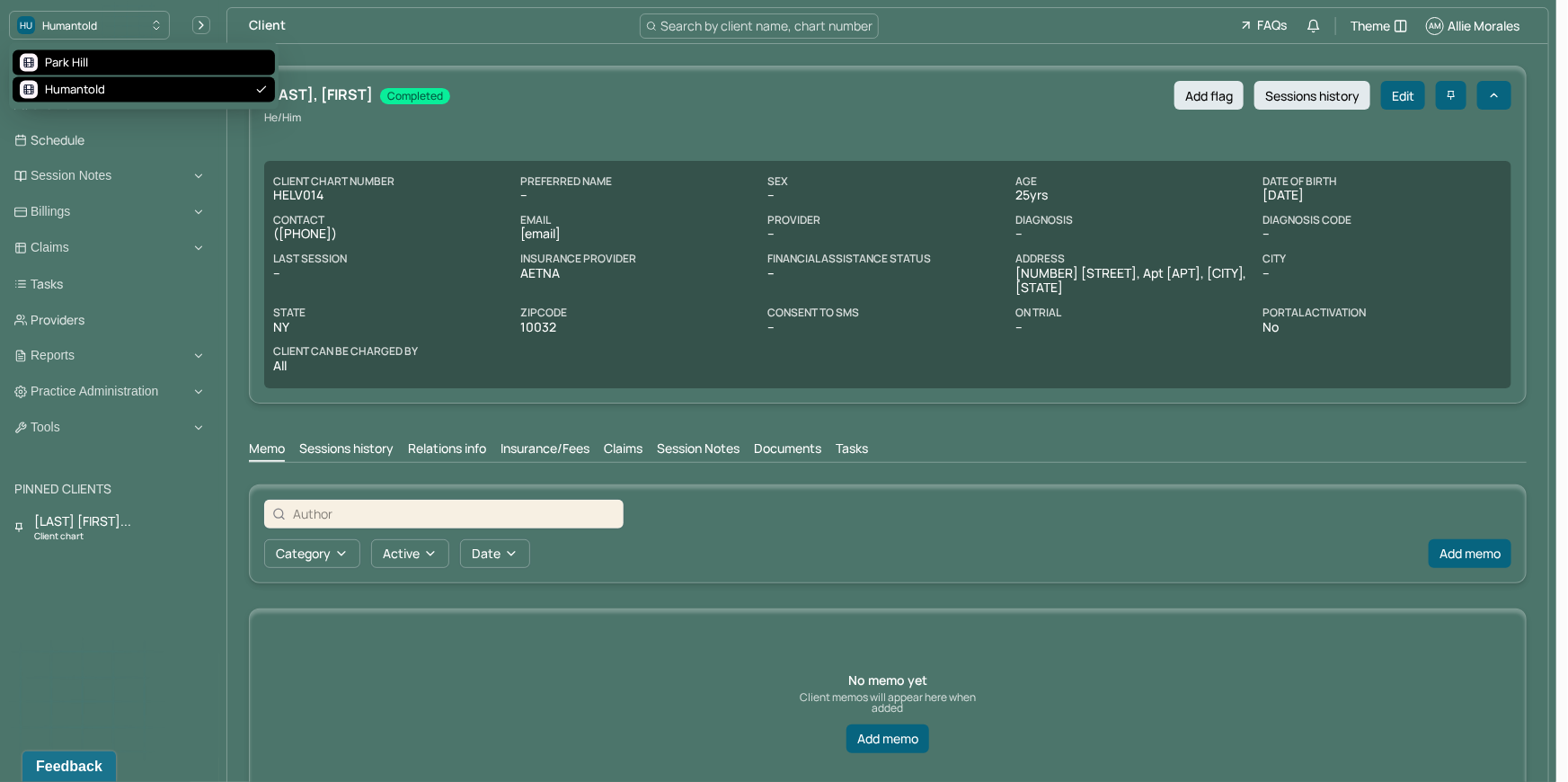 click on "Park Hill" at bounding box center [144, 63] 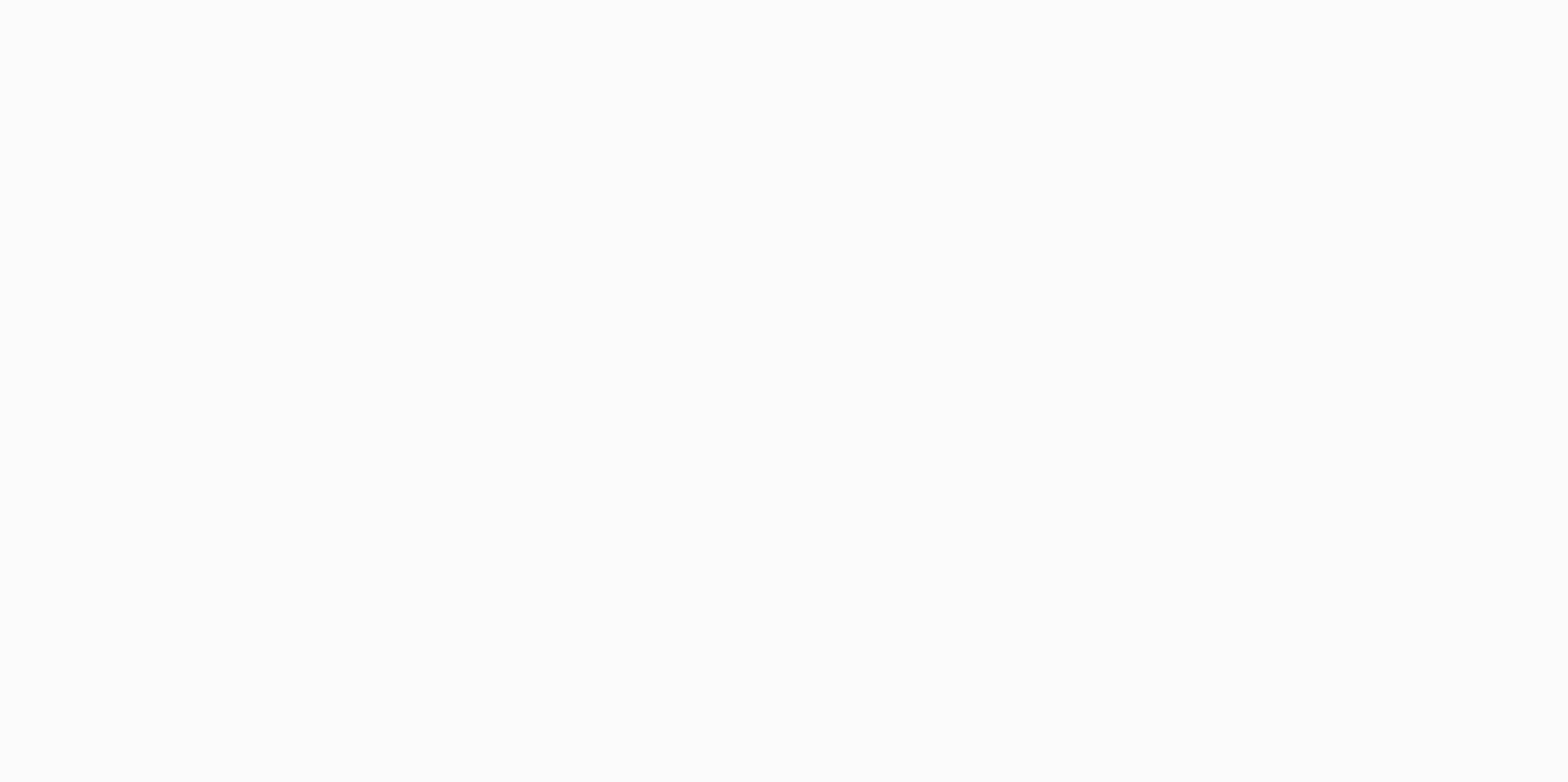 scroll, scrollTop: 0, scrollLeft: 0, axis: both 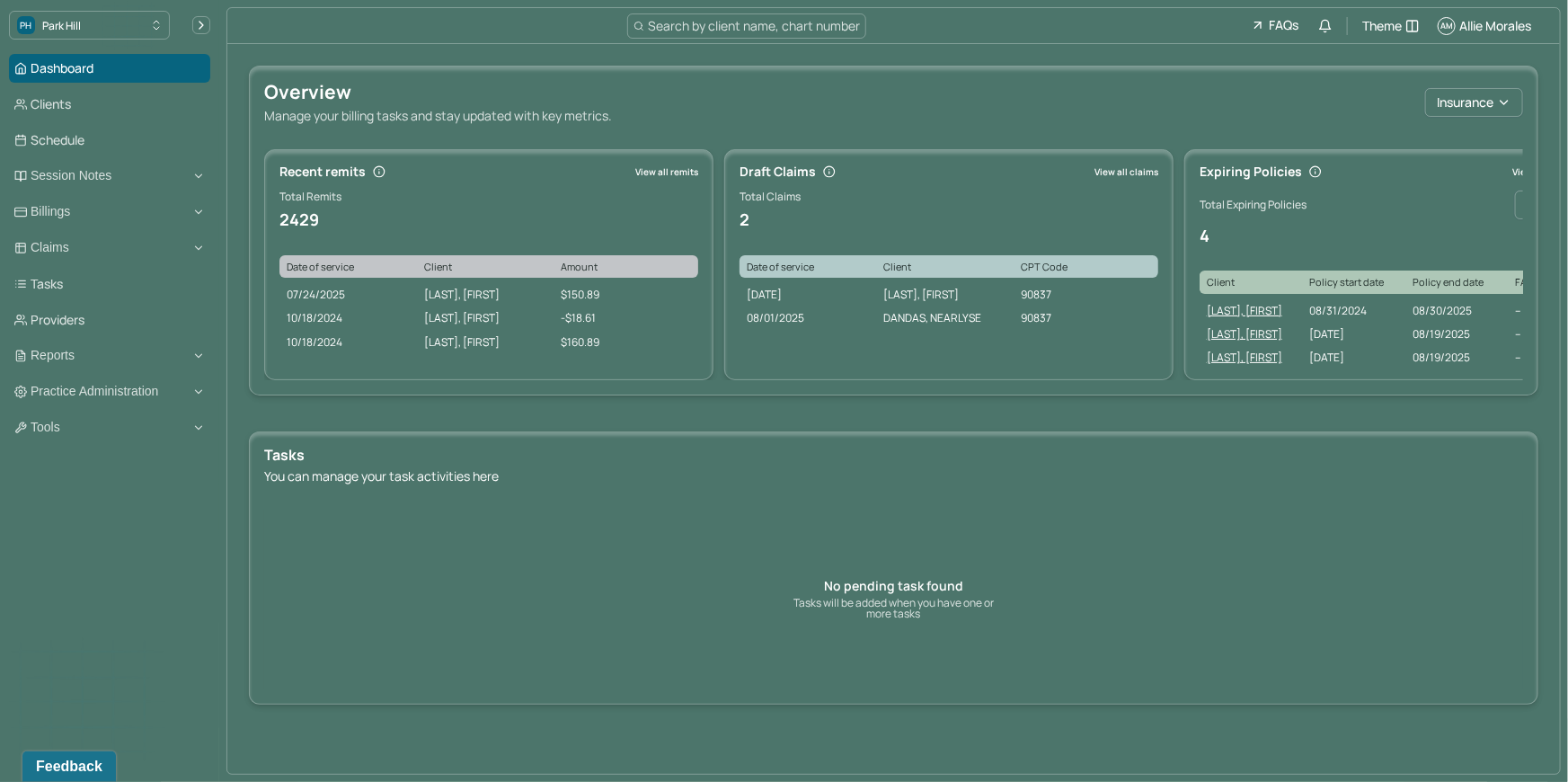 click on "Search by client name, chart number" at bounding box center (754, 25) 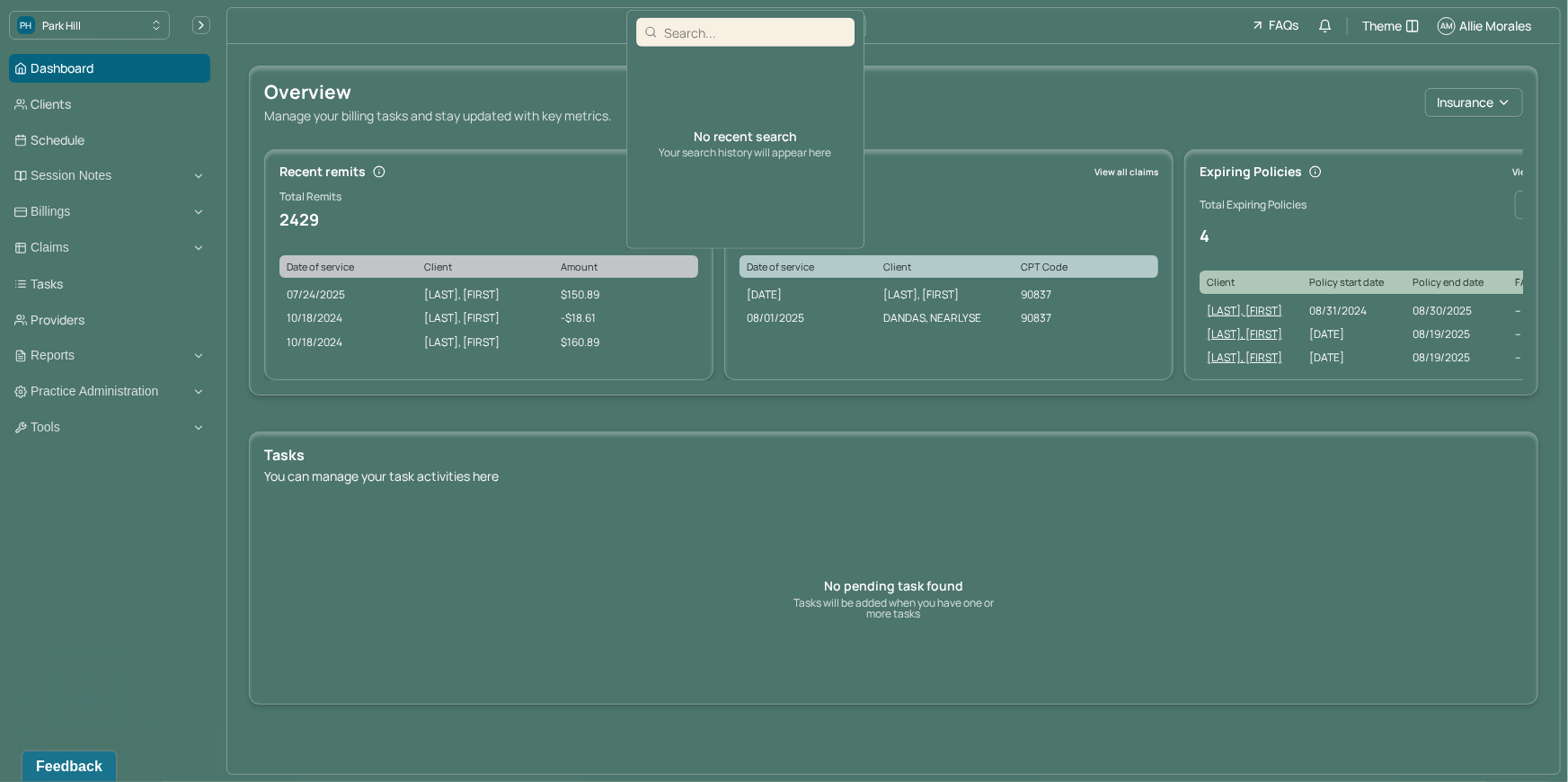 type on "Huynh" 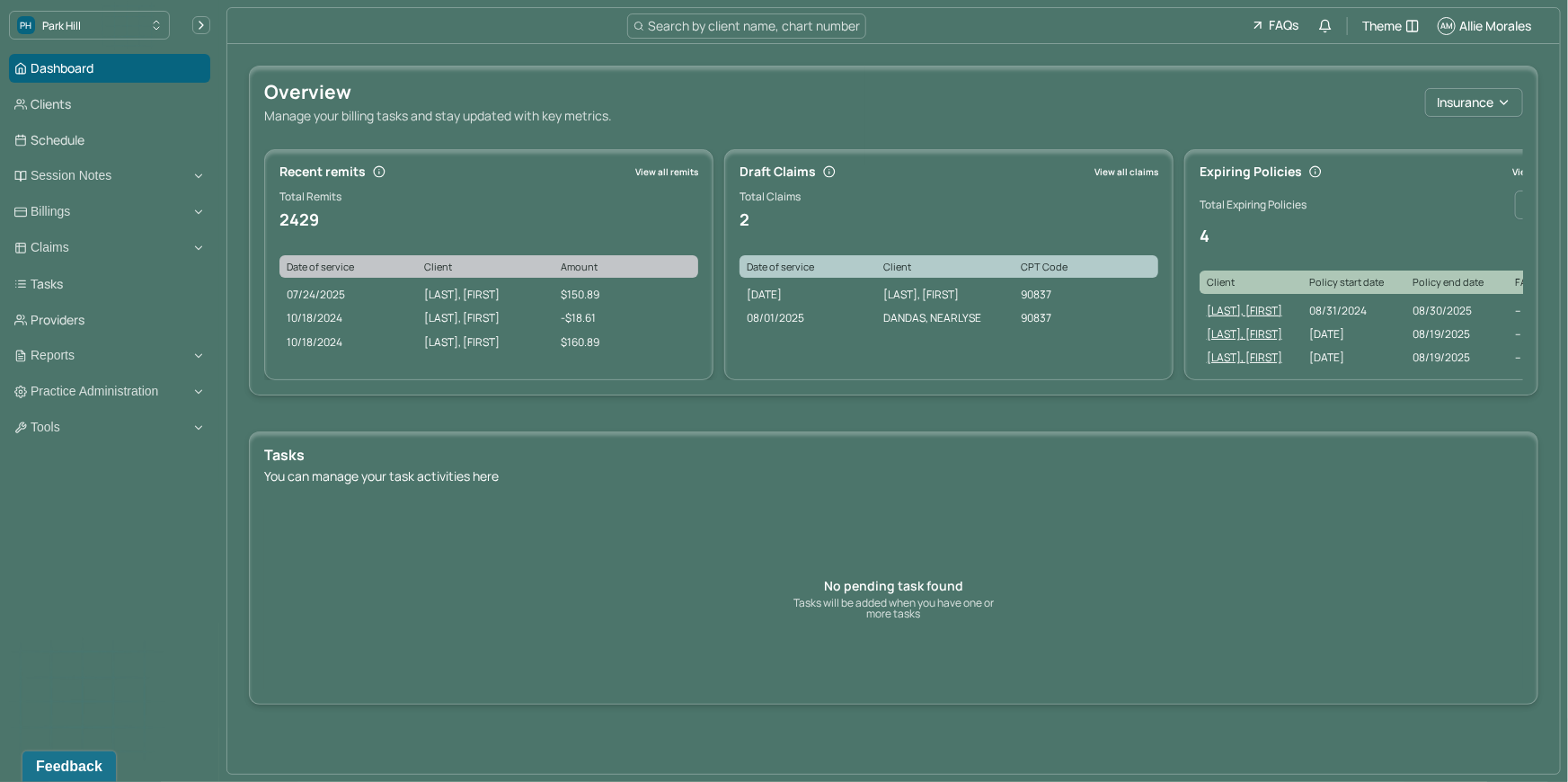click on "Search by client name, chart number  FAQs Theme AM Allie   Morales" at bounding box center (893, 26) 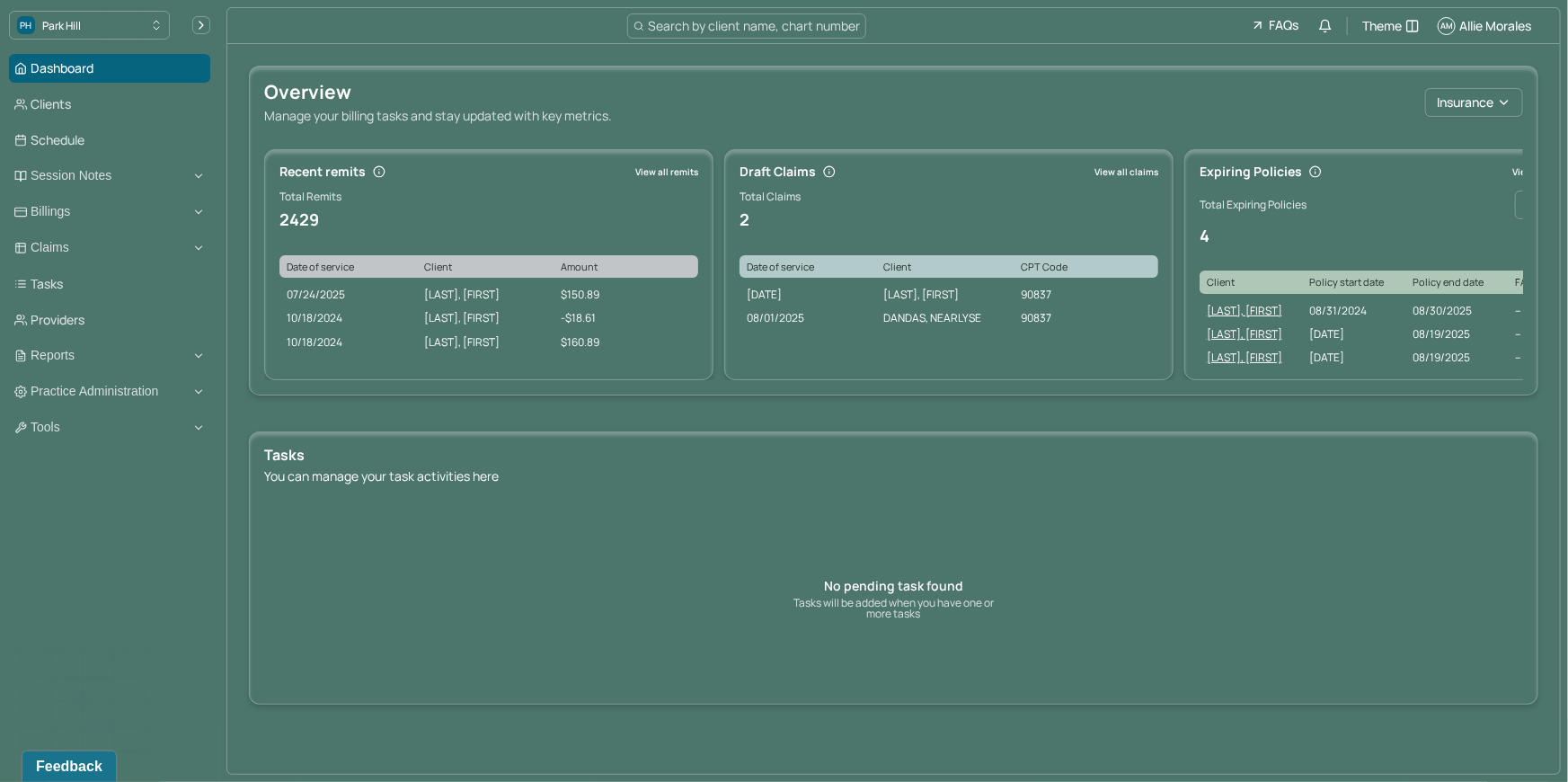 click on "Search by client name, chart number" at bounding box center [754, 25] 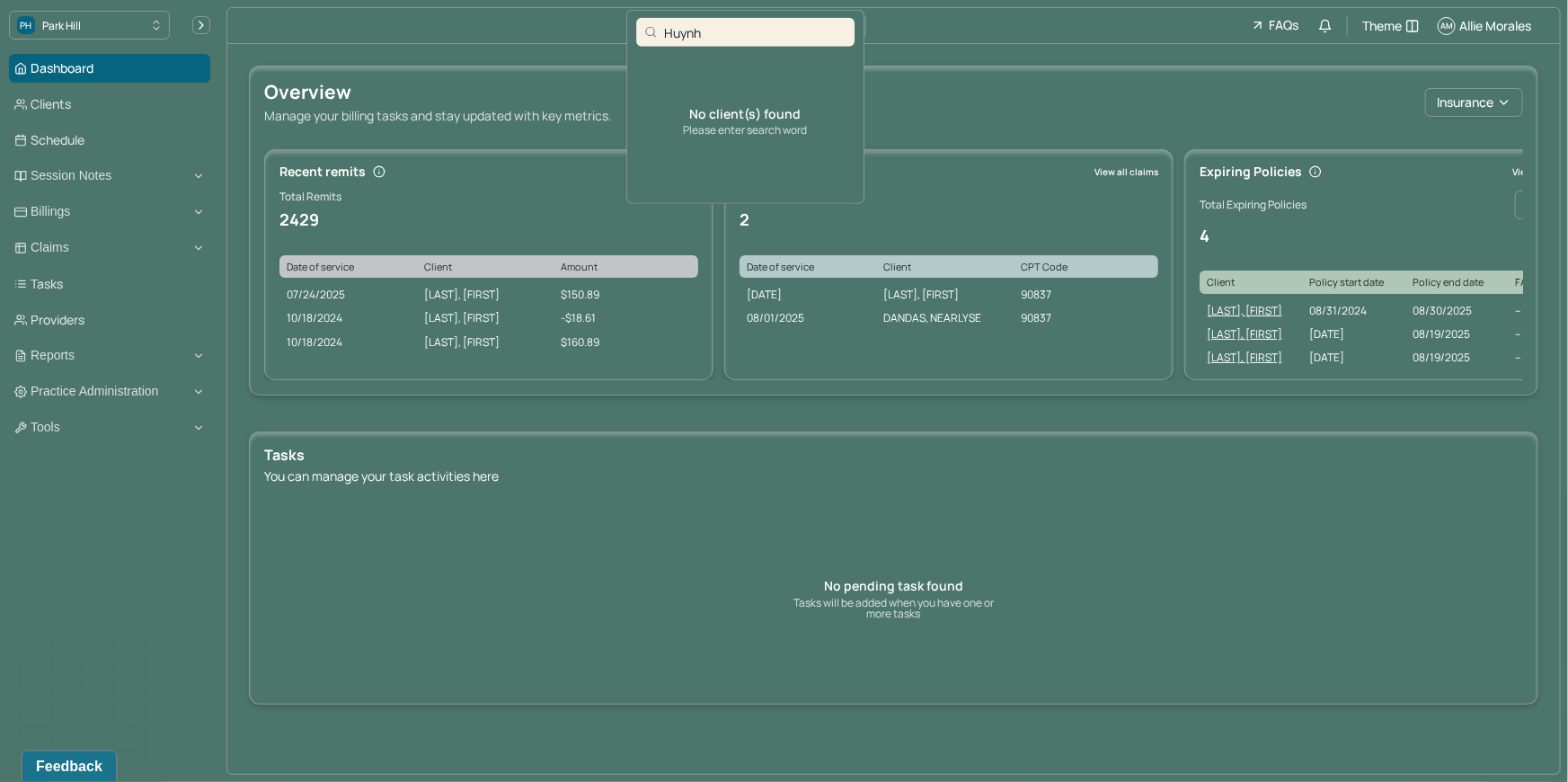 type on "[EMAIL]" 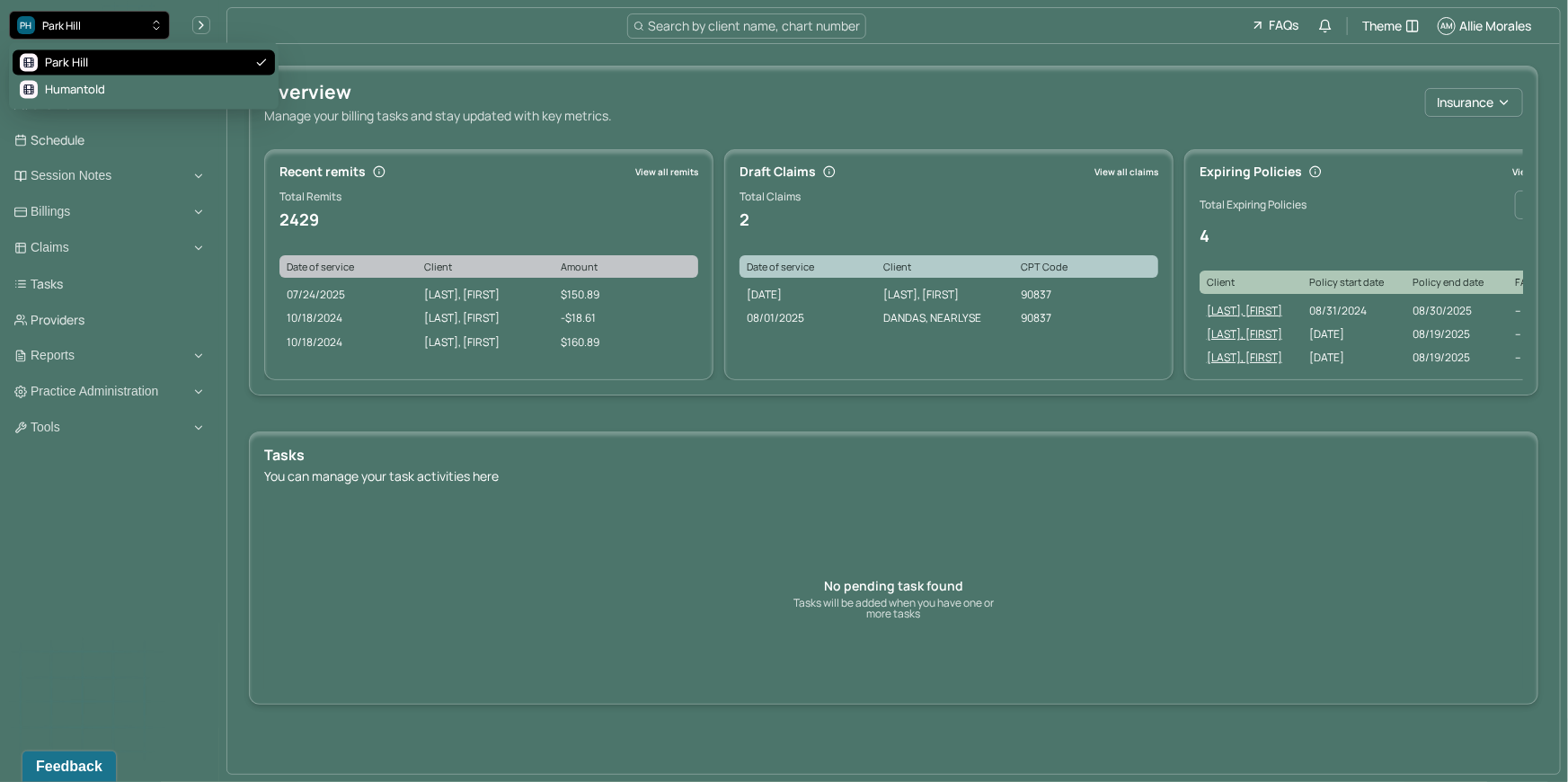 click on "PH Park Hill" at bounding box center (89, 25) 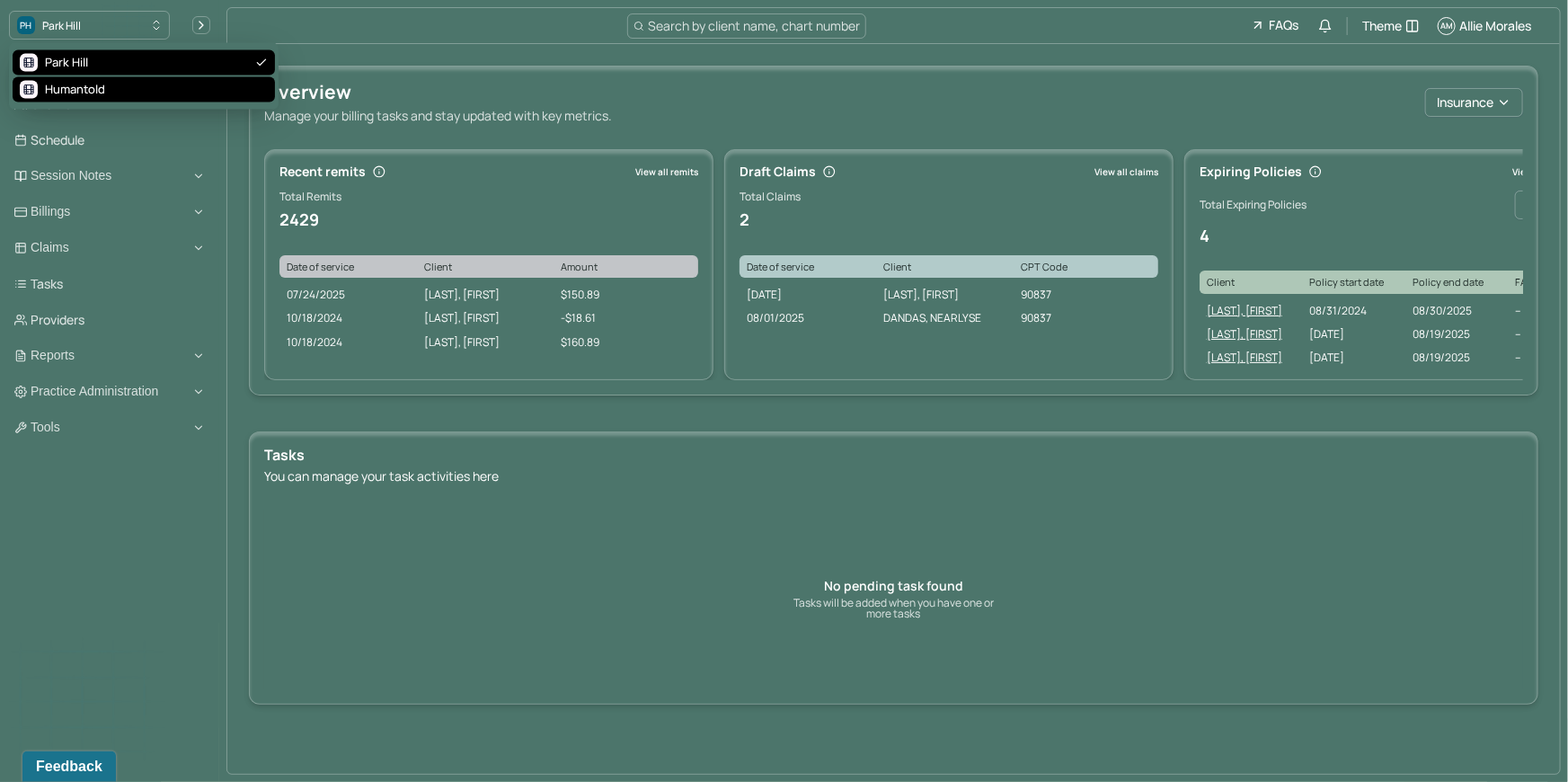 click on "Humantold" at bounding box center (75, 90) 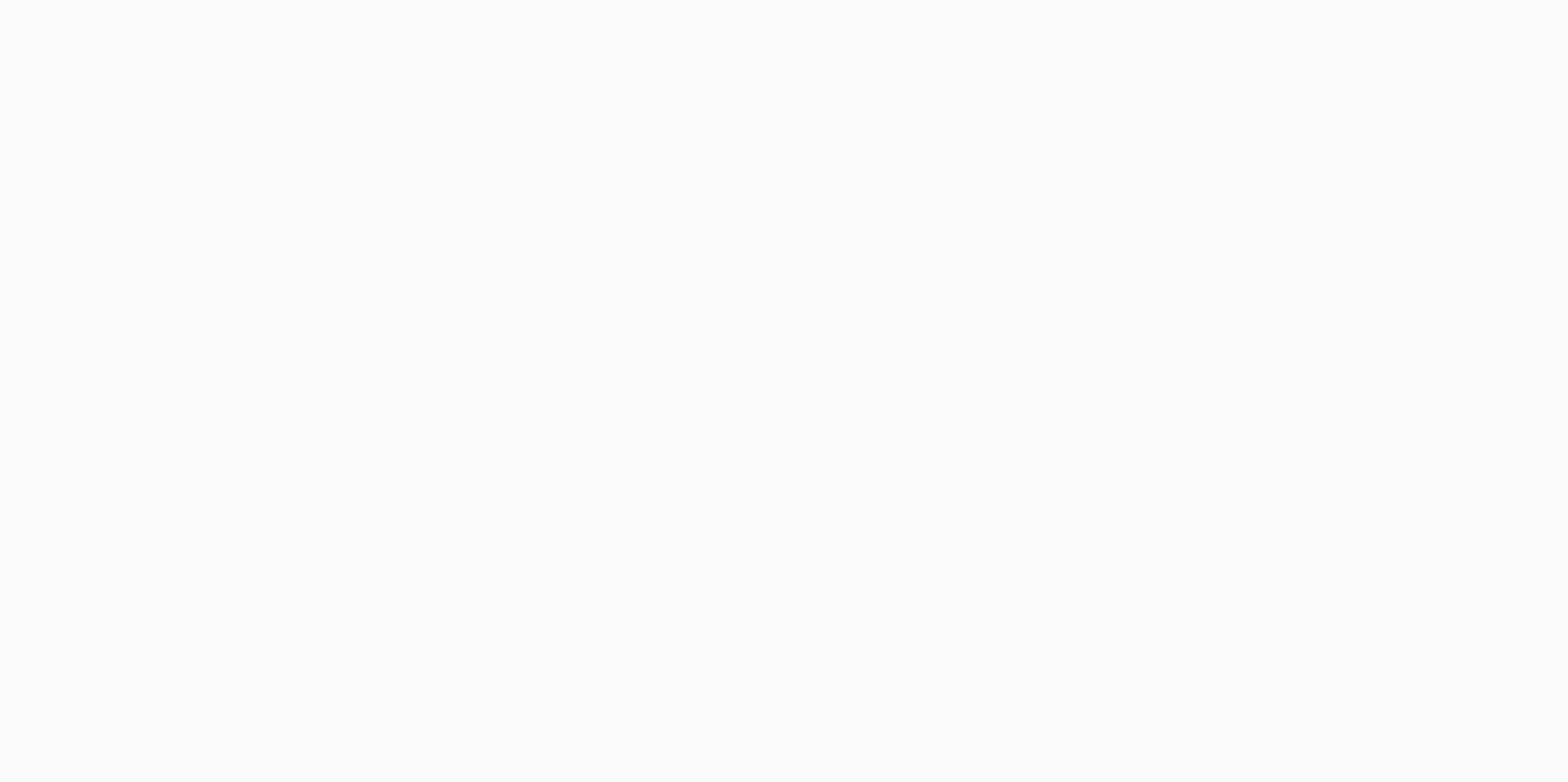 scroll, scrollTop: 0, scrollLeft: 0, axis: both 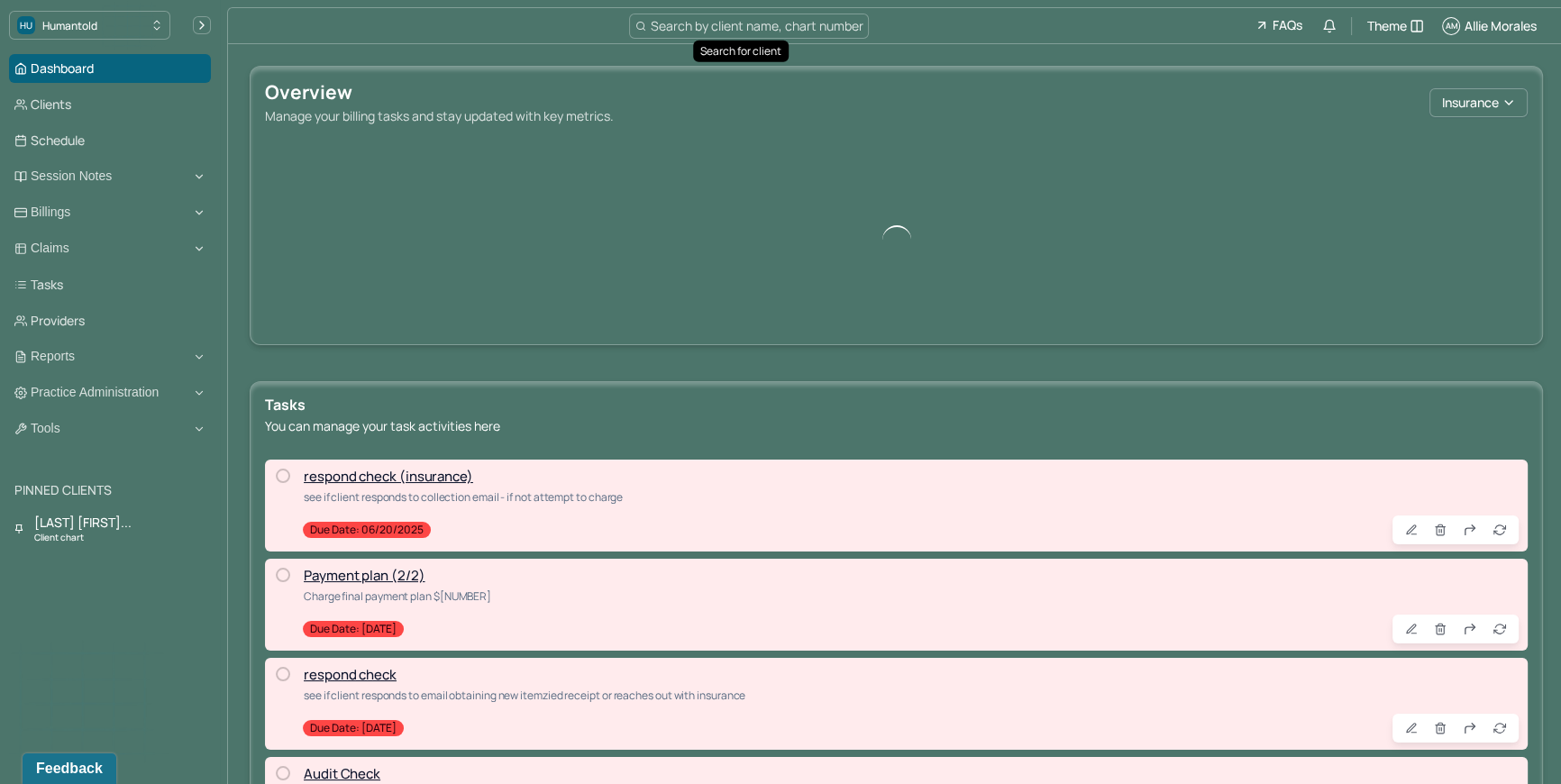 click on "Search by client name, chart number" at bounding box center [756, 25] 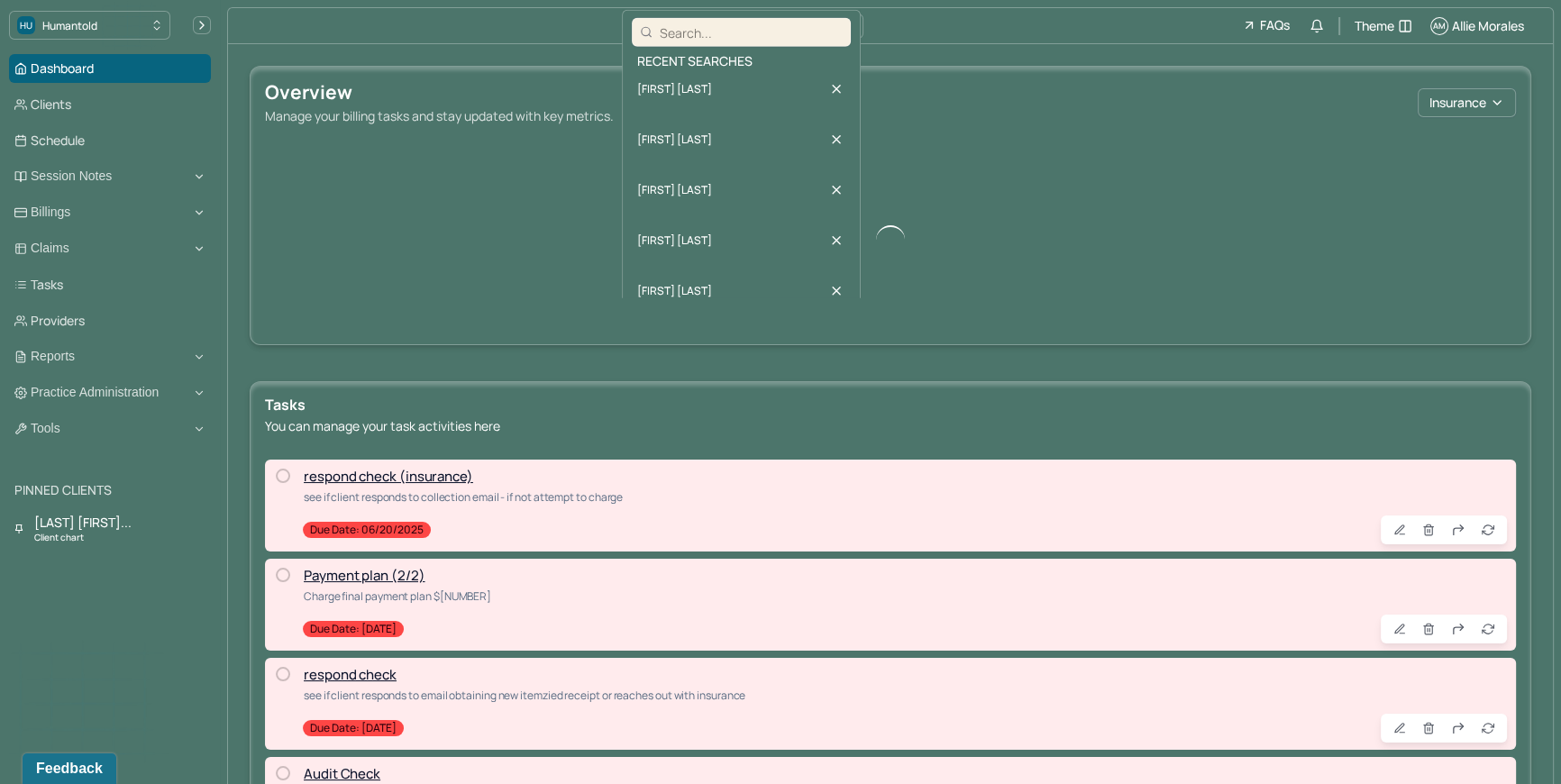 type on "[EMAIL]" 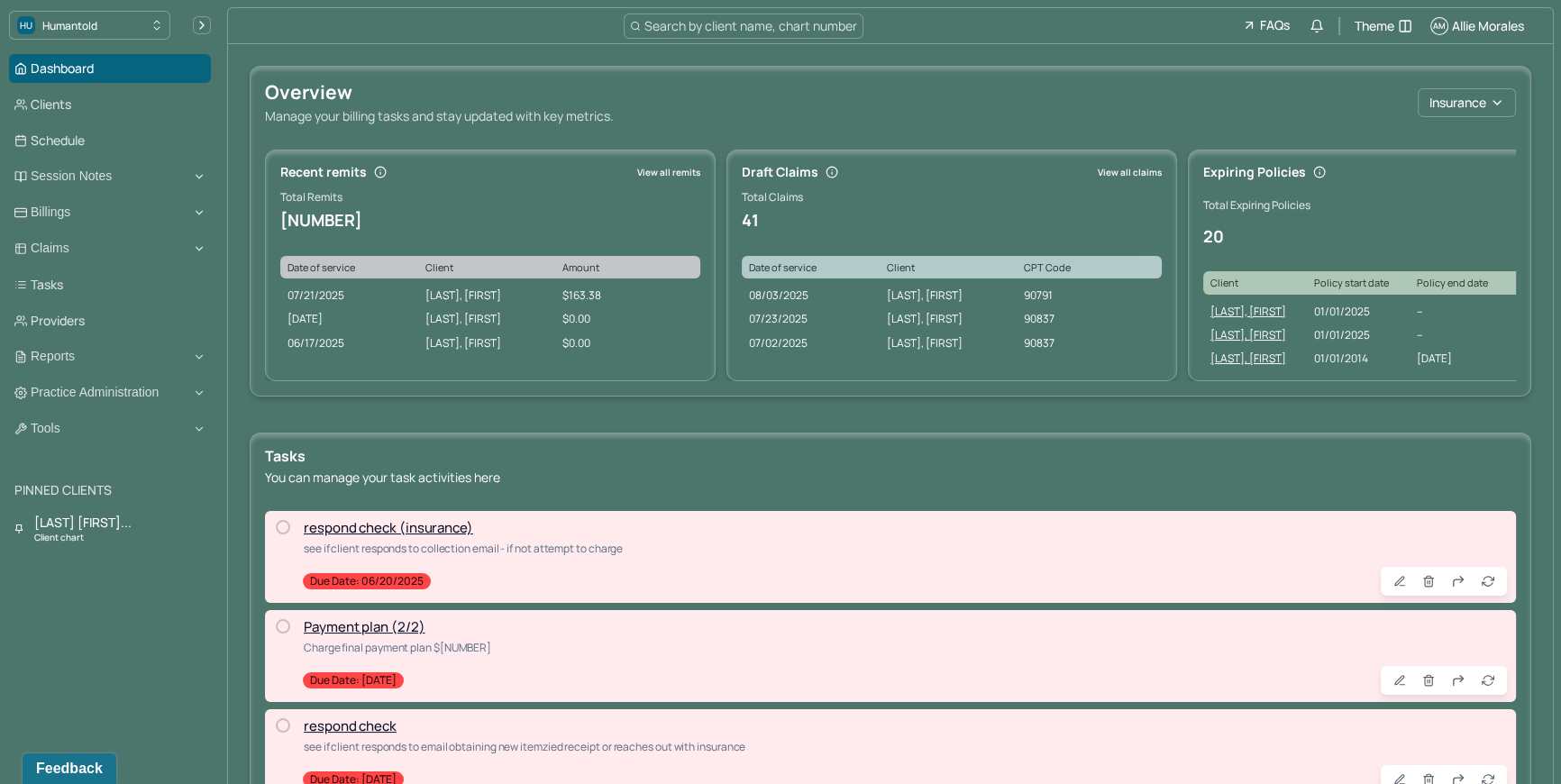 click on "Search by client name, chart number  FAQs Theme AM [FIRST] [LAST]" at bounding box center [890, 26] 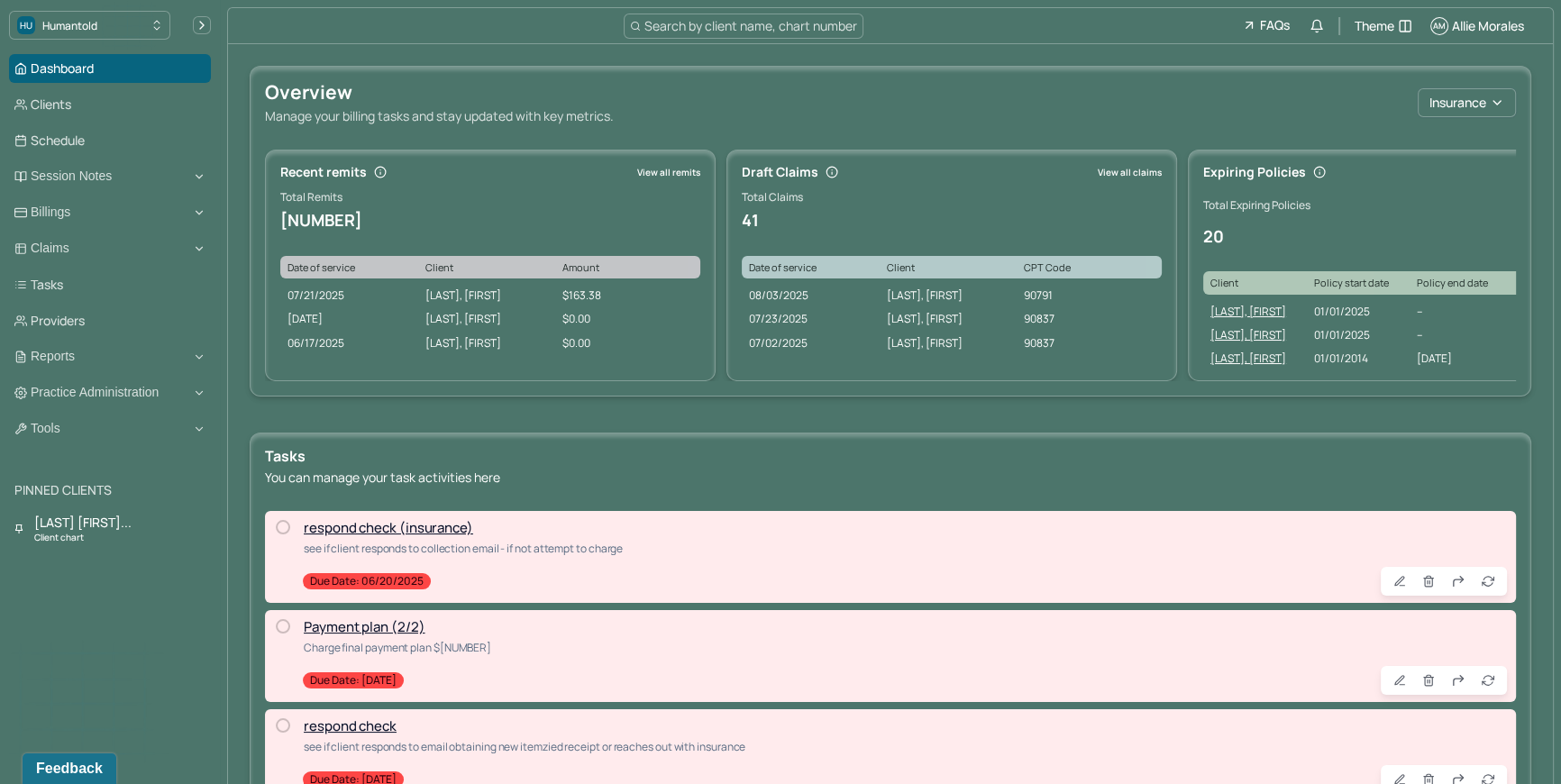 click on "Search by client name, chart number" at bounding box center [751, 25] 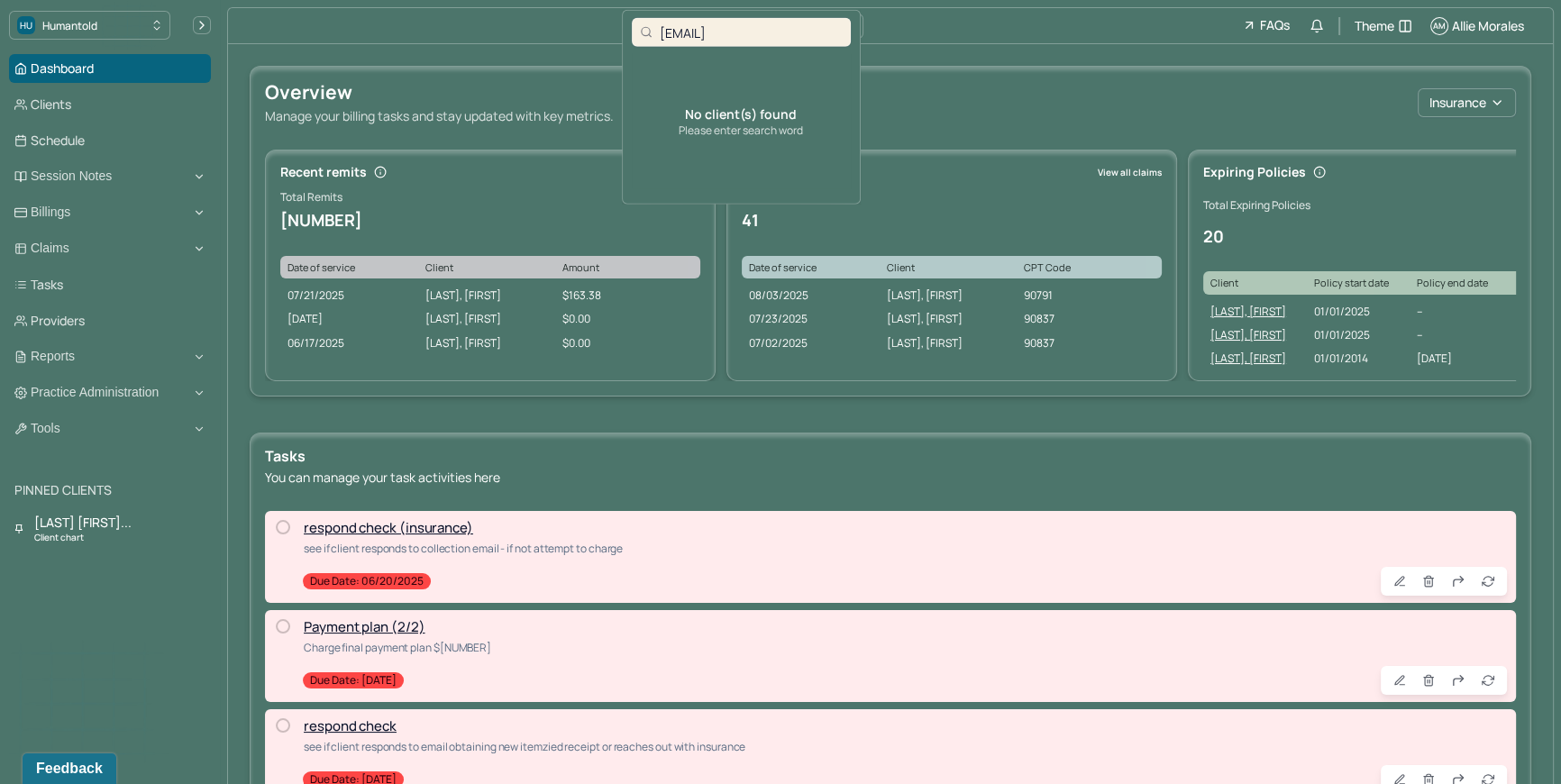 click on "Search by client name, chart number  FAQs Theme AM [FIRST] [LAST]" at bounding box center (890, 26) 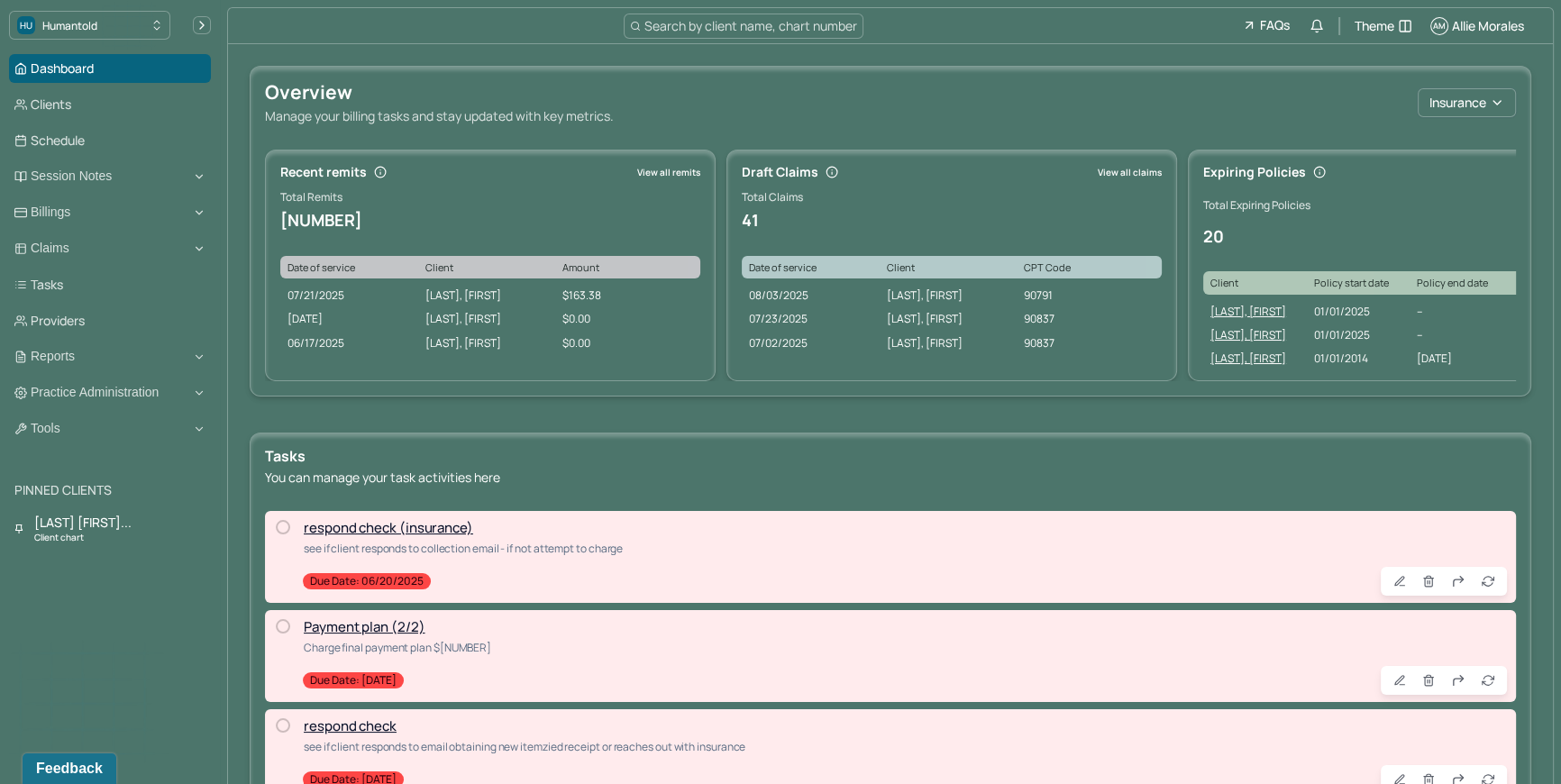 click on "Search by client name, chart number" at bounding box center (751, 25) 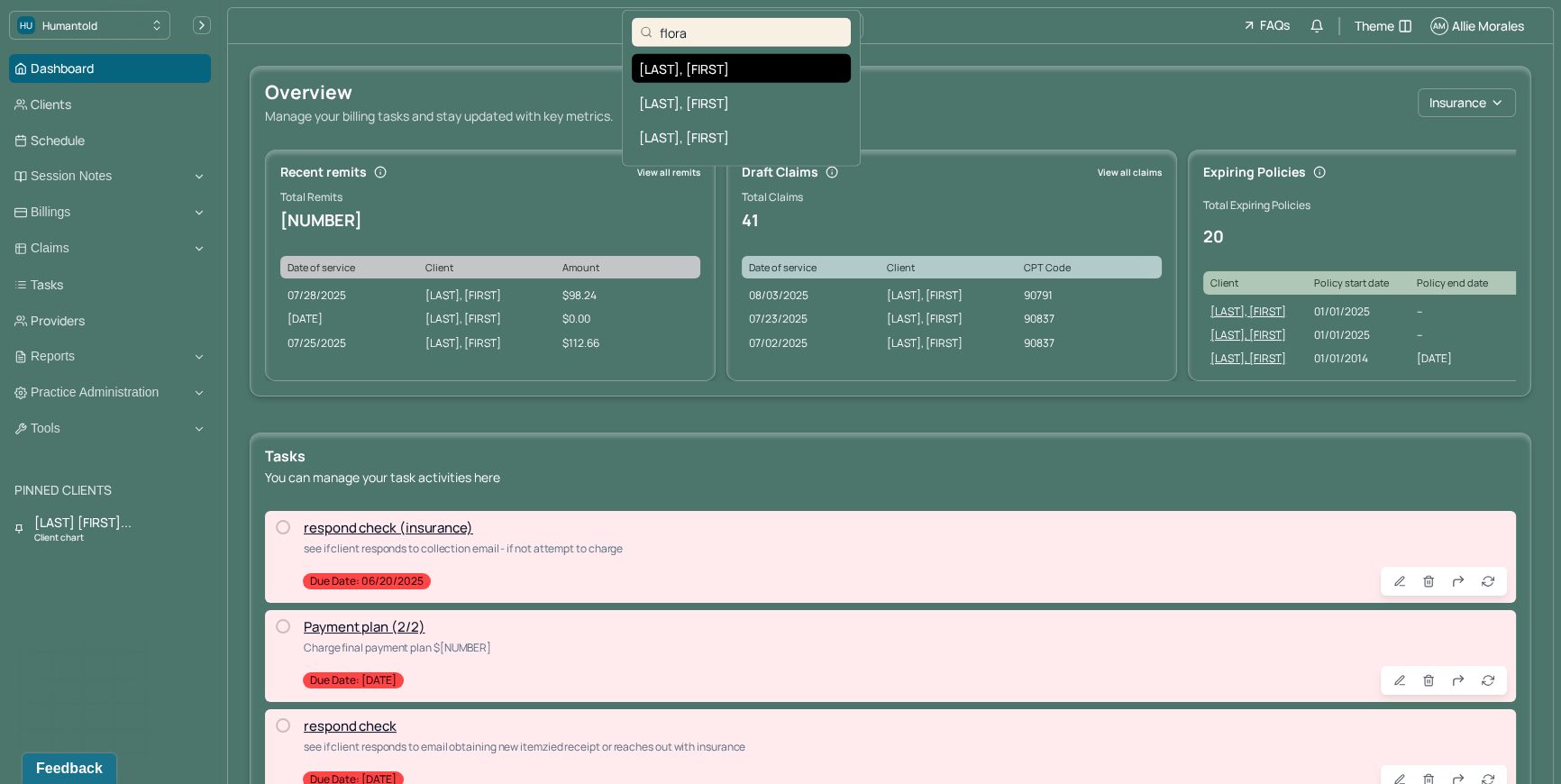 type on "flora" 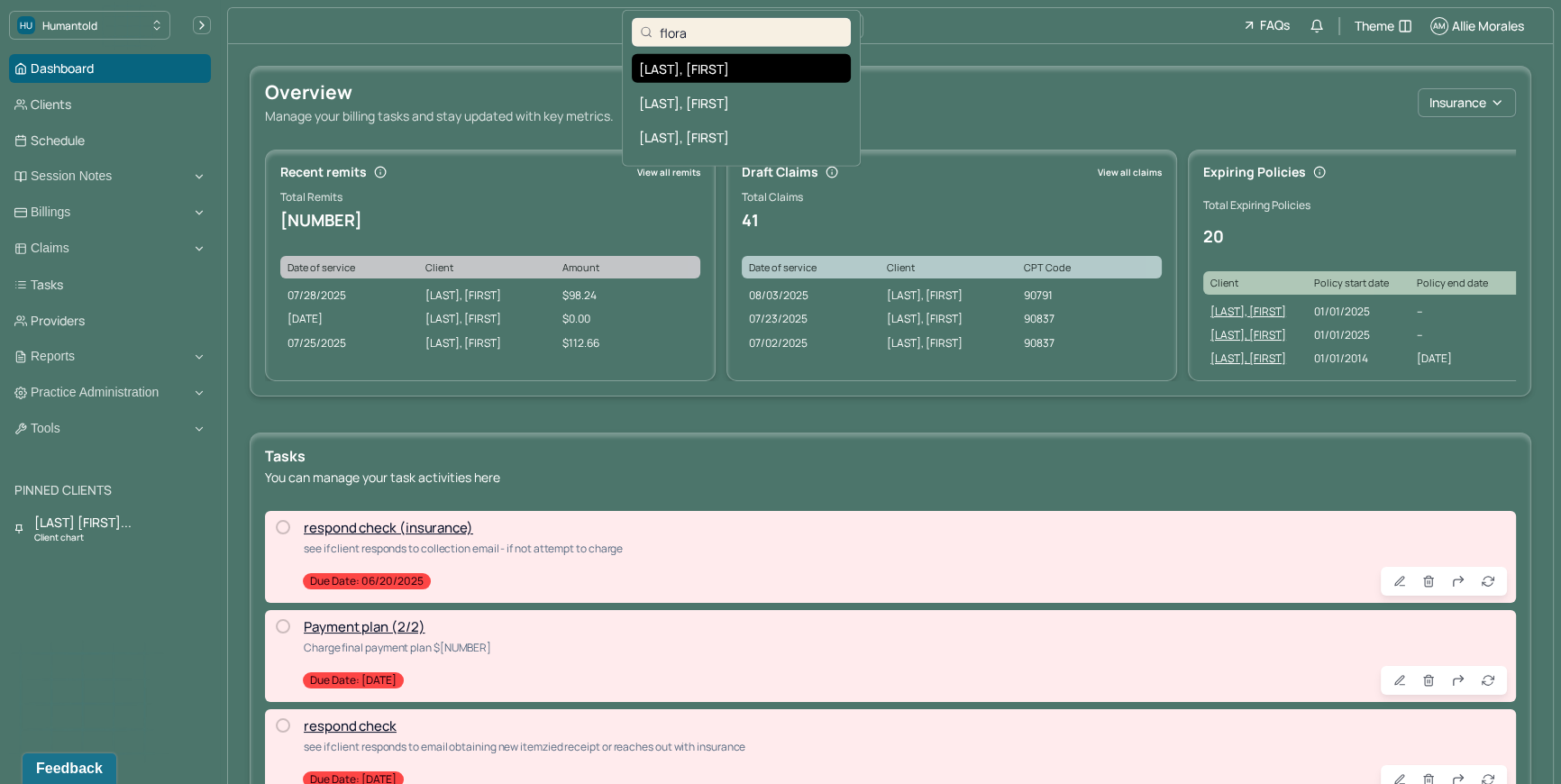 click on "[LAST], [FIRST]" at bounding box center (741, 68) 